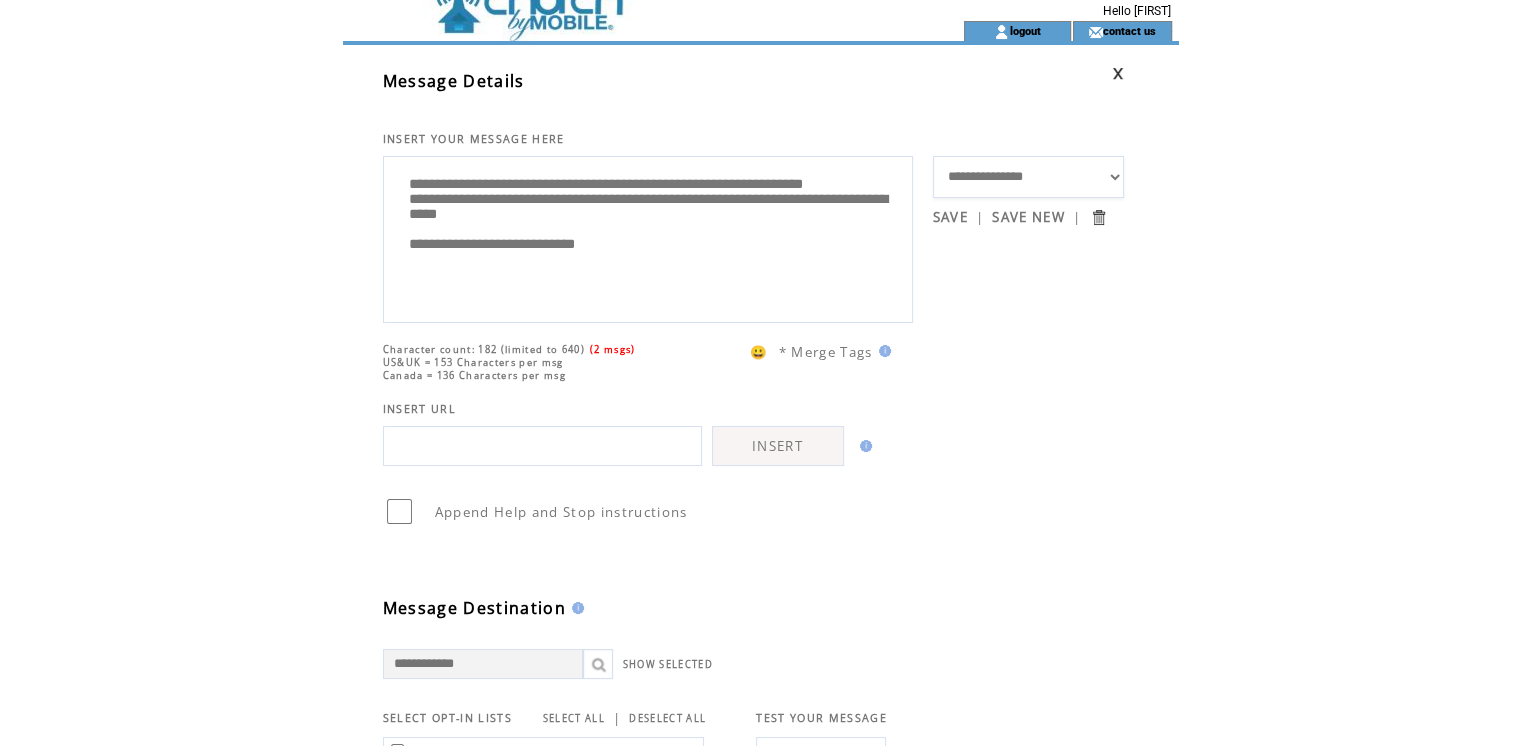 scroll, scrollTop: 0, scrollLeft: 0, axis: both 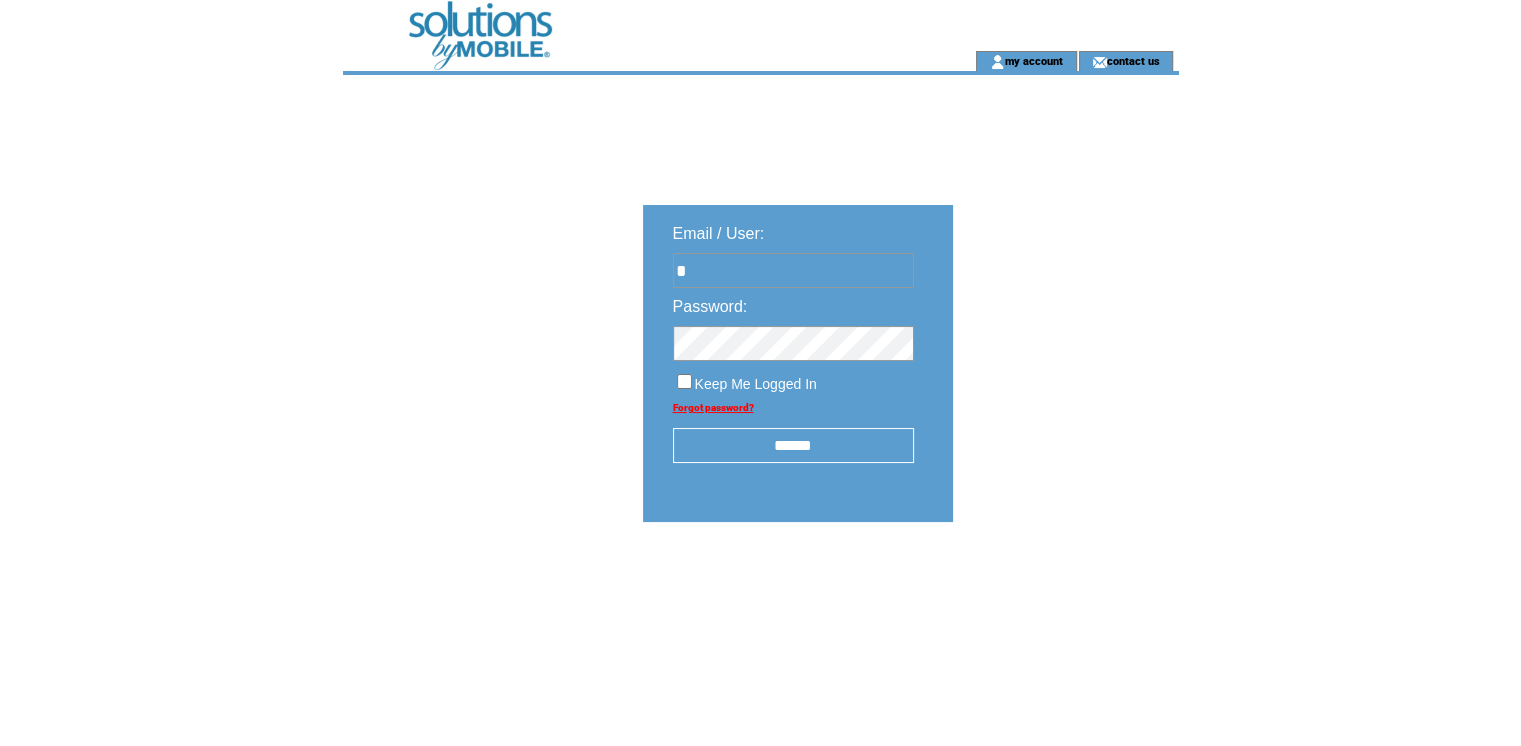 type on "**********" 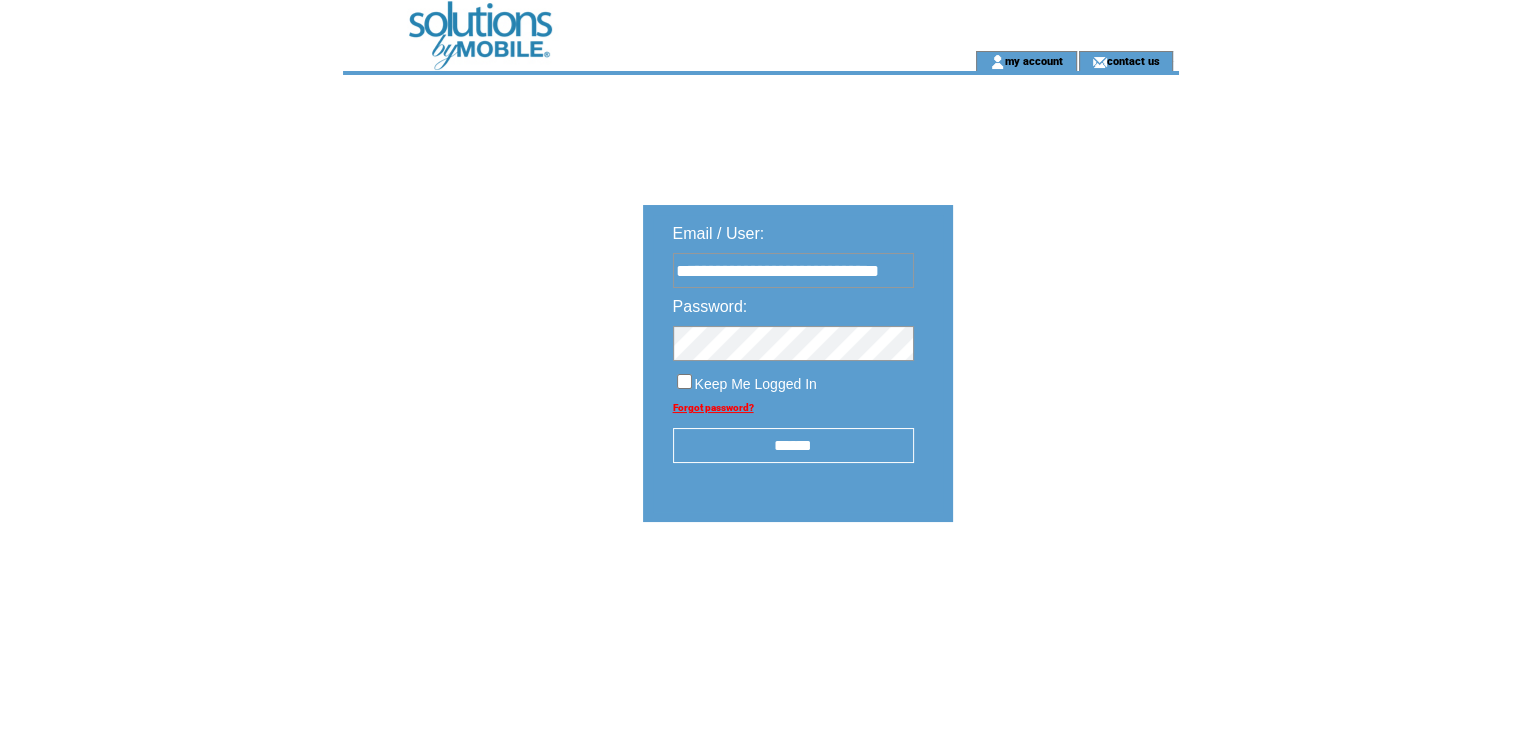 click on "******" at bounding box center [793, 445] 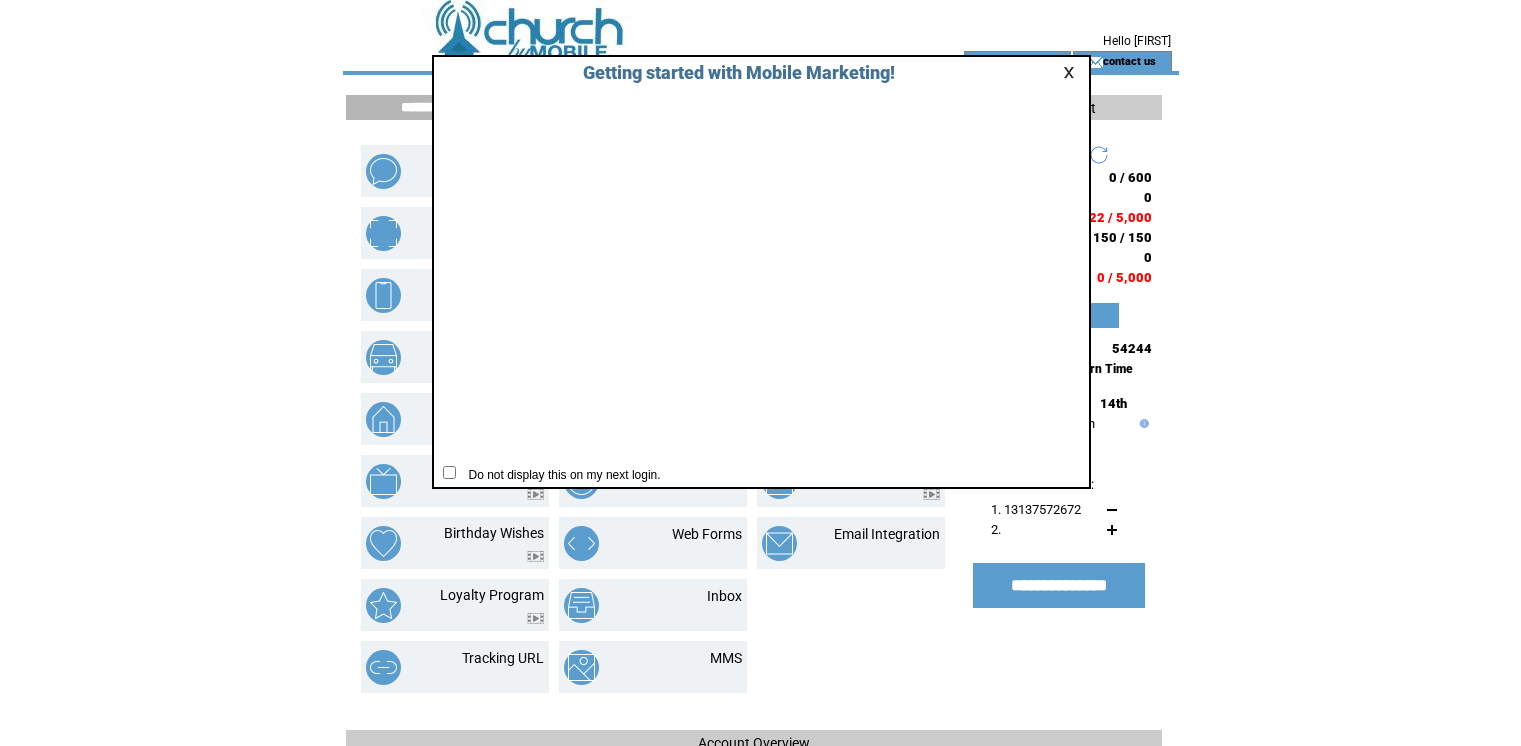 scroll, scrollTop: 0, scrollLeft: 0, axis: both 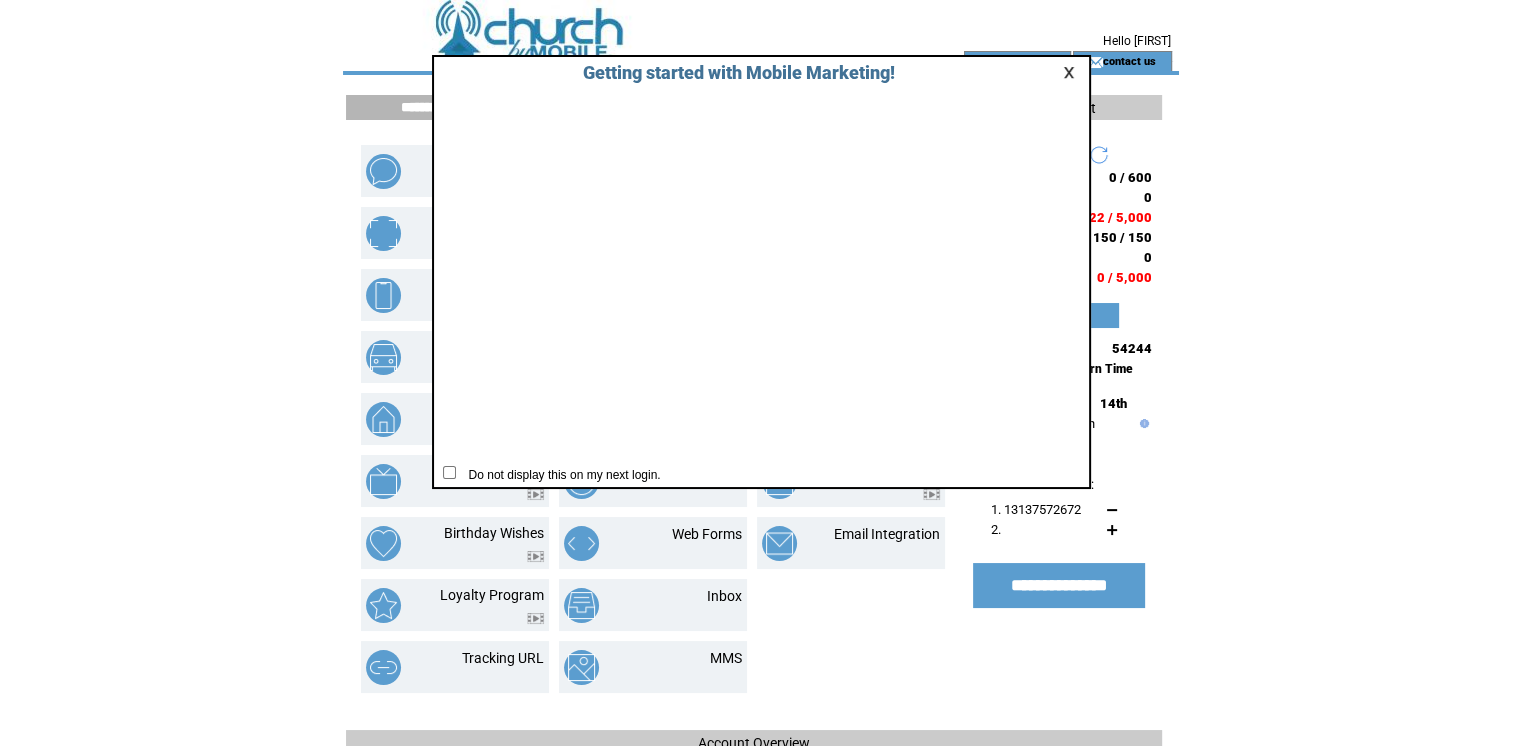 click at bounding box center (1072, 72) 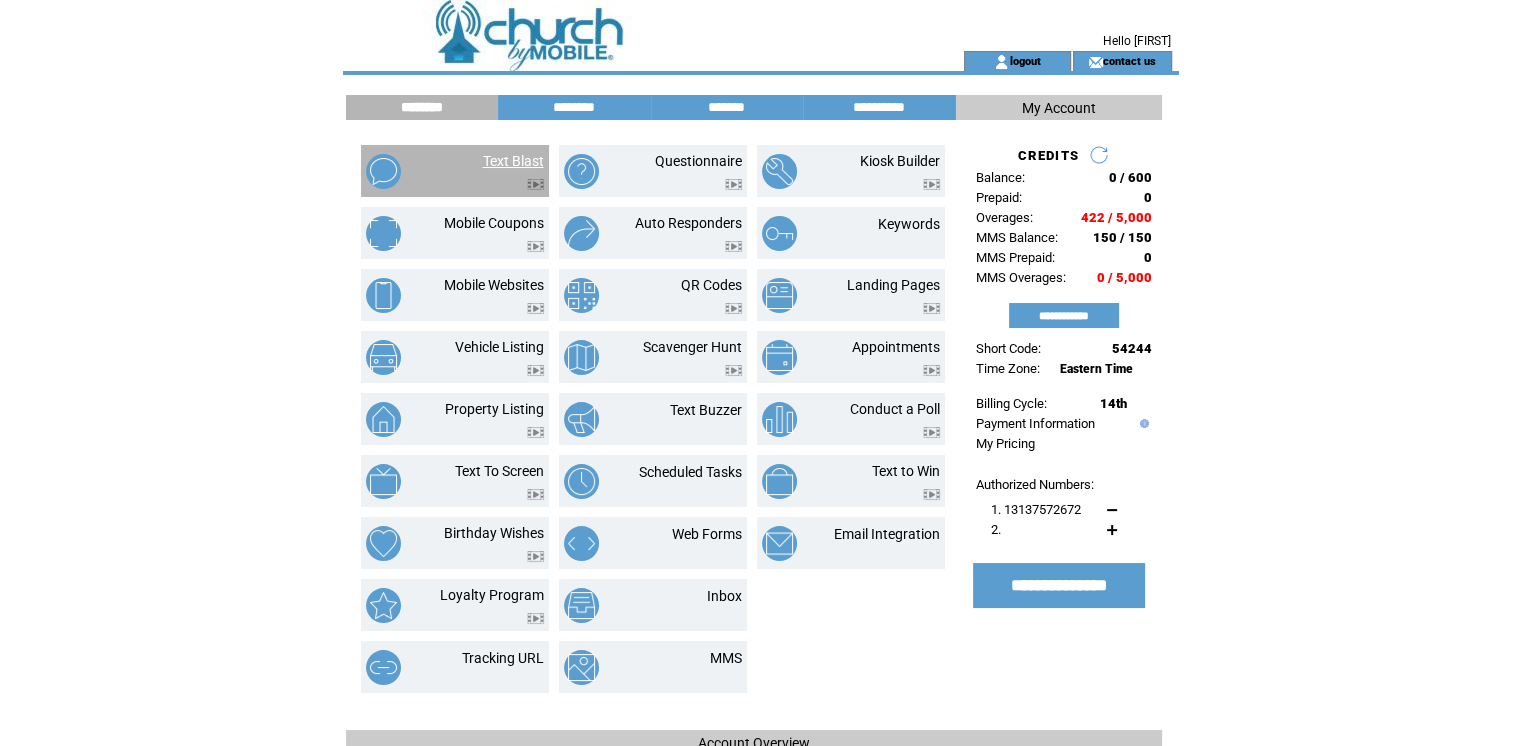click on "Text Blast" at bounding box center (513, 161) 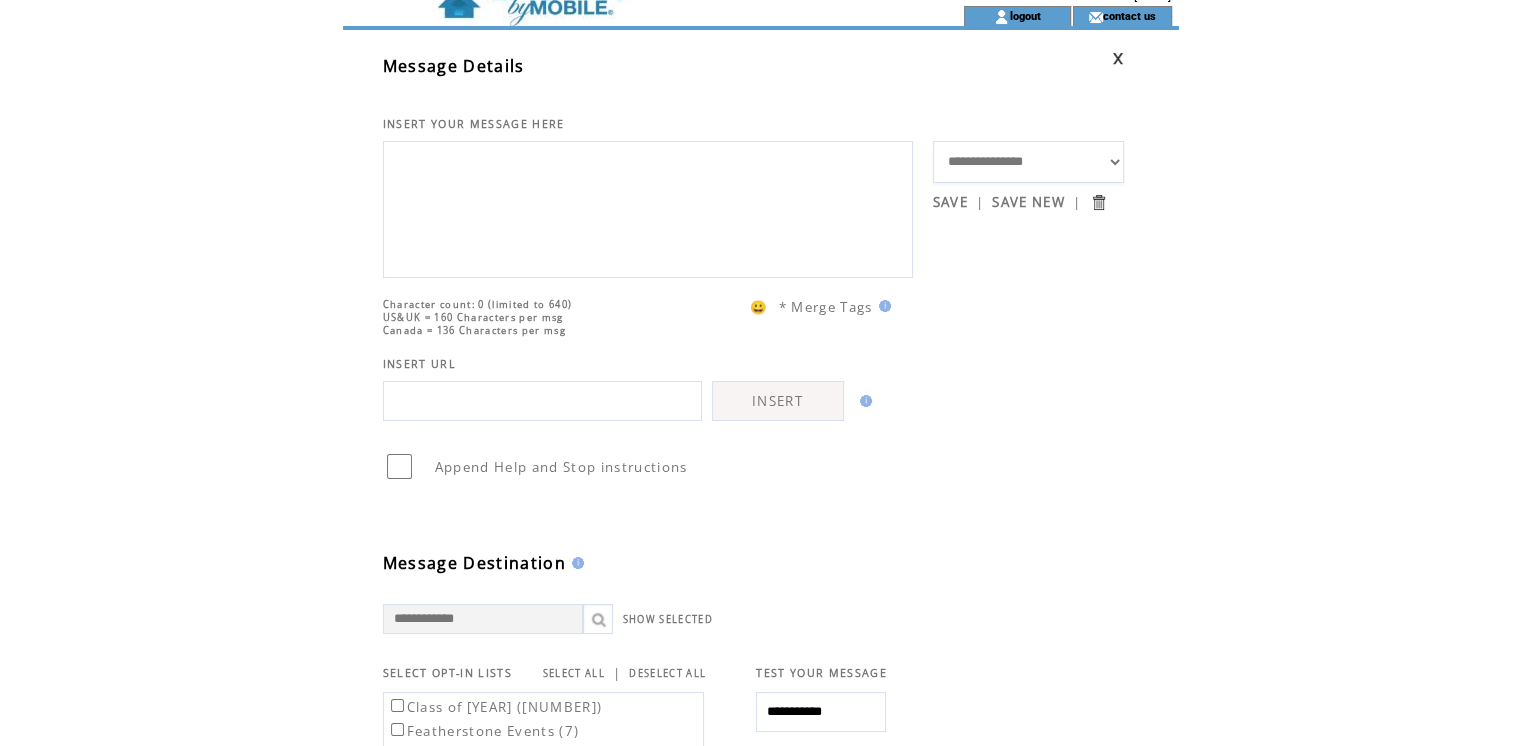 scroll, scrollTop: 0, scrollLeft: 0, axis: both 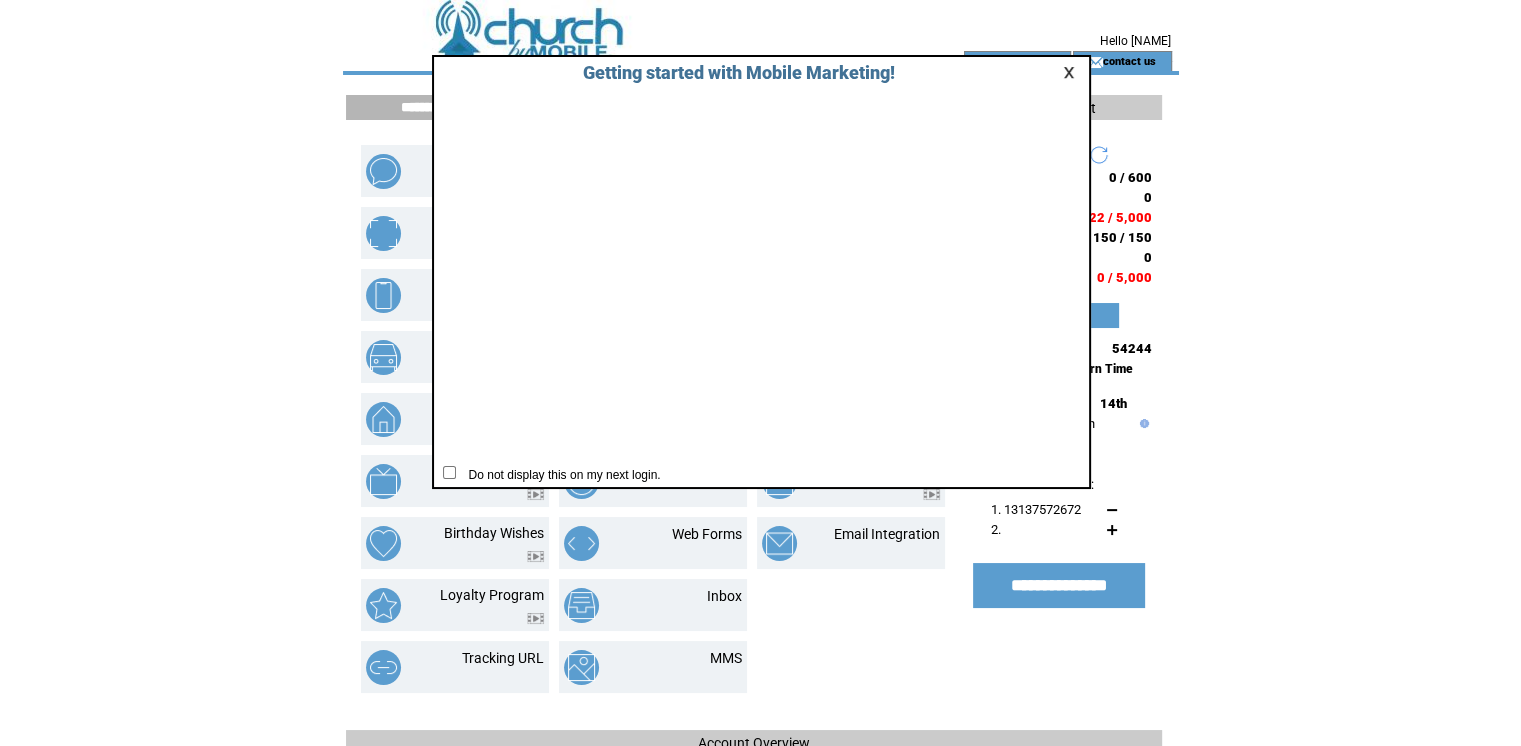 click at bounding box center (1072, 72) 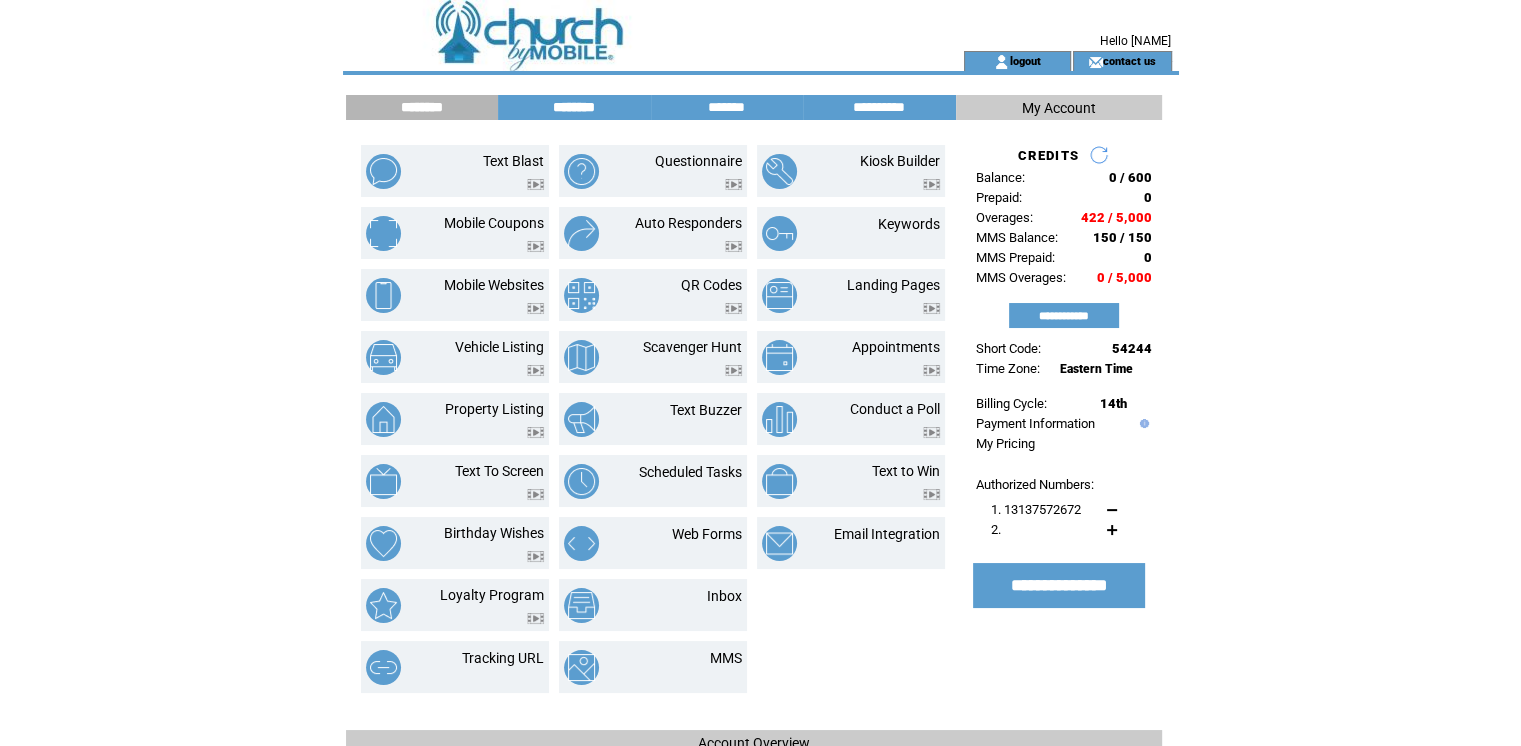 click on "********" at bounding box center [574, 107] 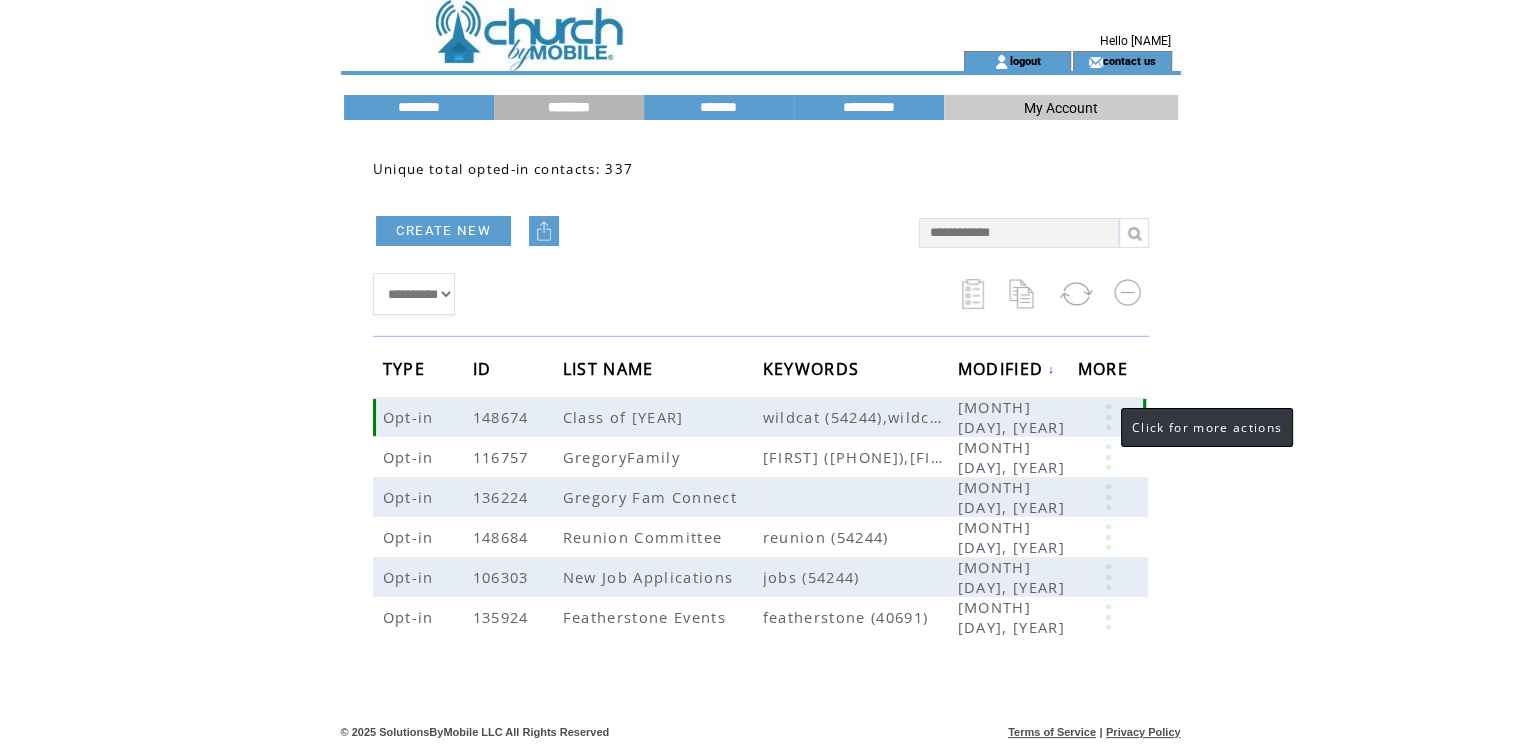 click at bounding box center (1108, 417) 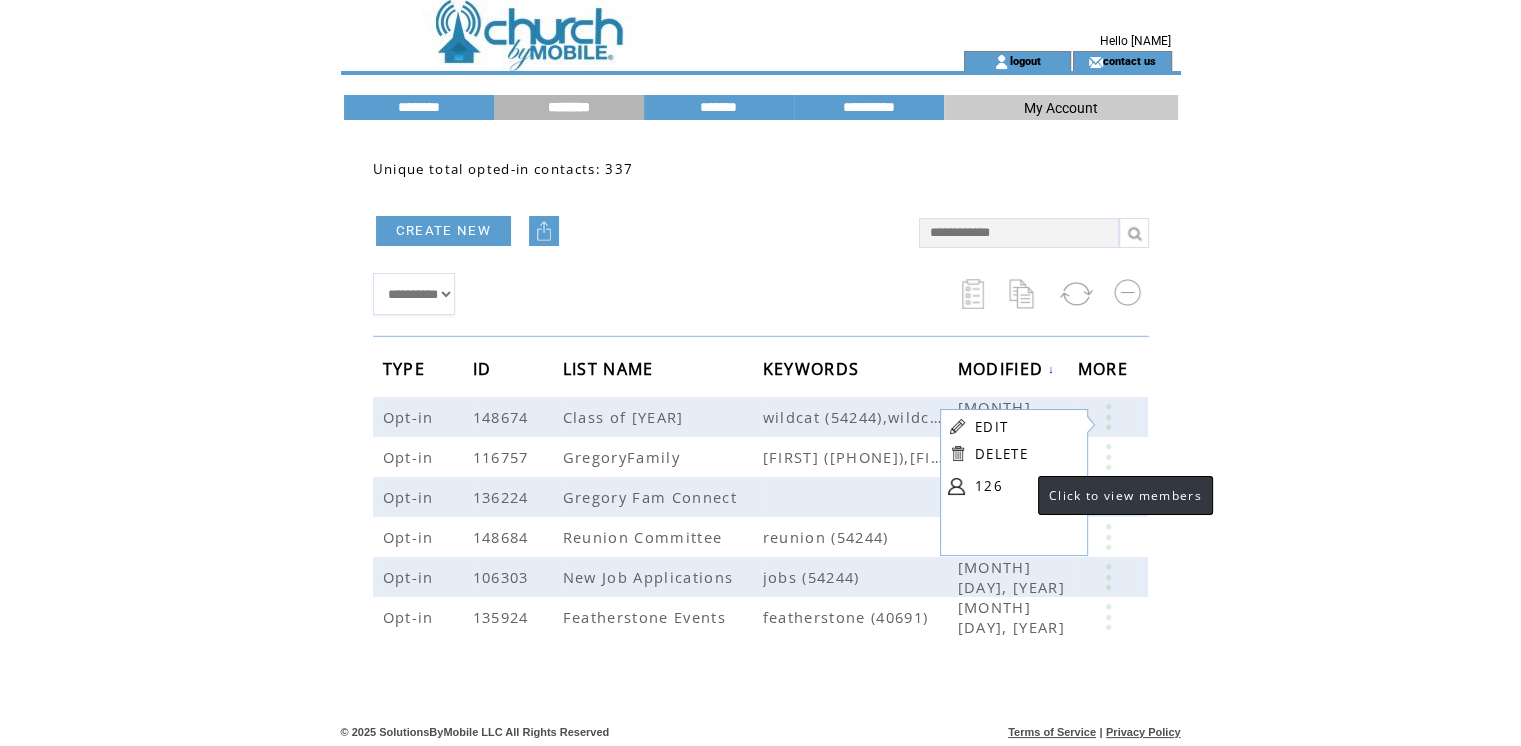 click on "126" at bounding box center (1025, 486) 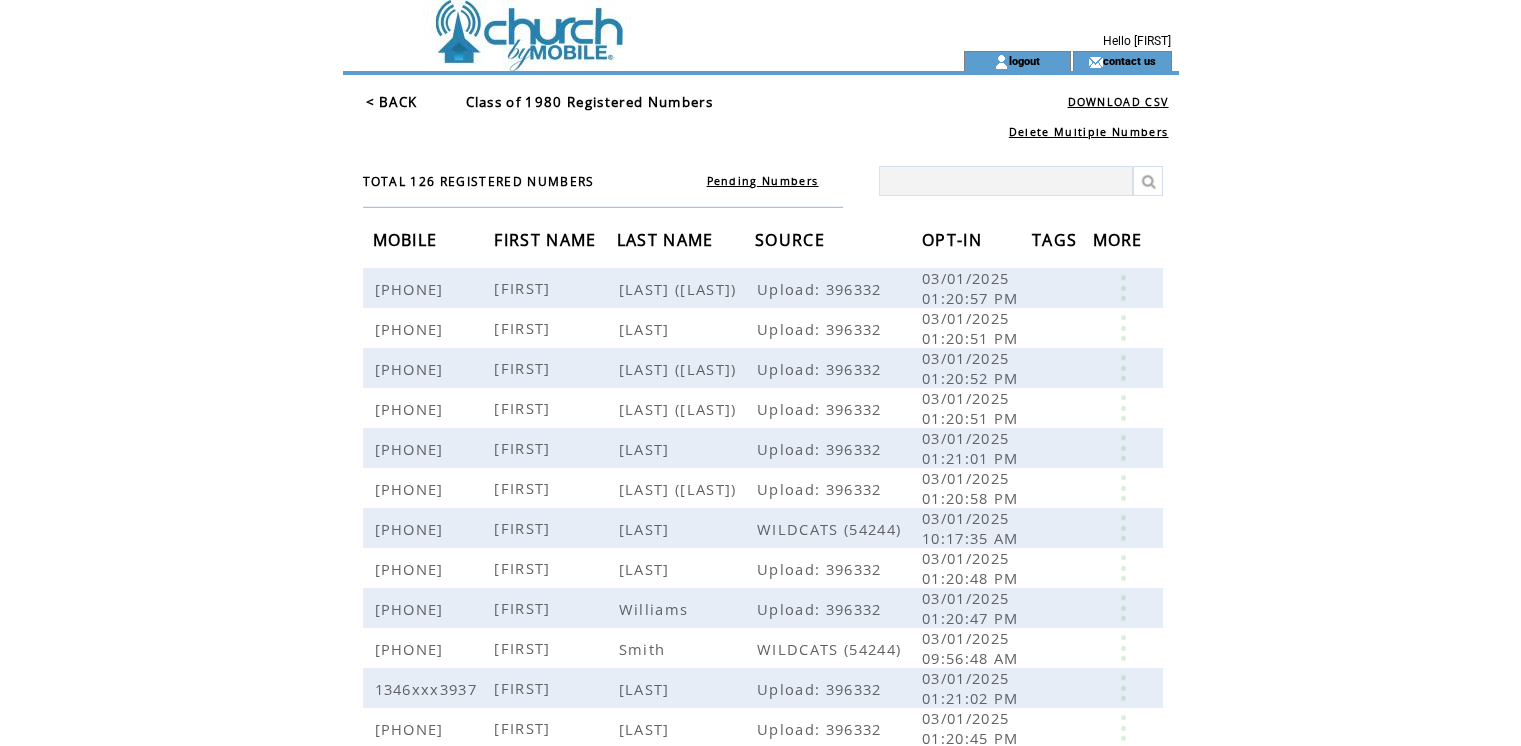 scroll, scrollTop: 0, scrollLeft: 0, axis: both 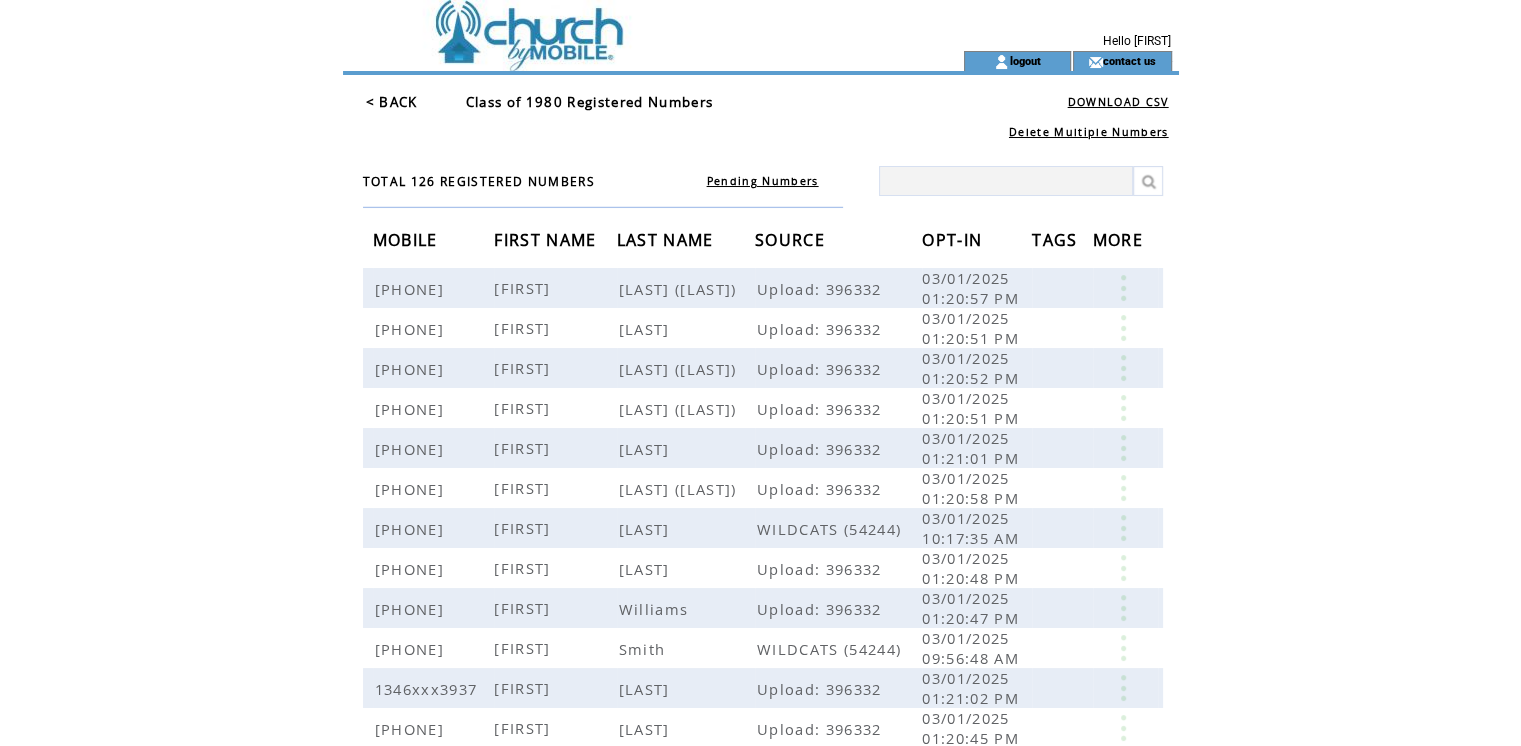 click on "FIRST NAME" at bounding box center [547, 242] 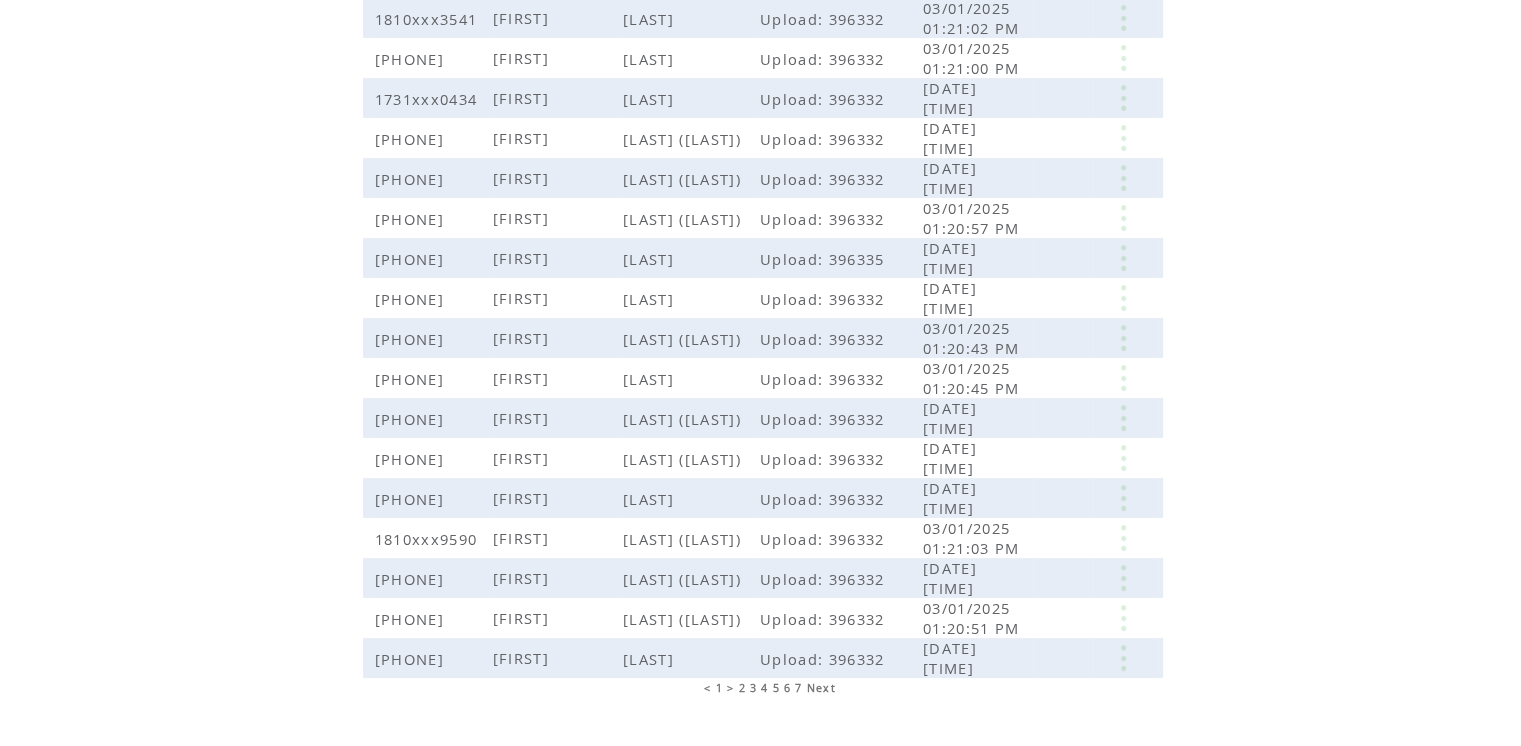 scroll, scrollTop: 408, scrollLeft: 0, axis: vertical 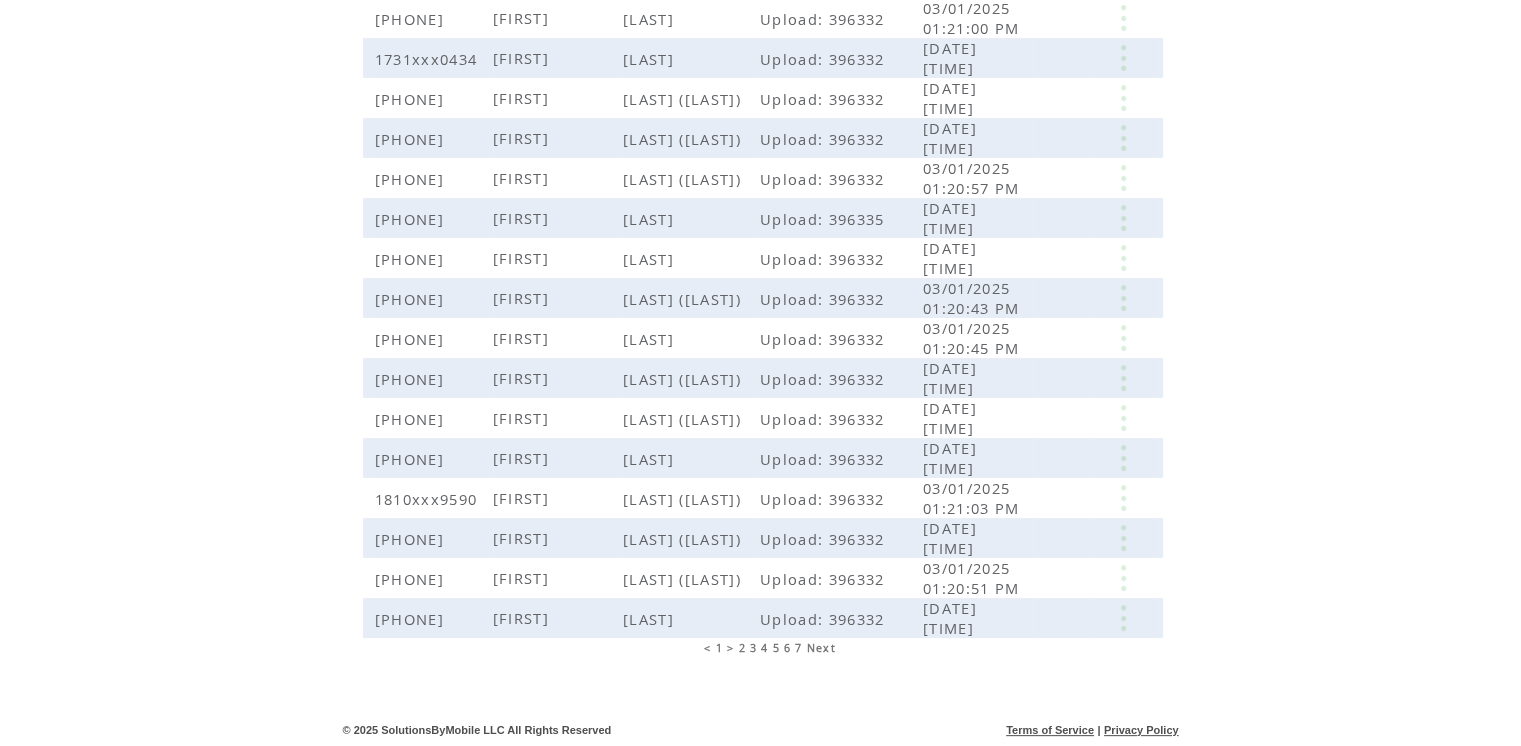 click on "2" at bounding box center (742, 648) 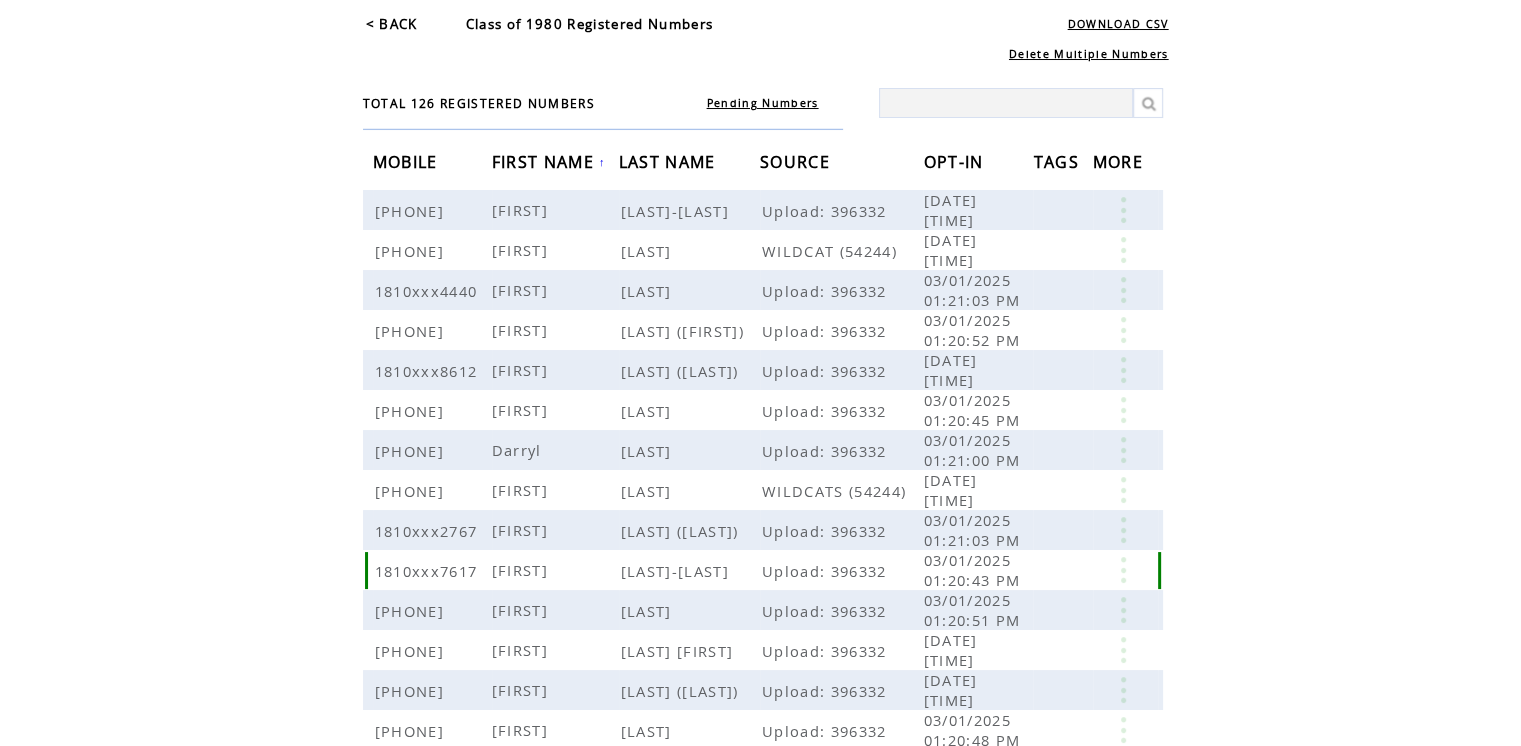 scroll, scrollTop: 80, scrollLeft: 0, axis: vertical 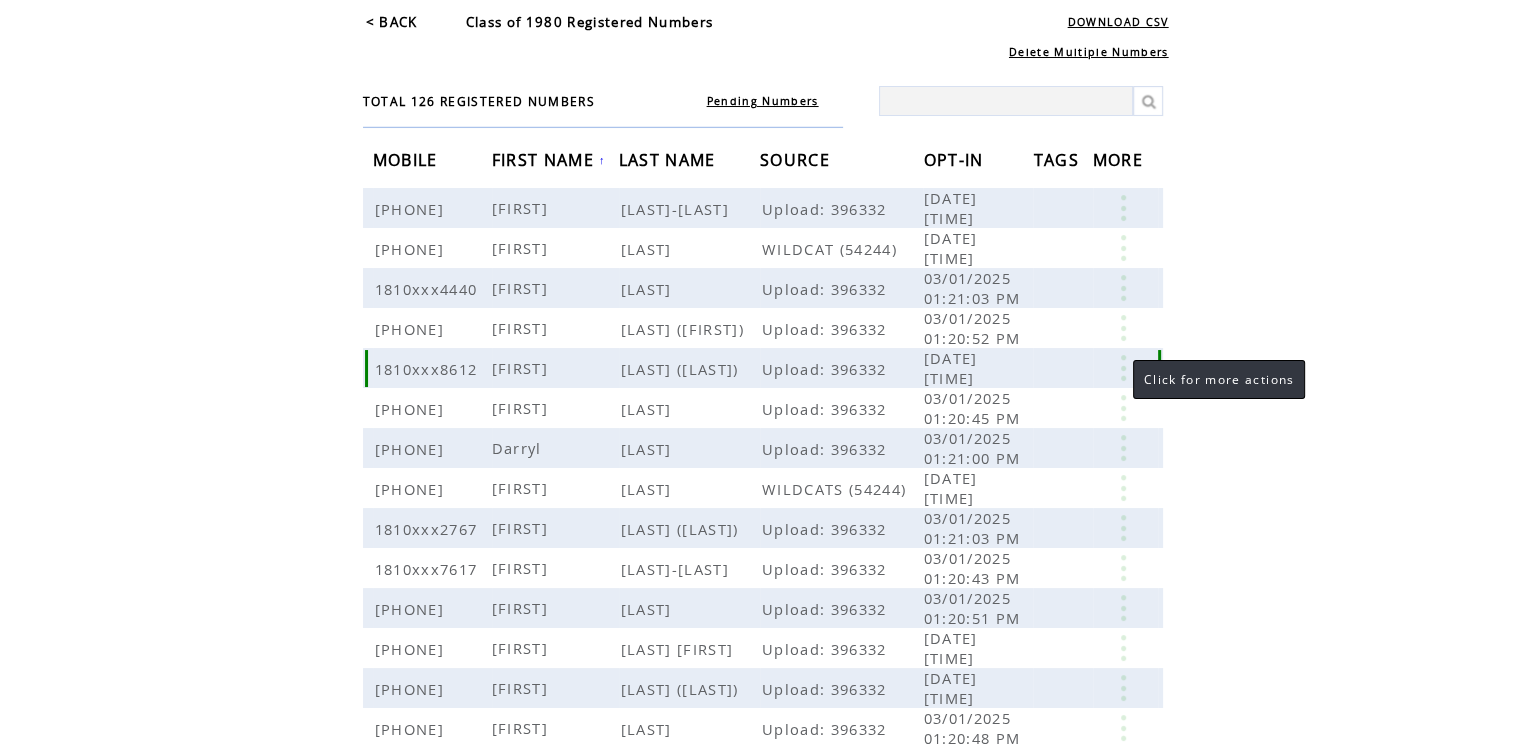 click at bounding box center [1123, 368] 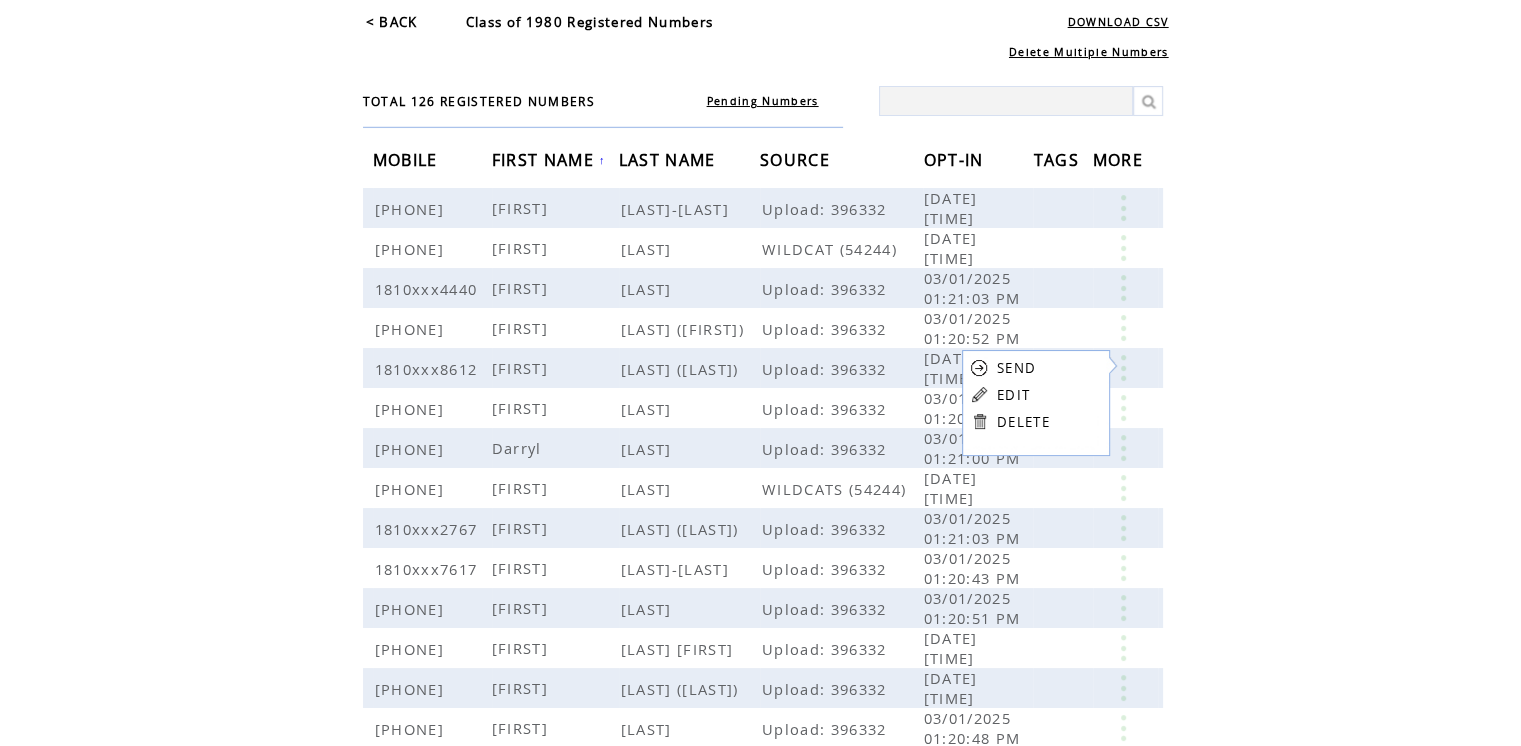 click on "EDIT" at bounding box center [1013, 395] 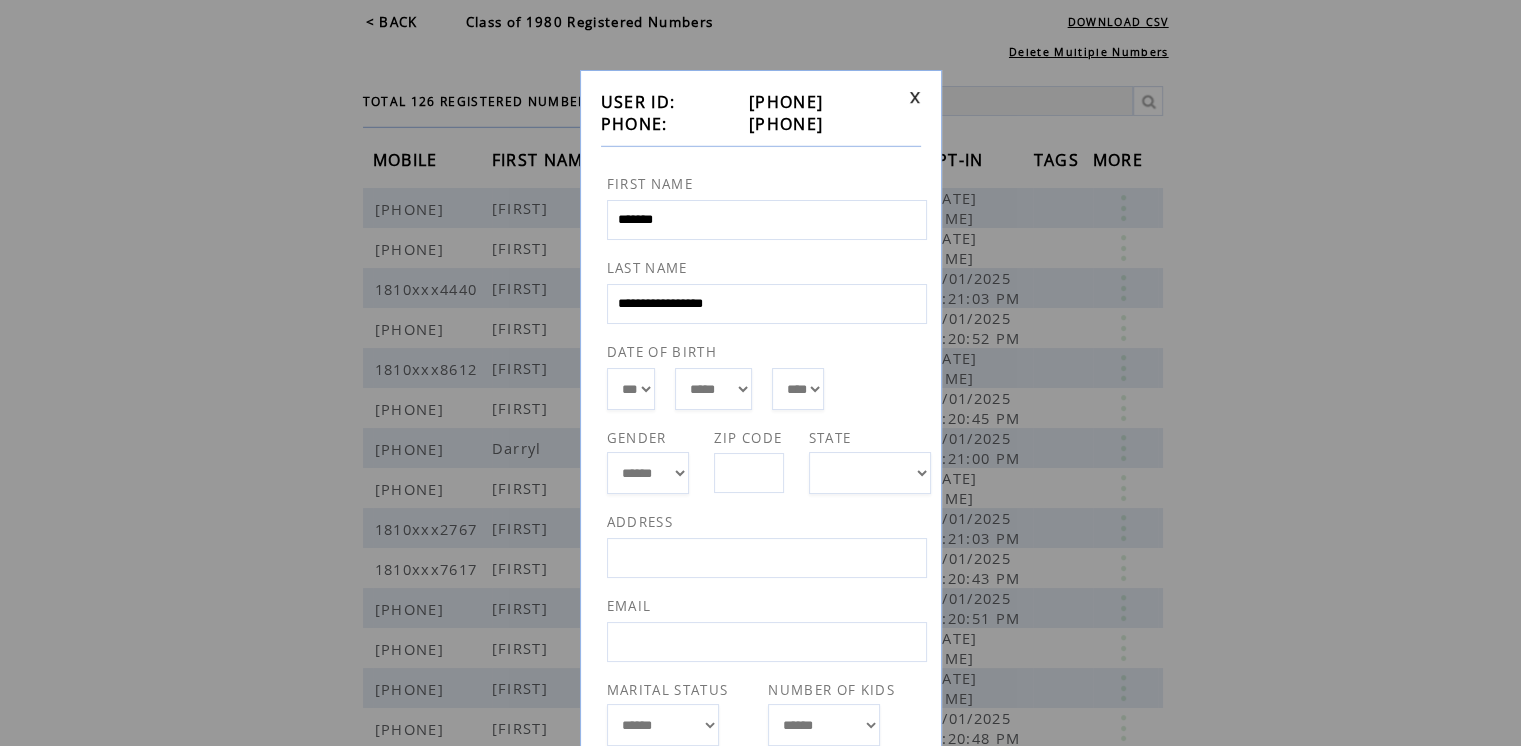 click at bounding box center (915, 97) 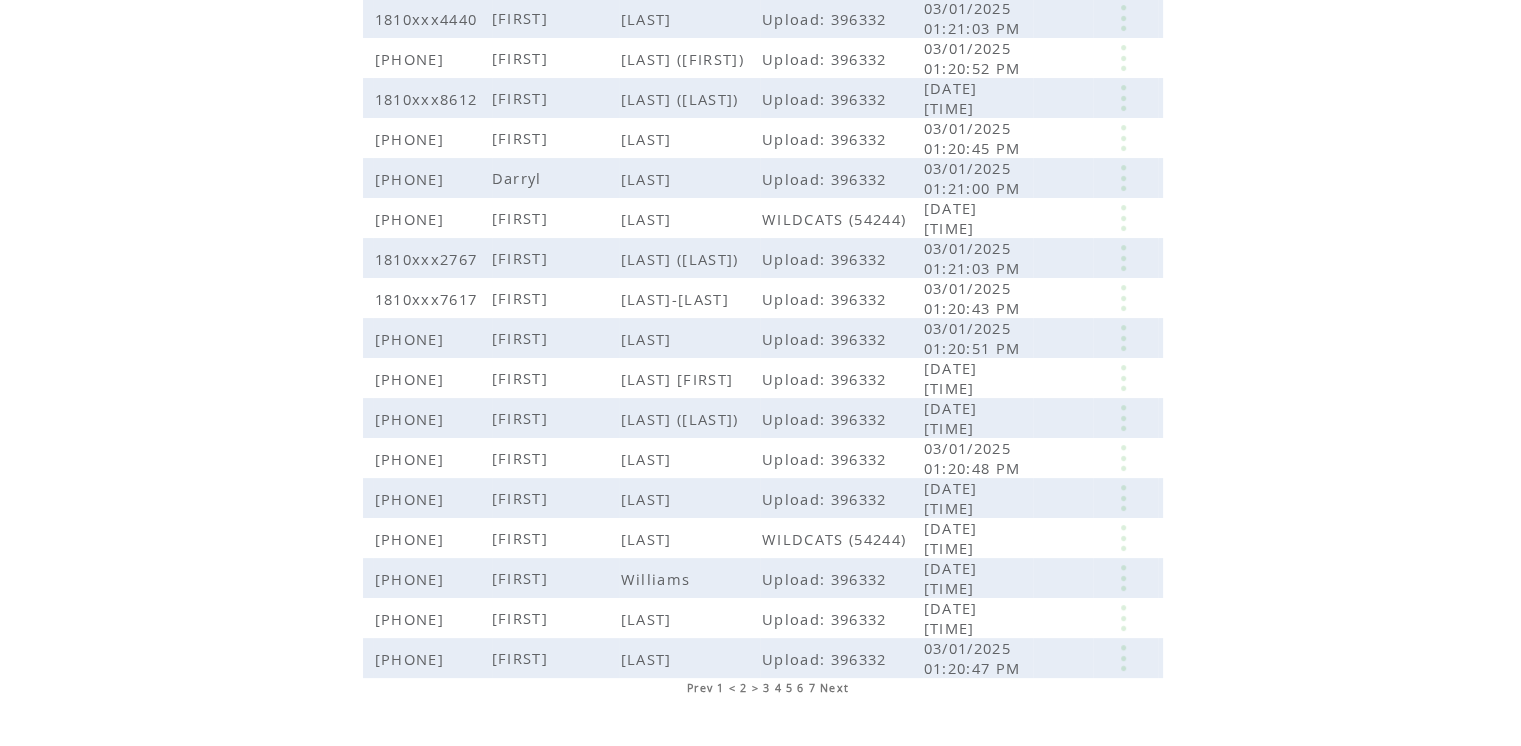 scroll, scrollTop: 390, scrollLeft: 0, axis: vertical 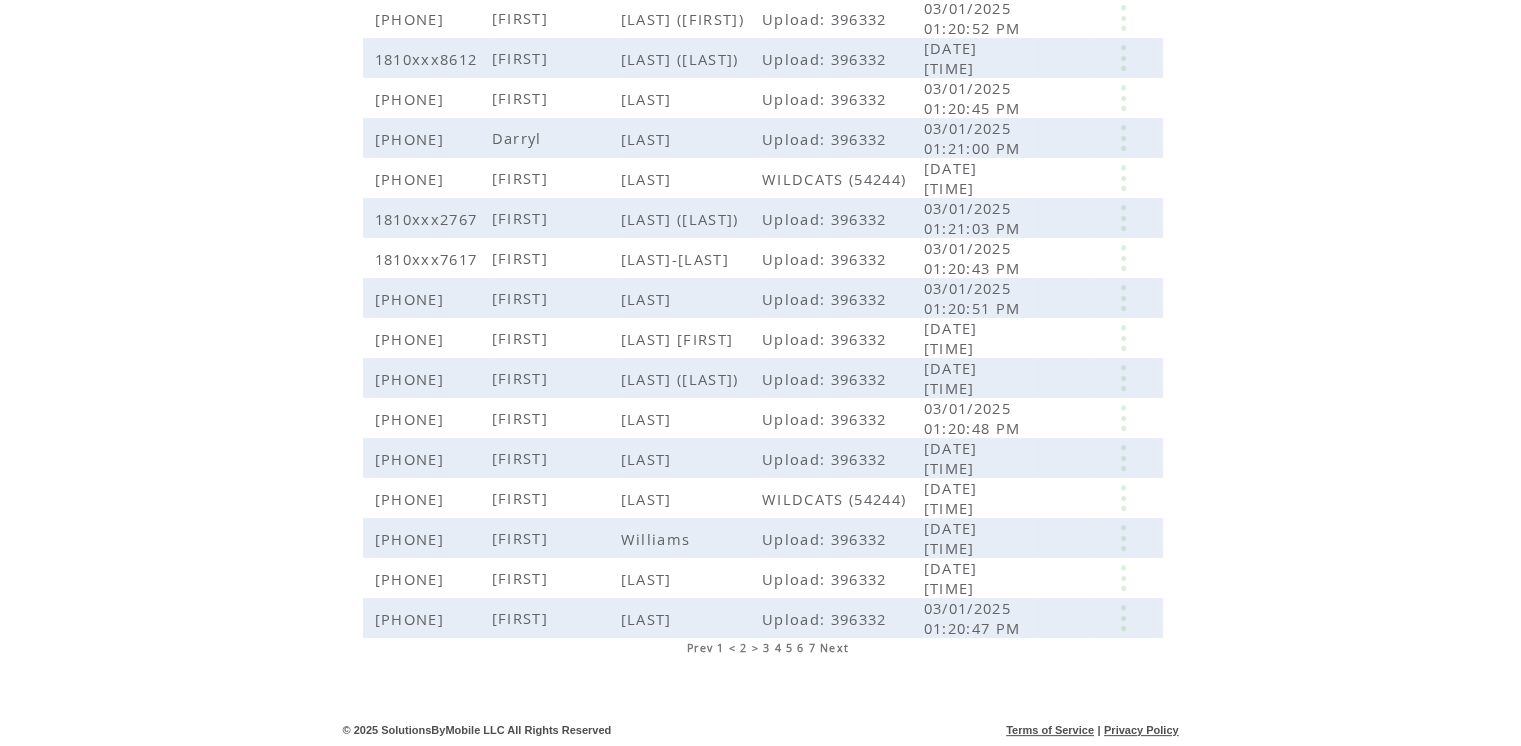 click on "5" at bounding box center [789, 648] 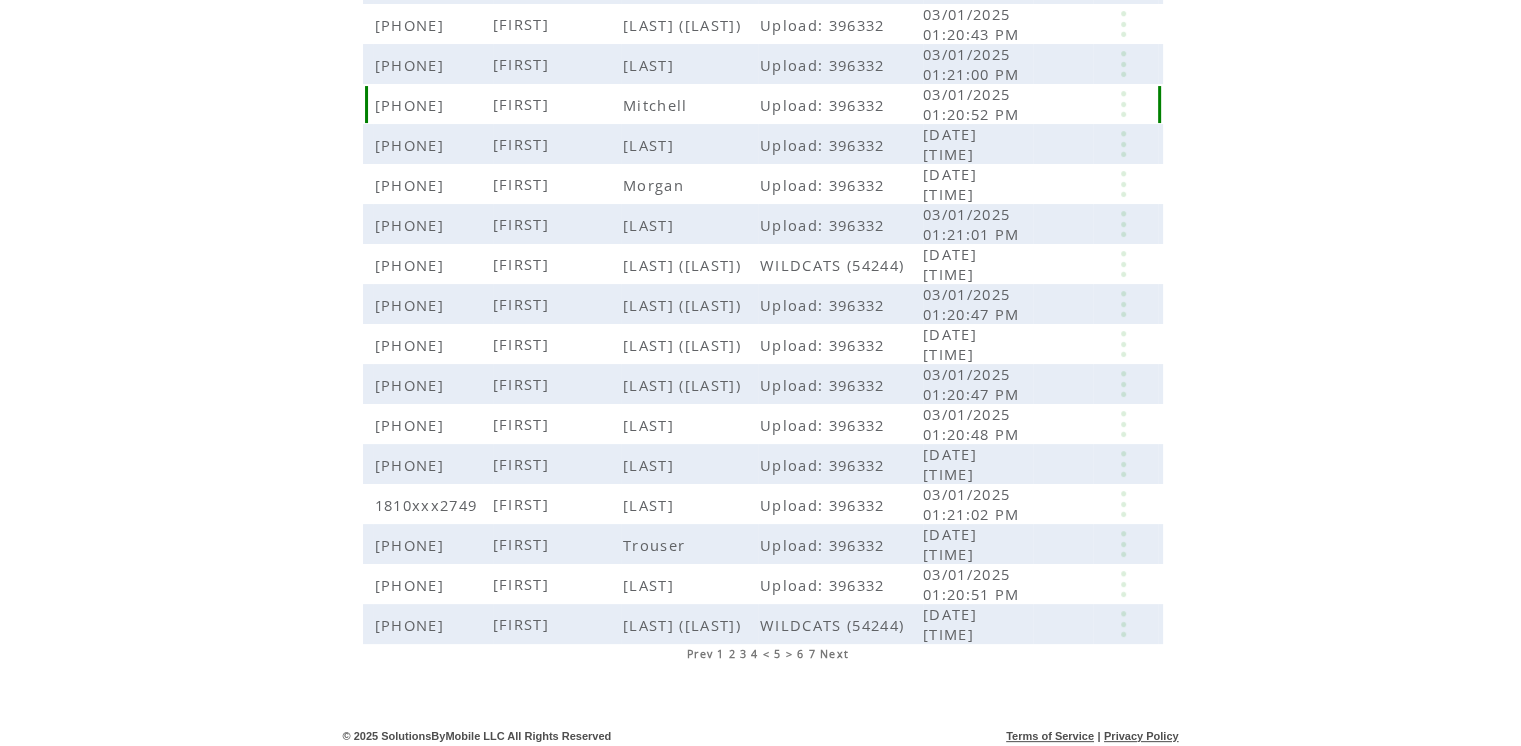 scroll, scrollTop: 390, scrollLeft: 0, axis: vertical 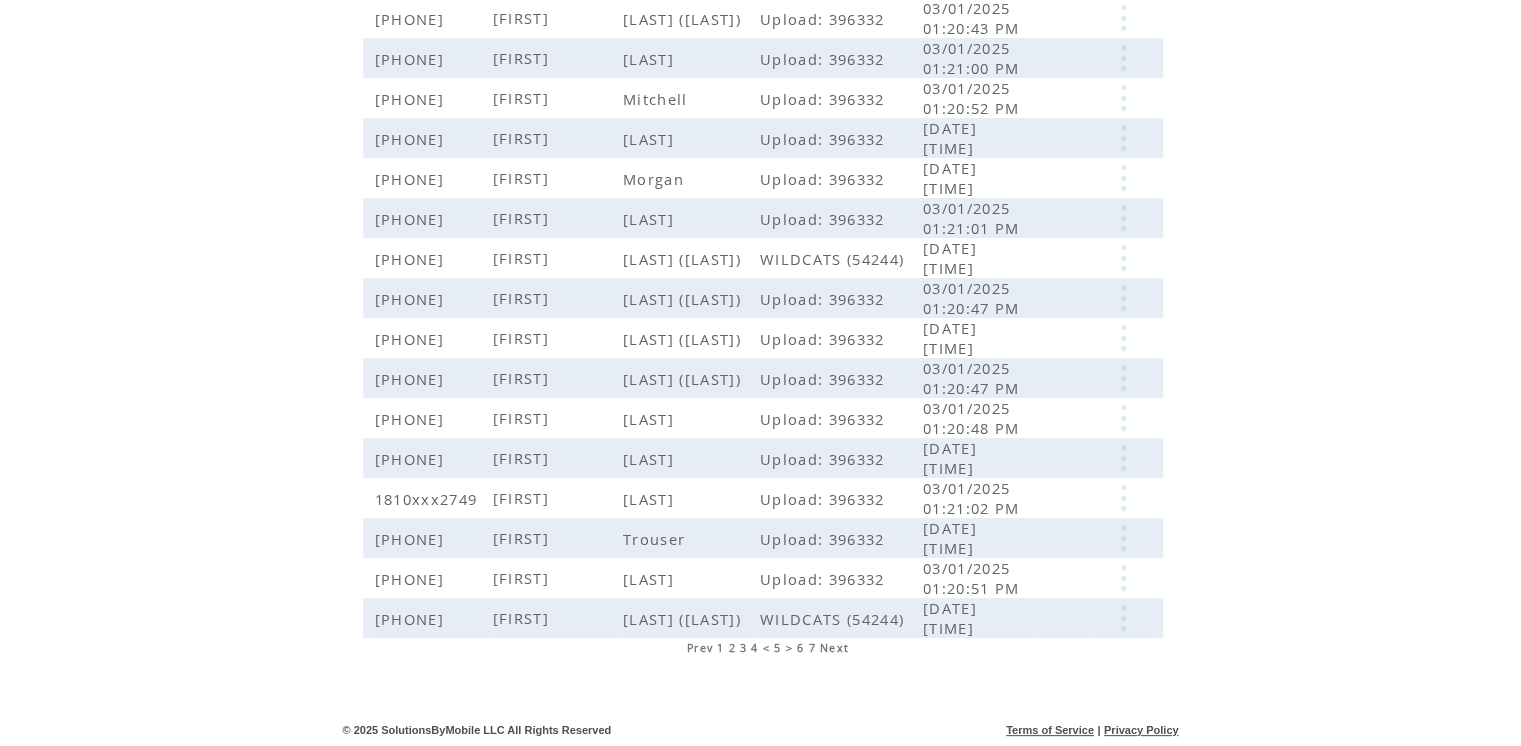 click on "6" at bounding box center (800, 648) 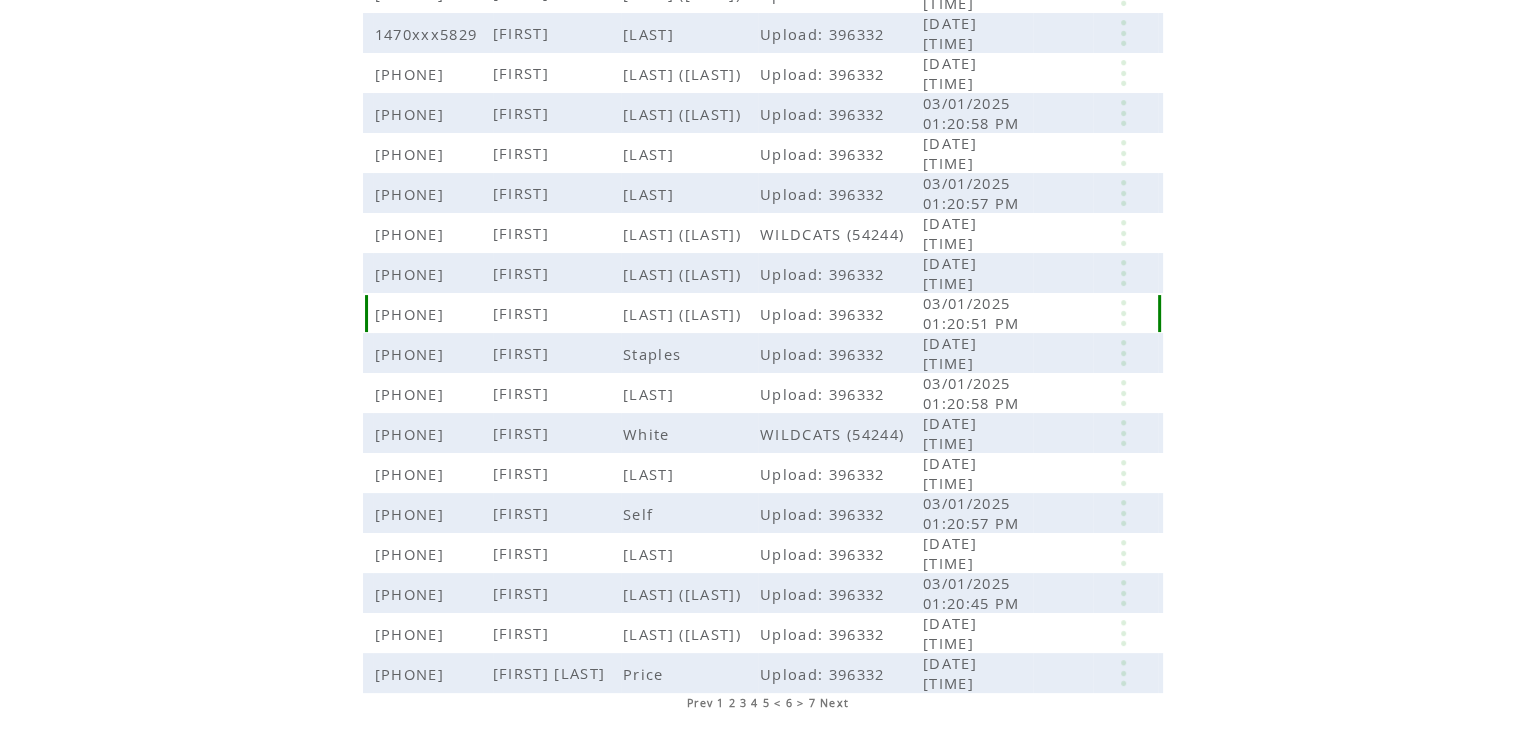 scroll, scrollTop: 390, scrollLeft: 0, axis: vertical 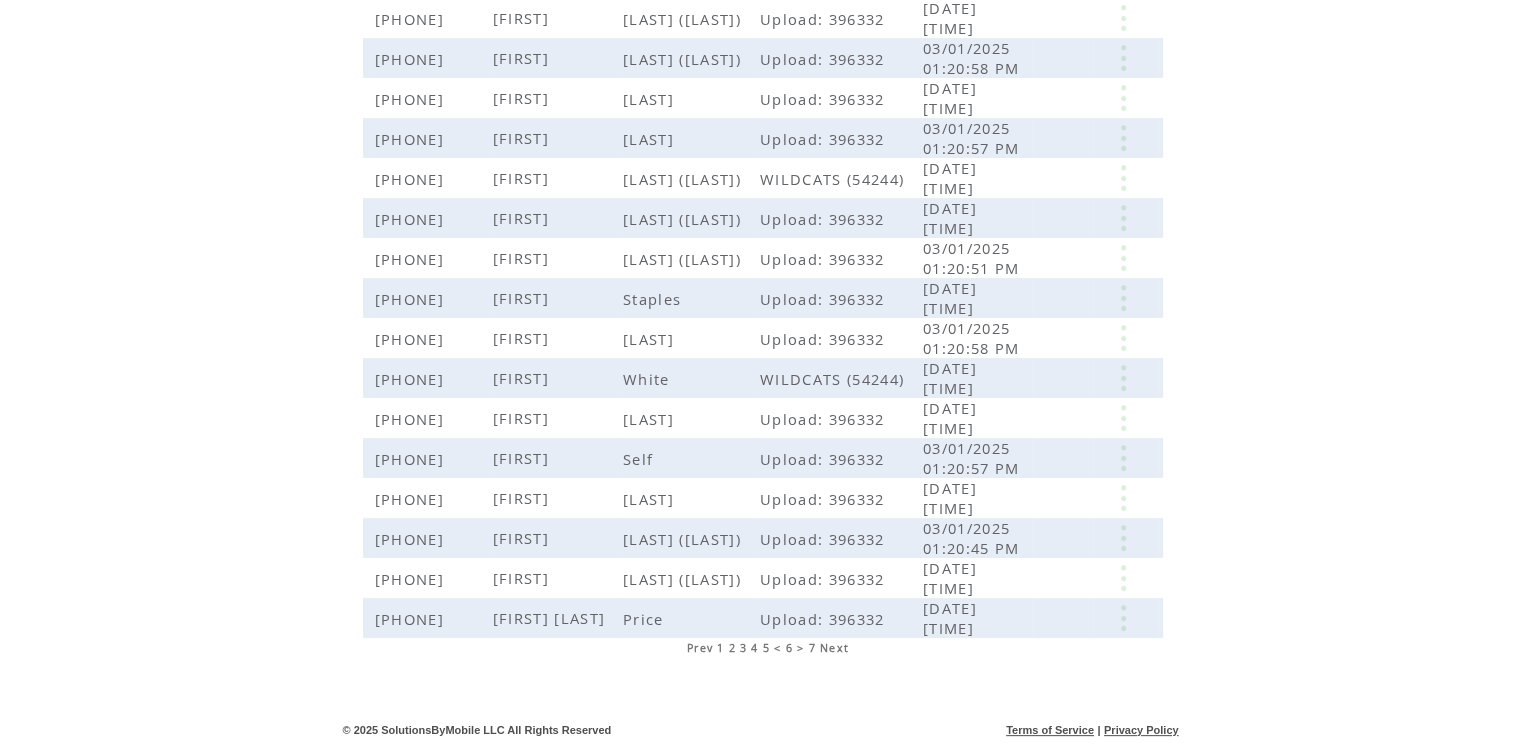 click on "7" at bounding box center (812, 648) 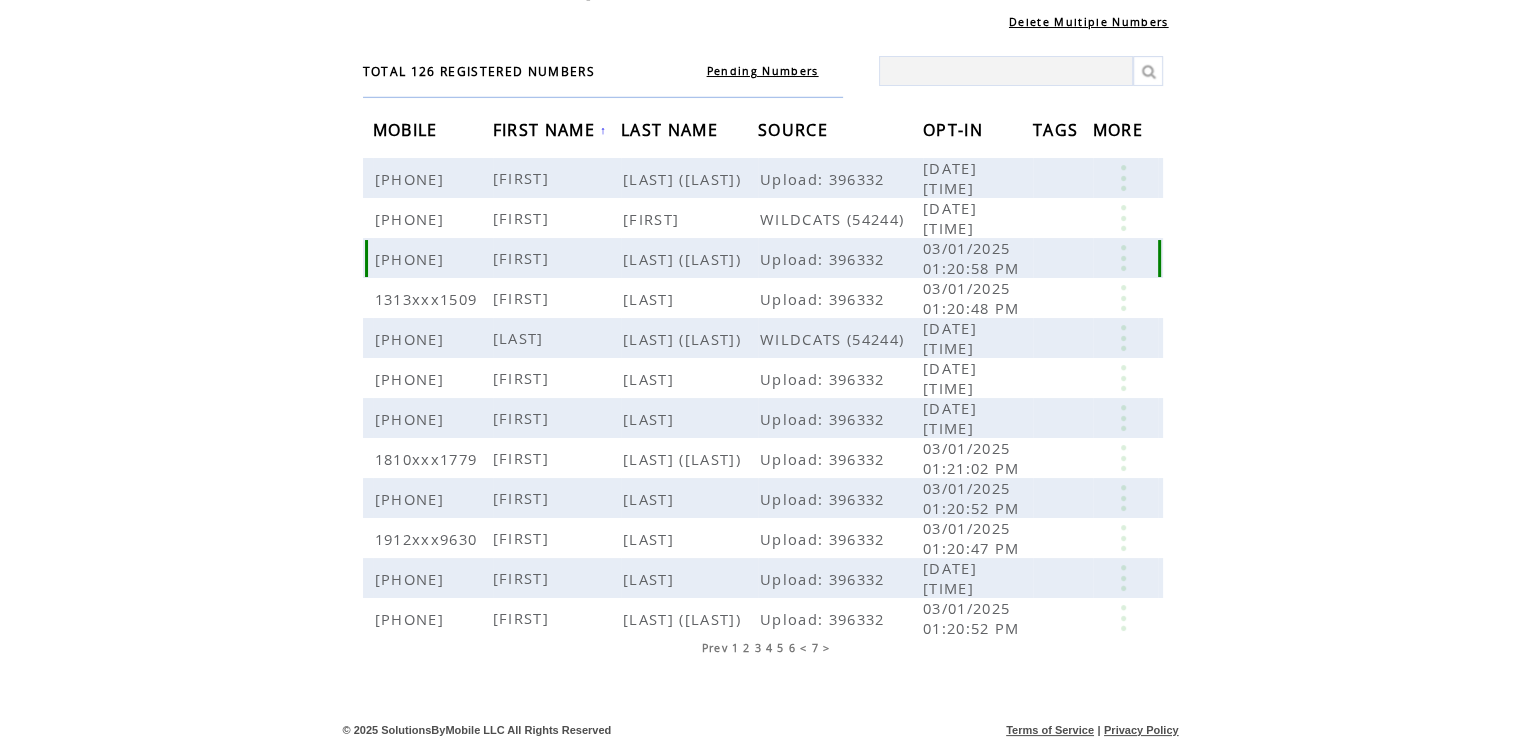 scroll, scrollTop: 0, scrollLeft: 0, axis: both 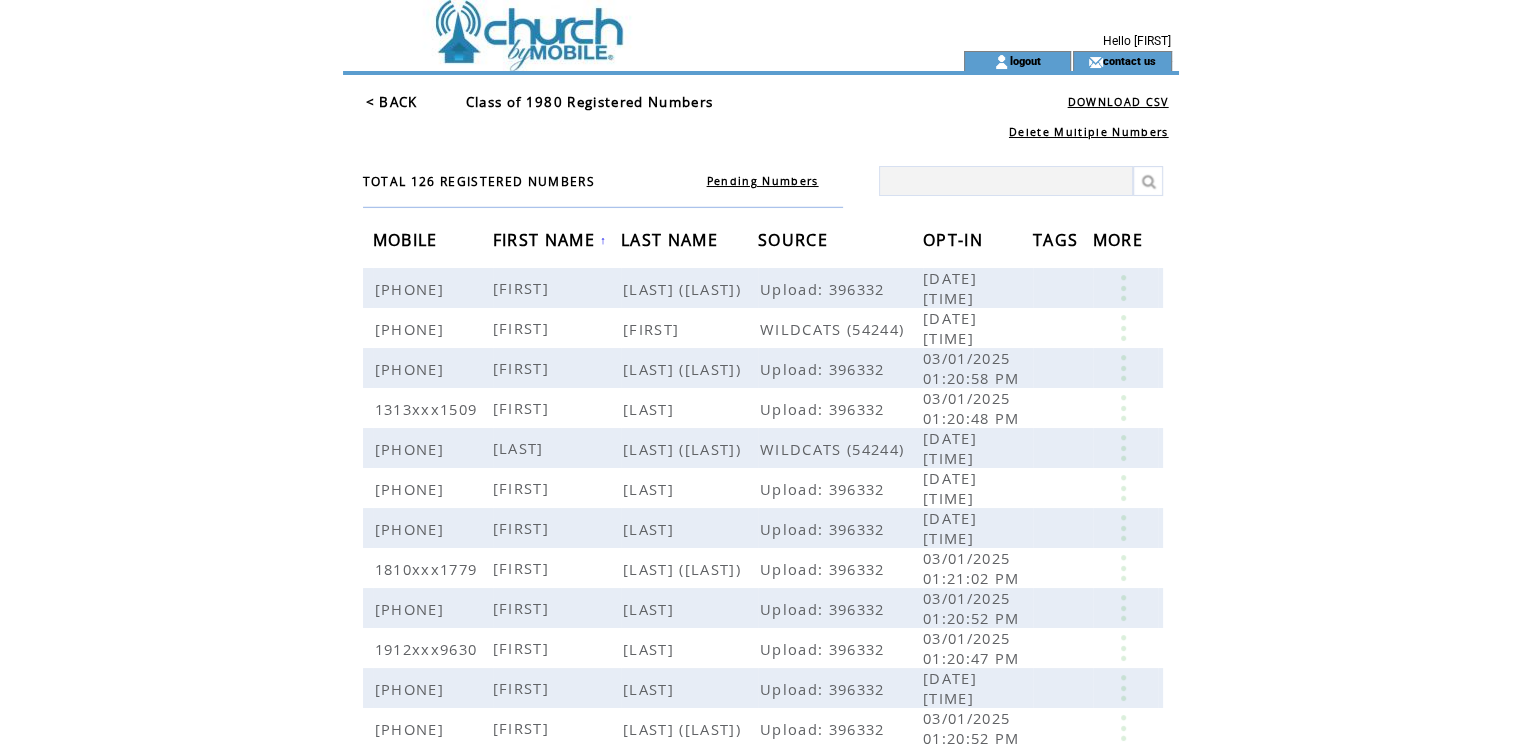 click on "< BACK" at bounding box center (392, 102) 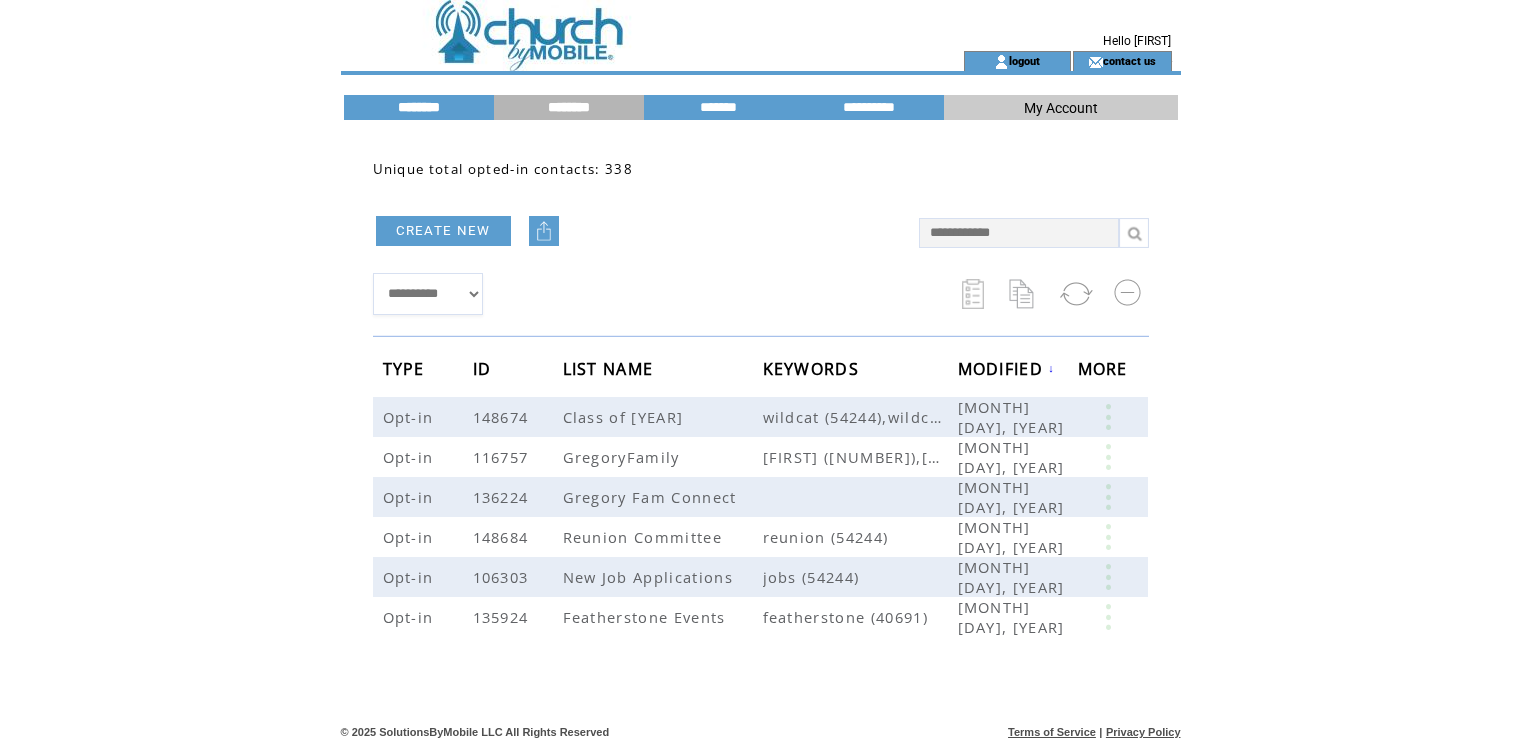 scroll, scrollTop: 0, scrollLeft: 0, axis: both 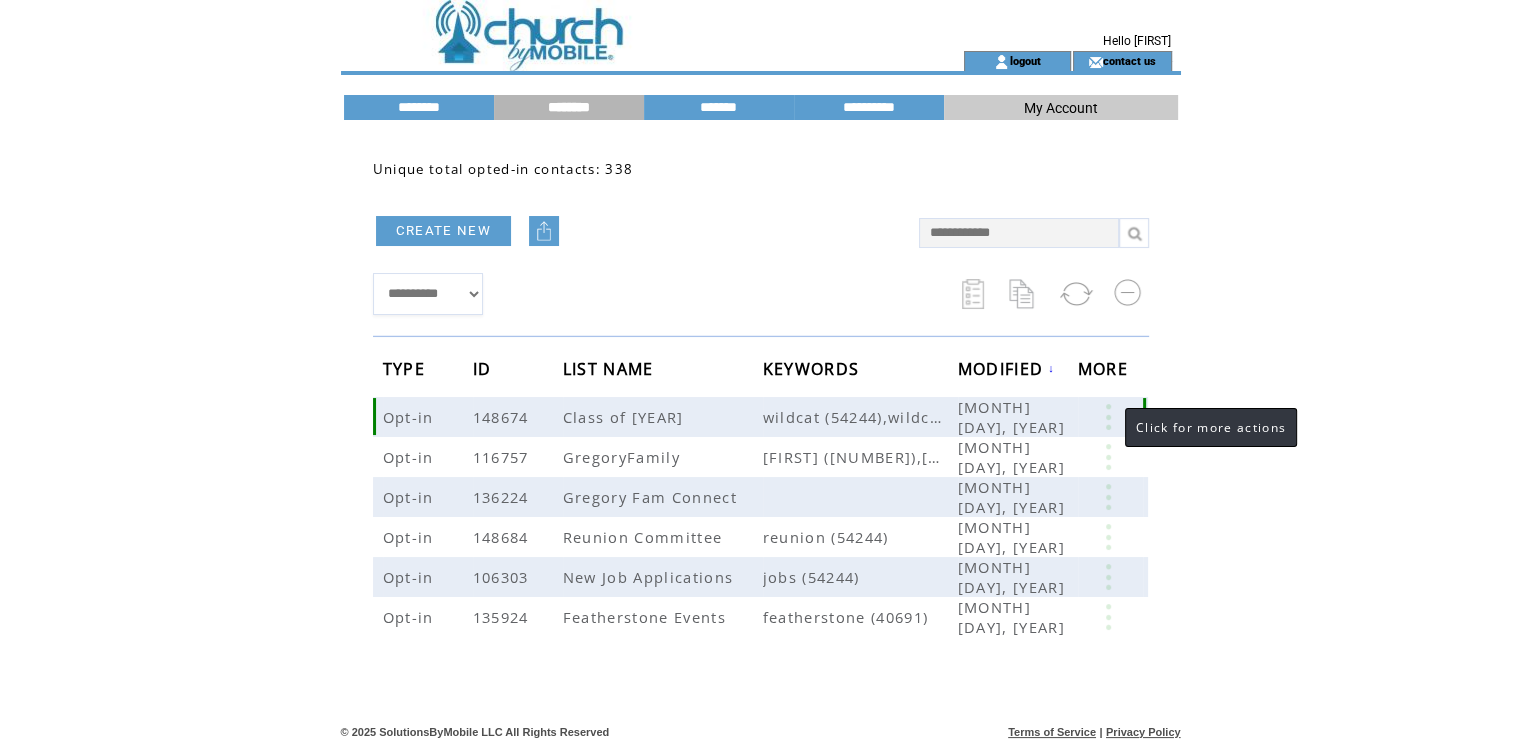 click at bounding box center (1108, 417) 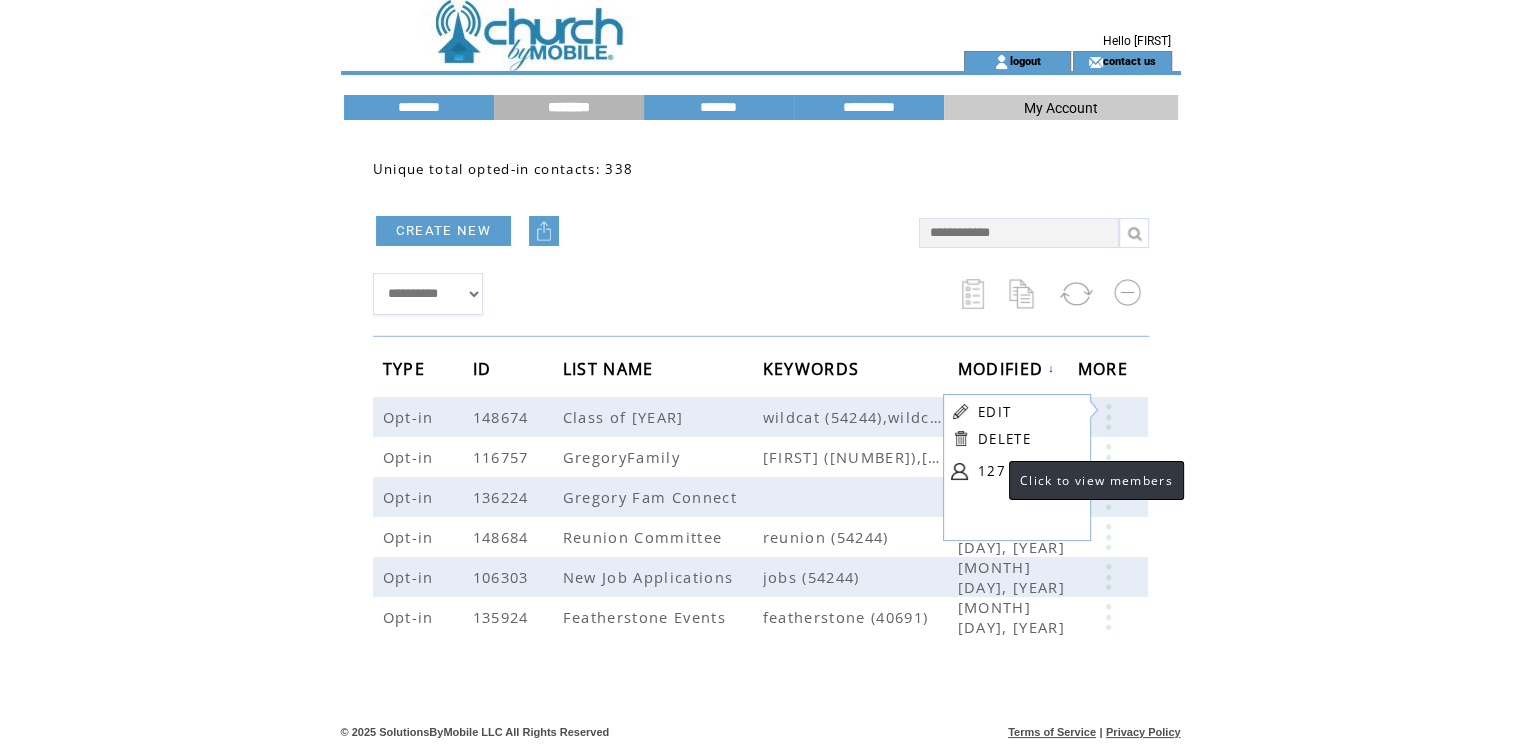 click on "127" at bounding box center (1028, 471) 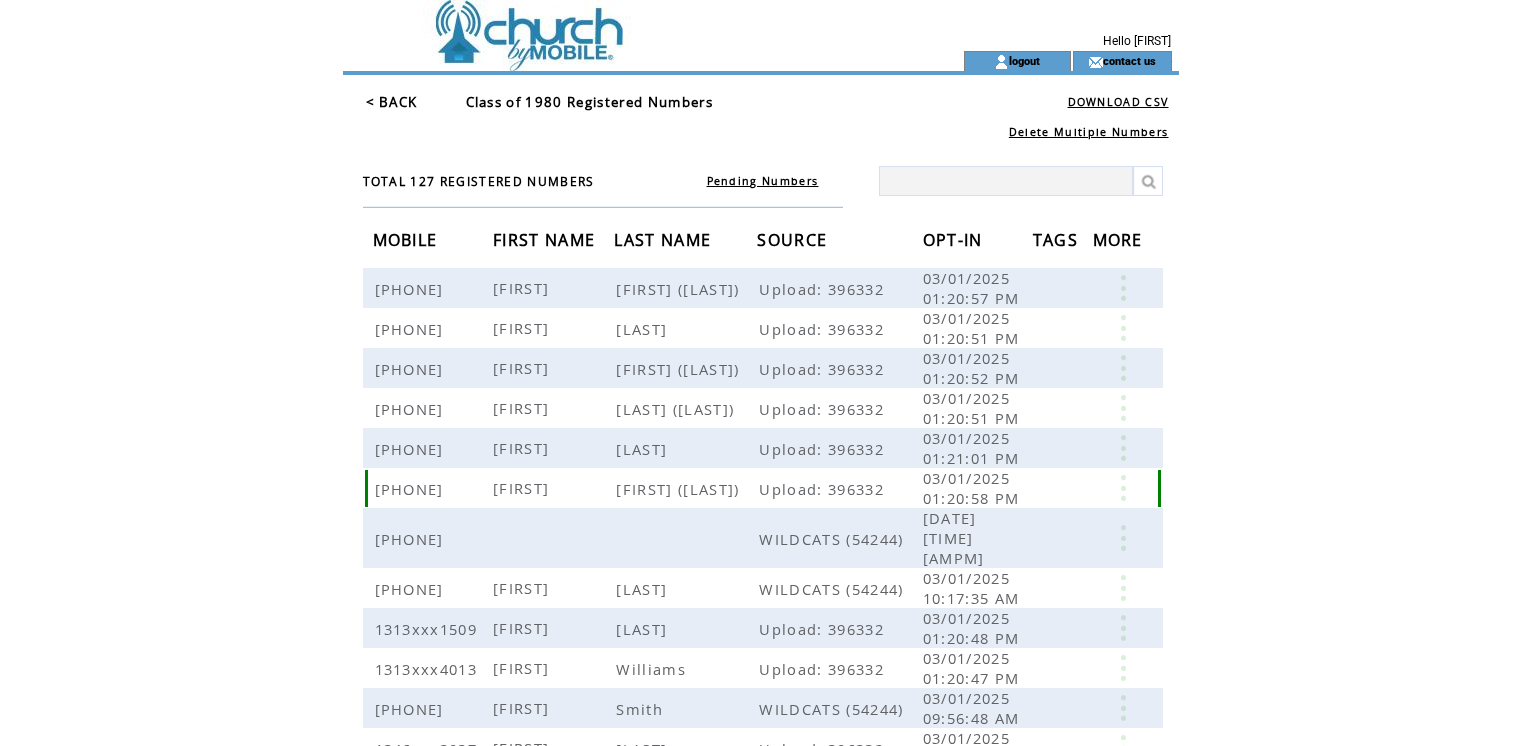 scroll, scrollTop: 0, scrollLeft: 0, axis: both 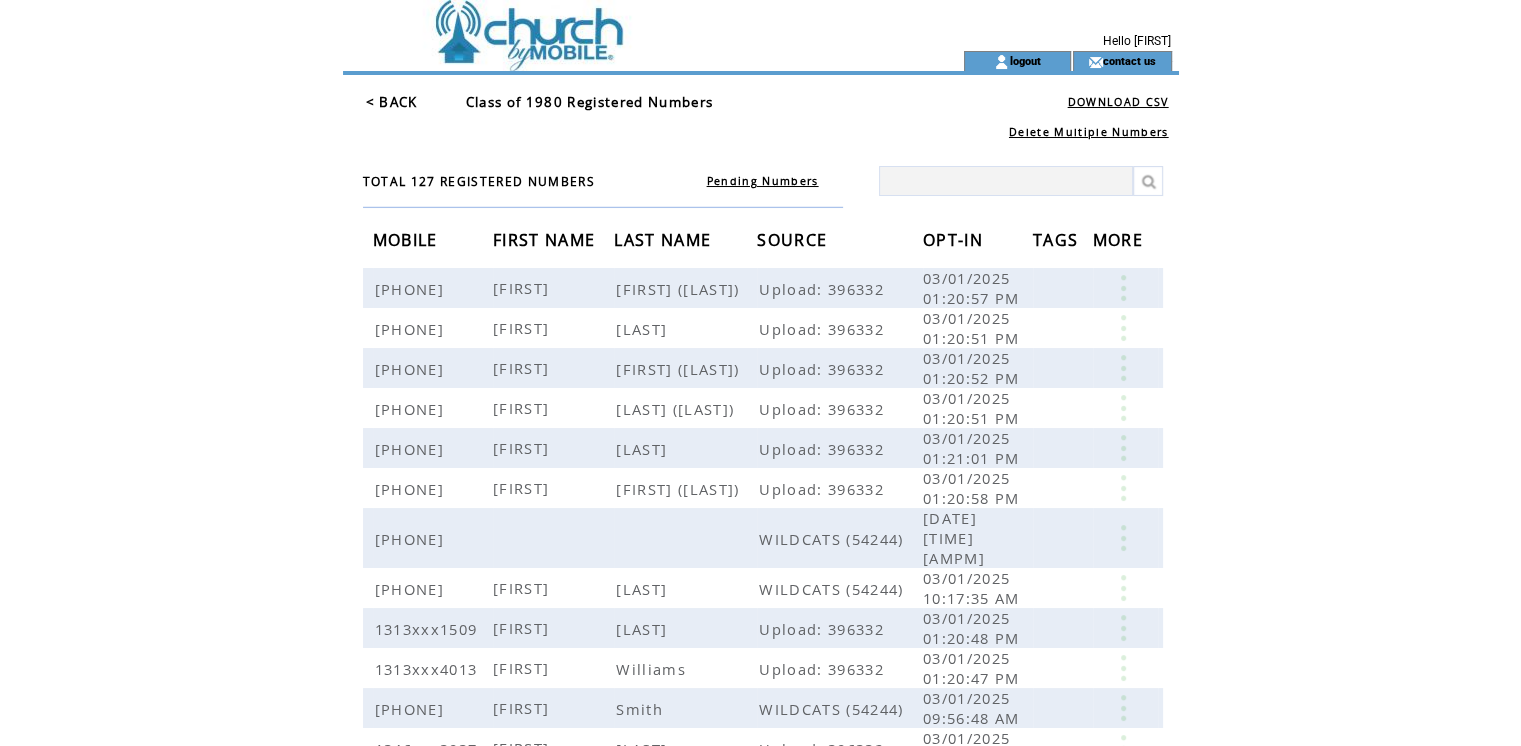 click on "**********" 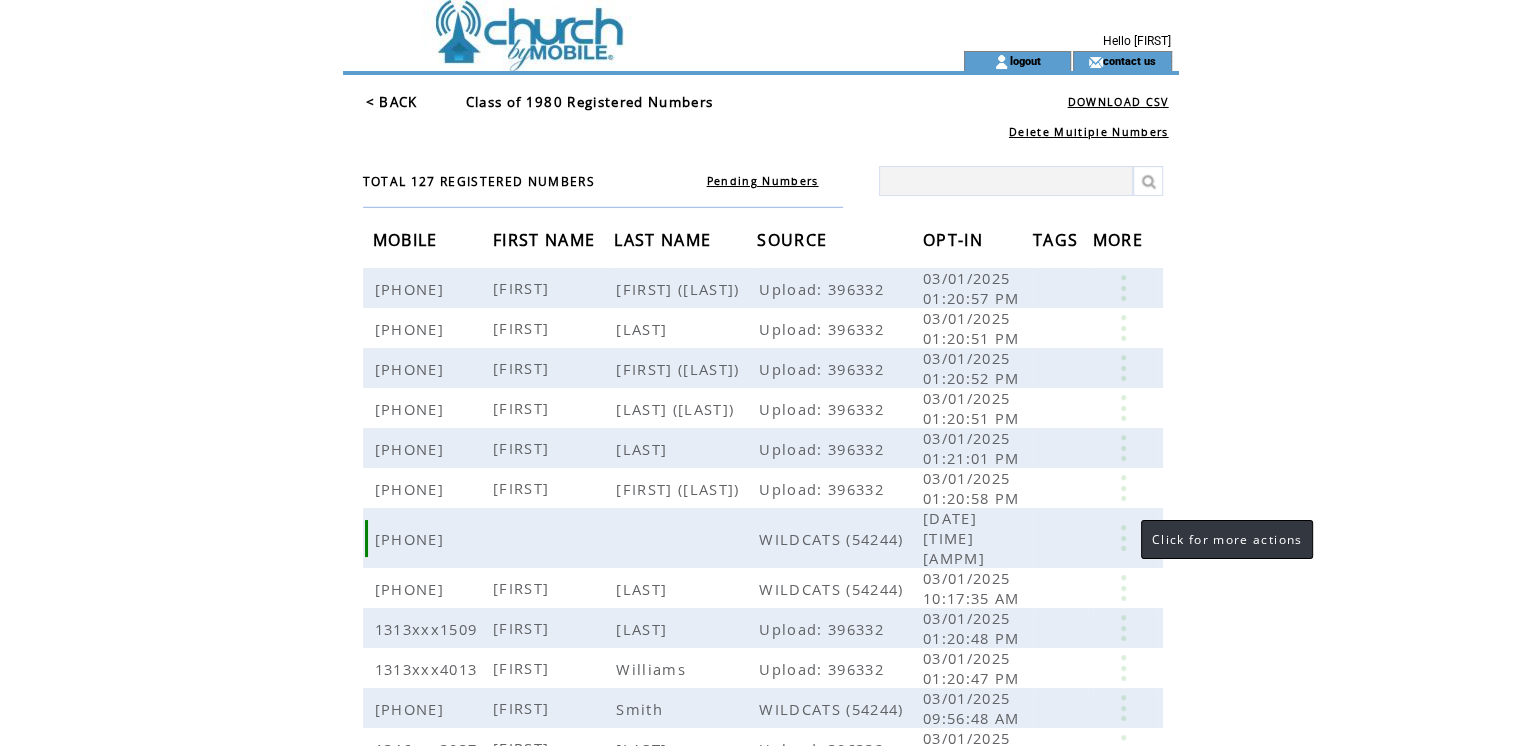 click at bounding box center (1123, 538) 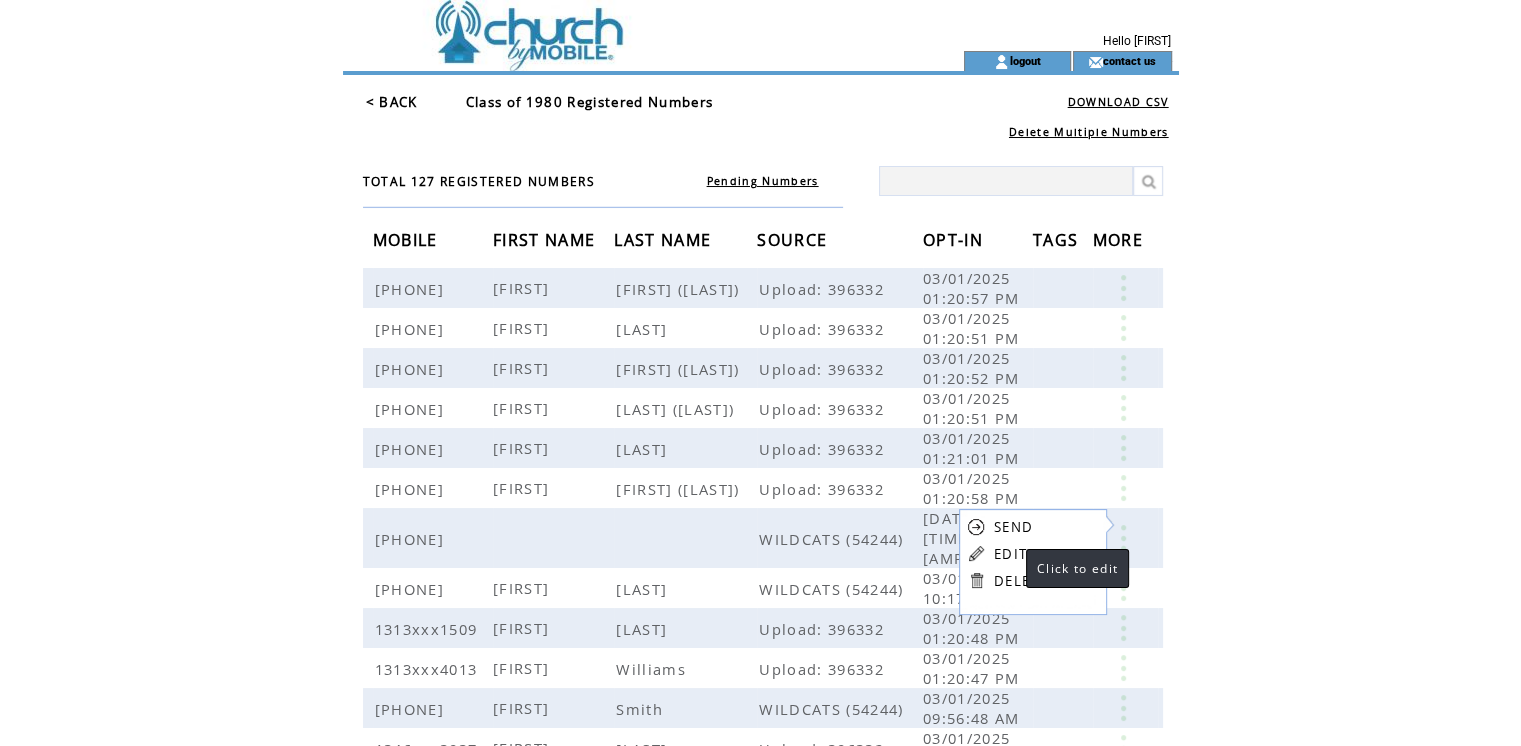 click on "EDIT" at bounding box center [1010, 554] 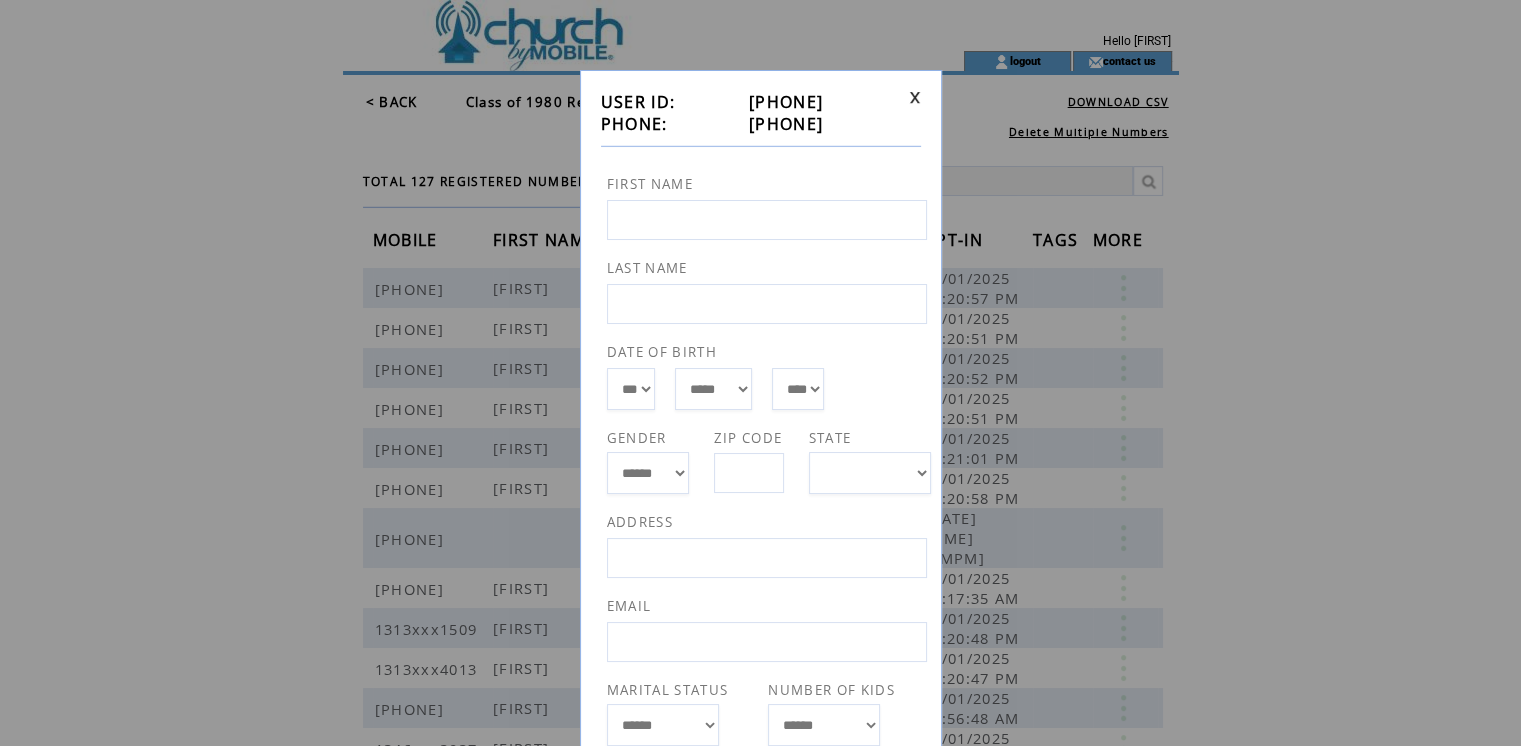 click at bounding box center (767, 220) 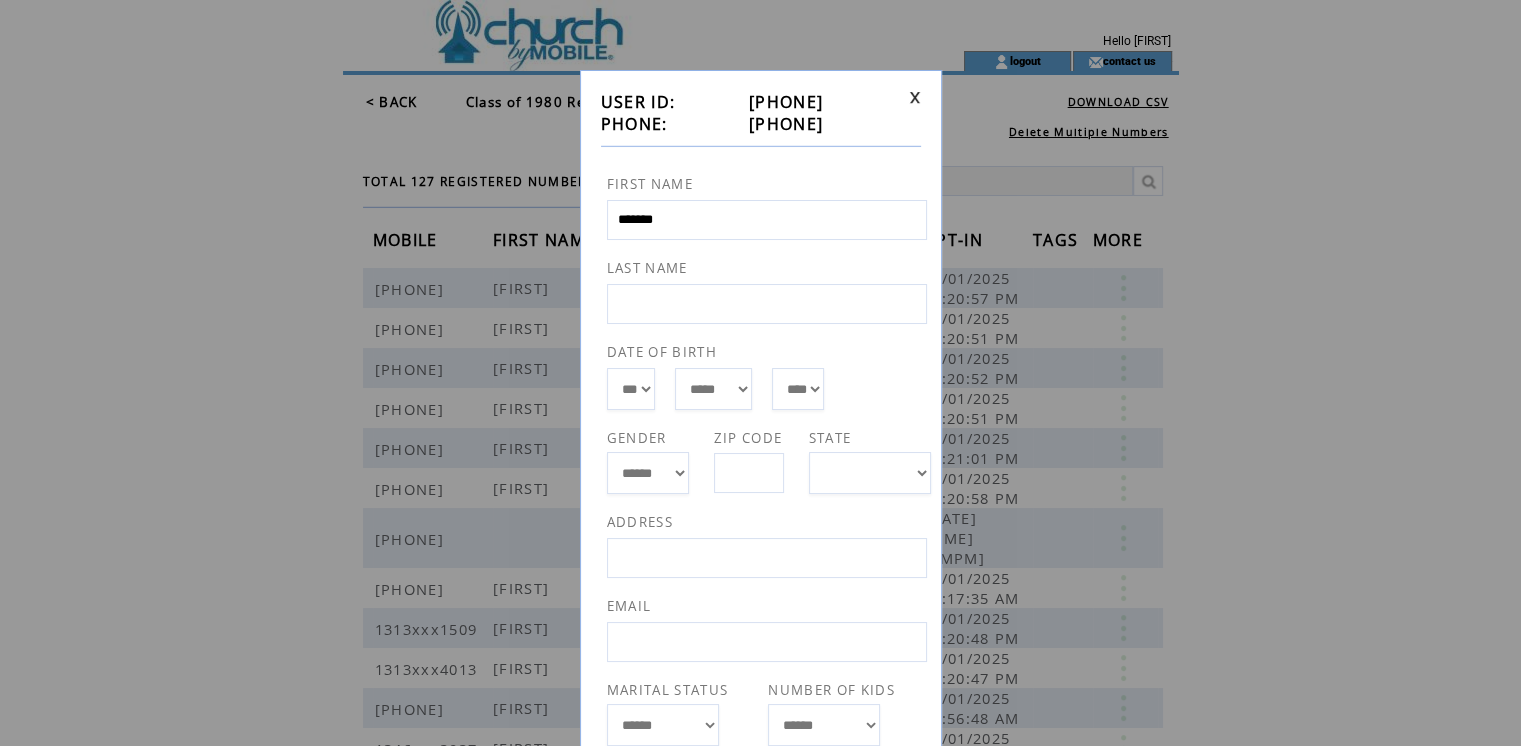 type on "*******" 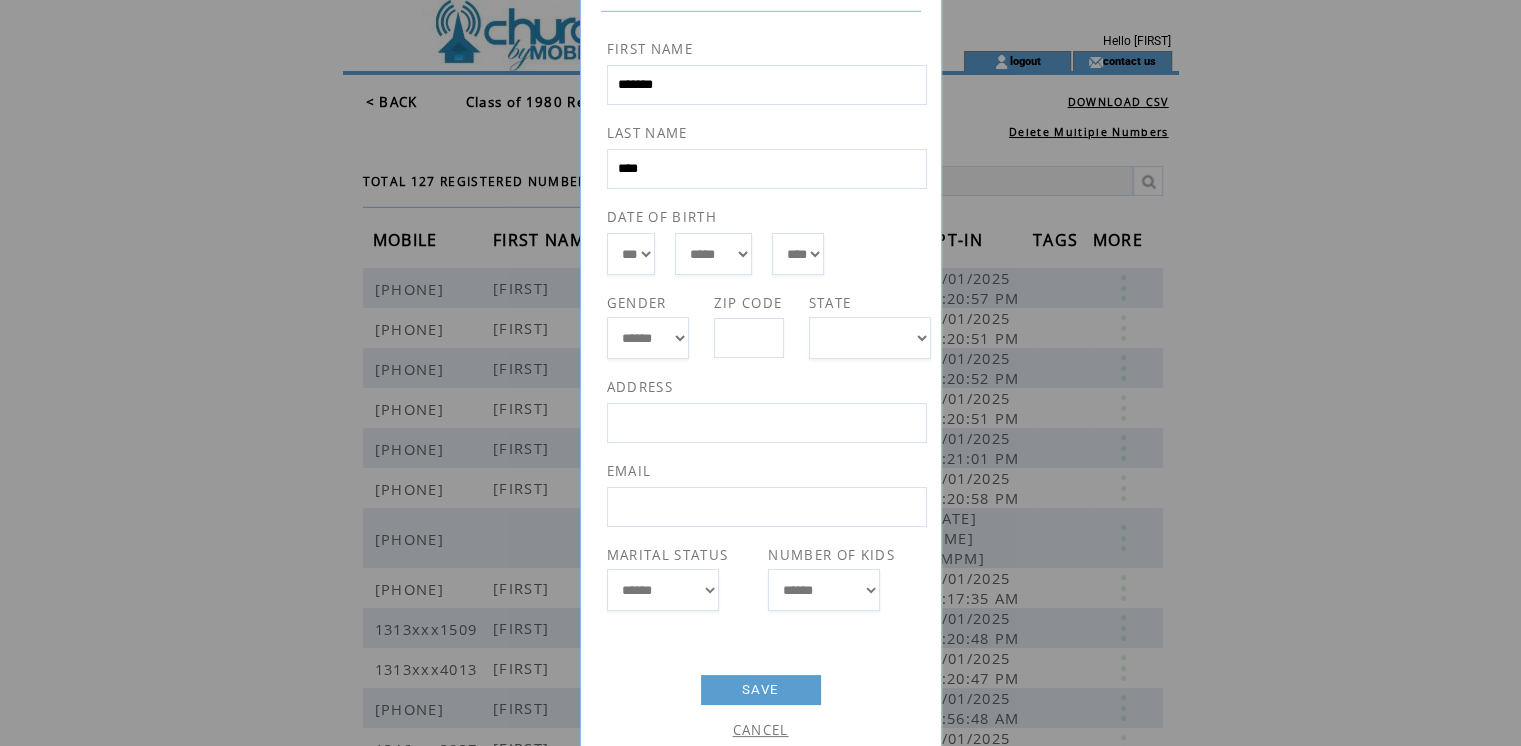 scroll, scrollTop: 136, scrollLeft: 0, axis: vertical 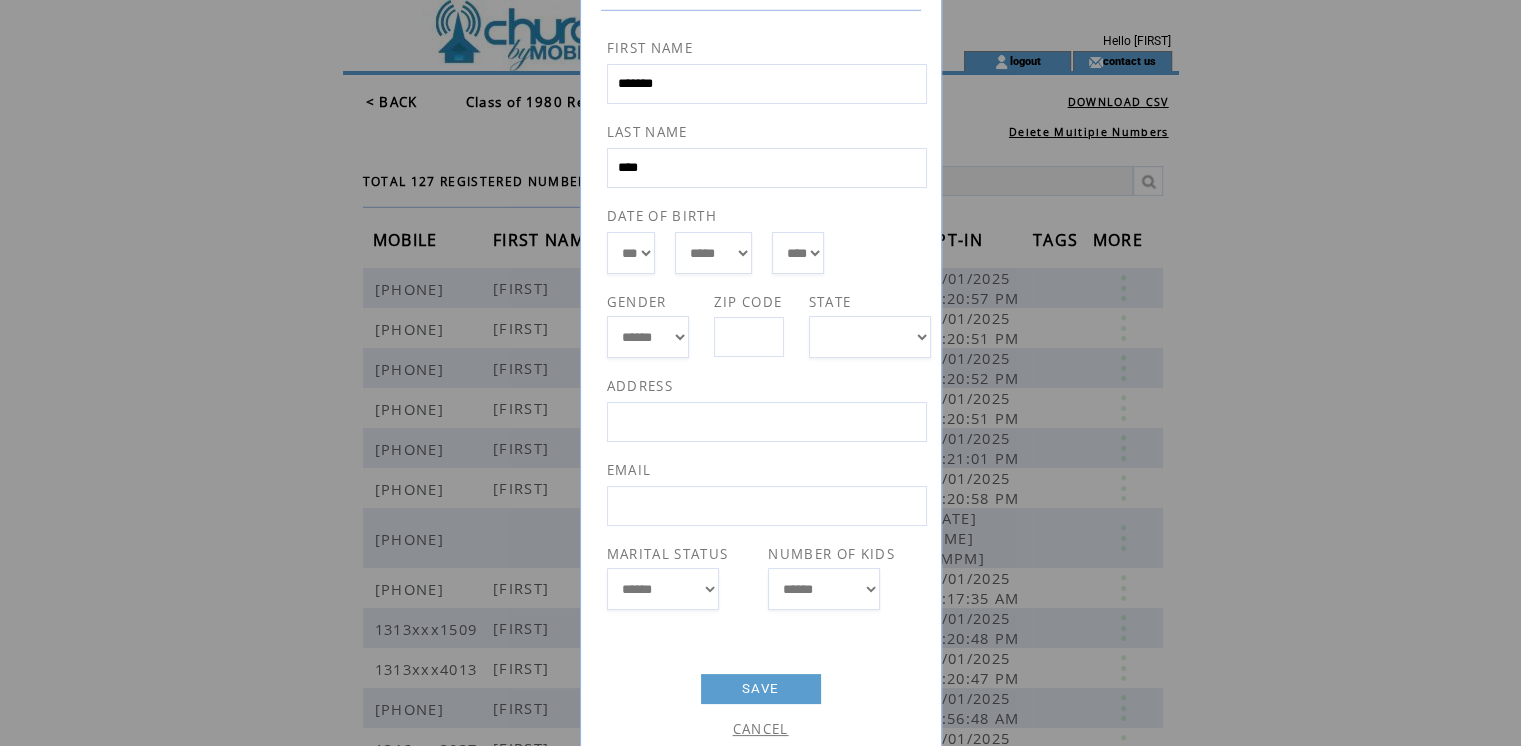 type on "****" 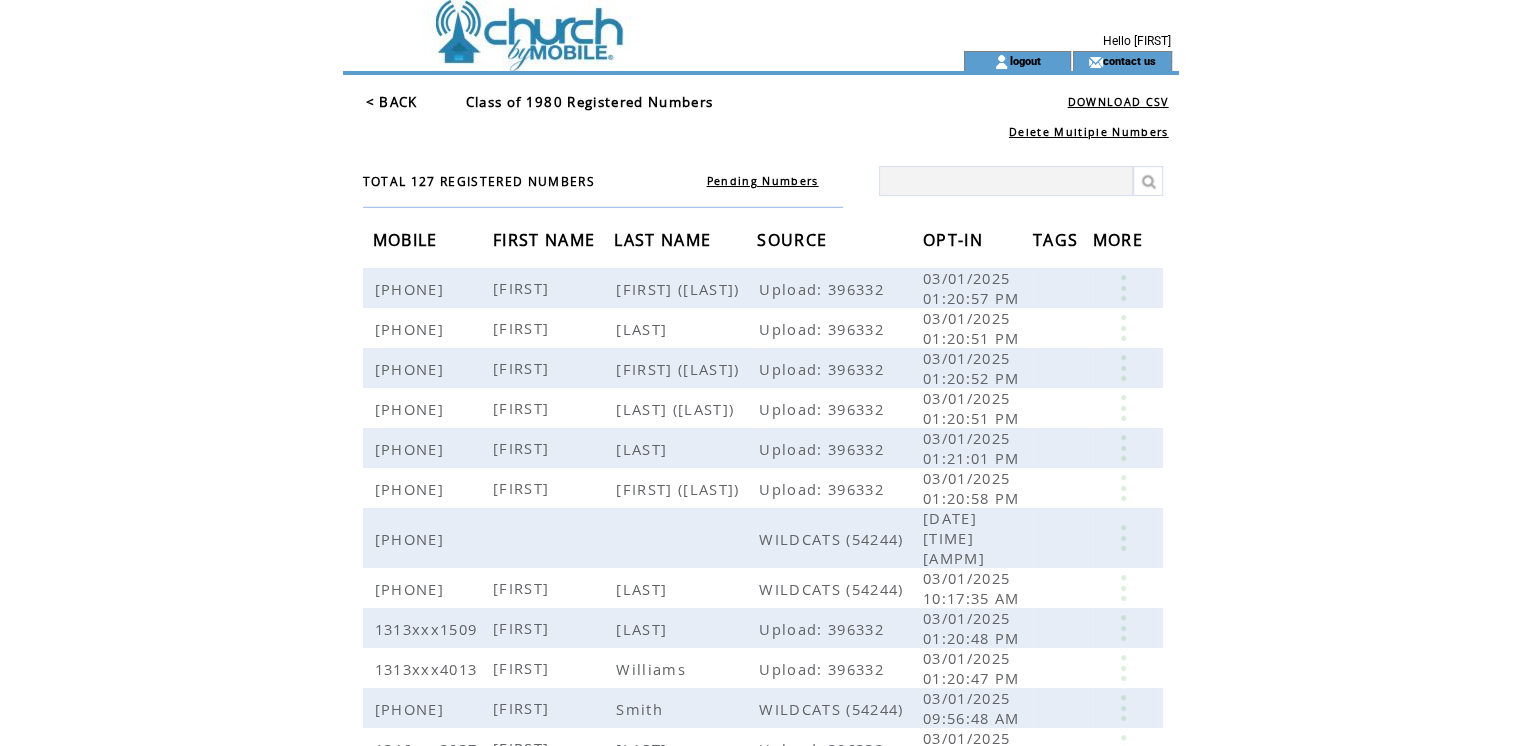 click on "< BACK" at bounding box center (392, 102) 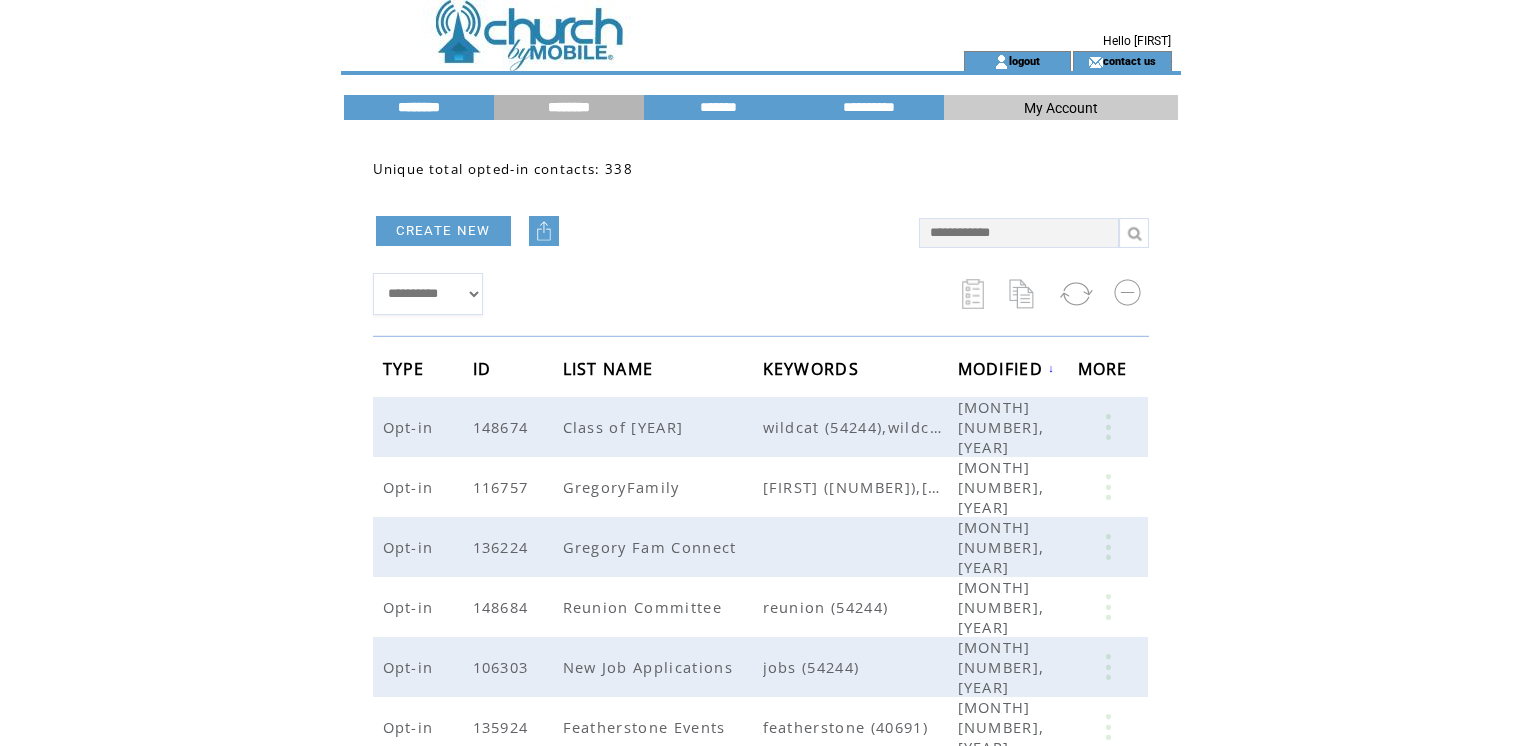 scroll, scrollTop: 0, scrollLeft: 0, axis: both 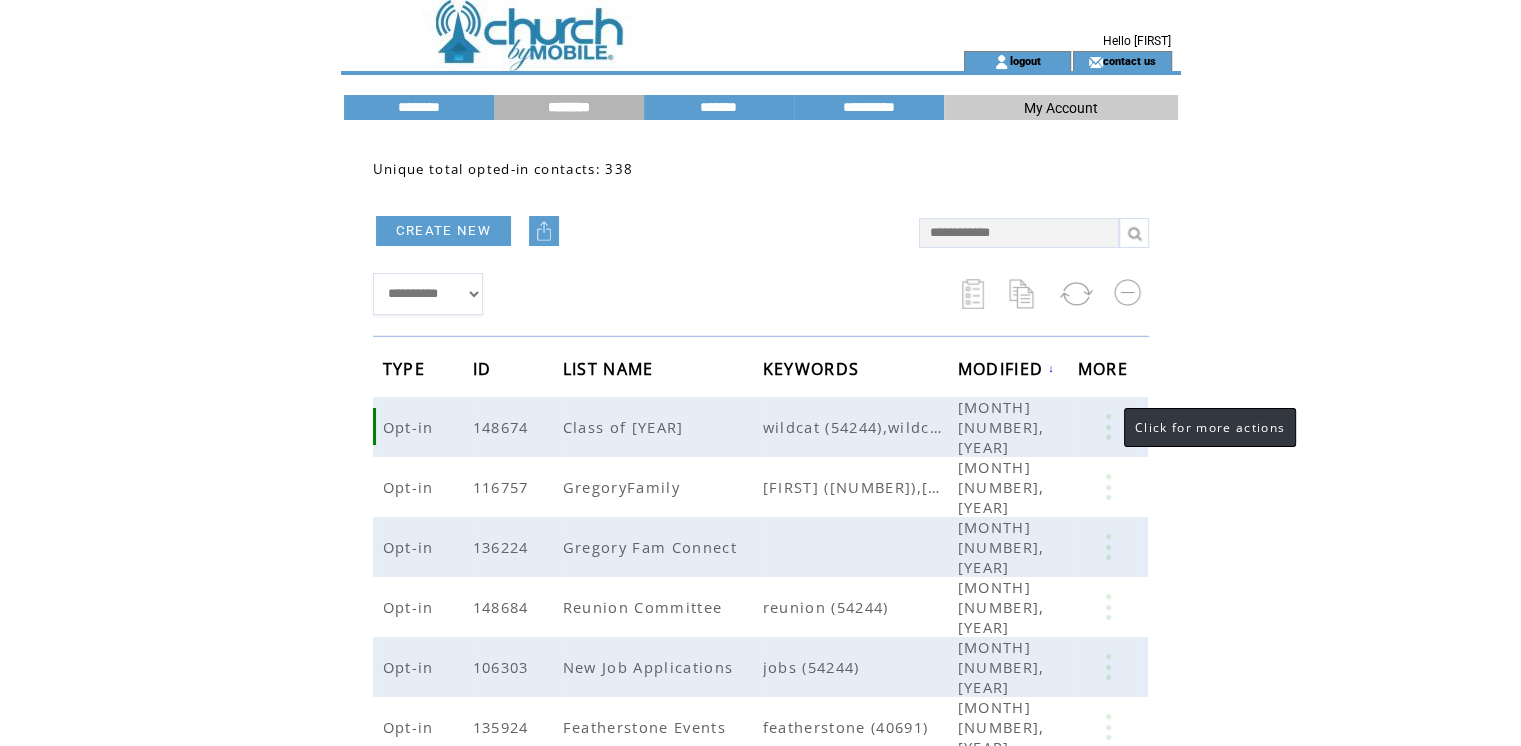 click at bounding box center [1108, 427] 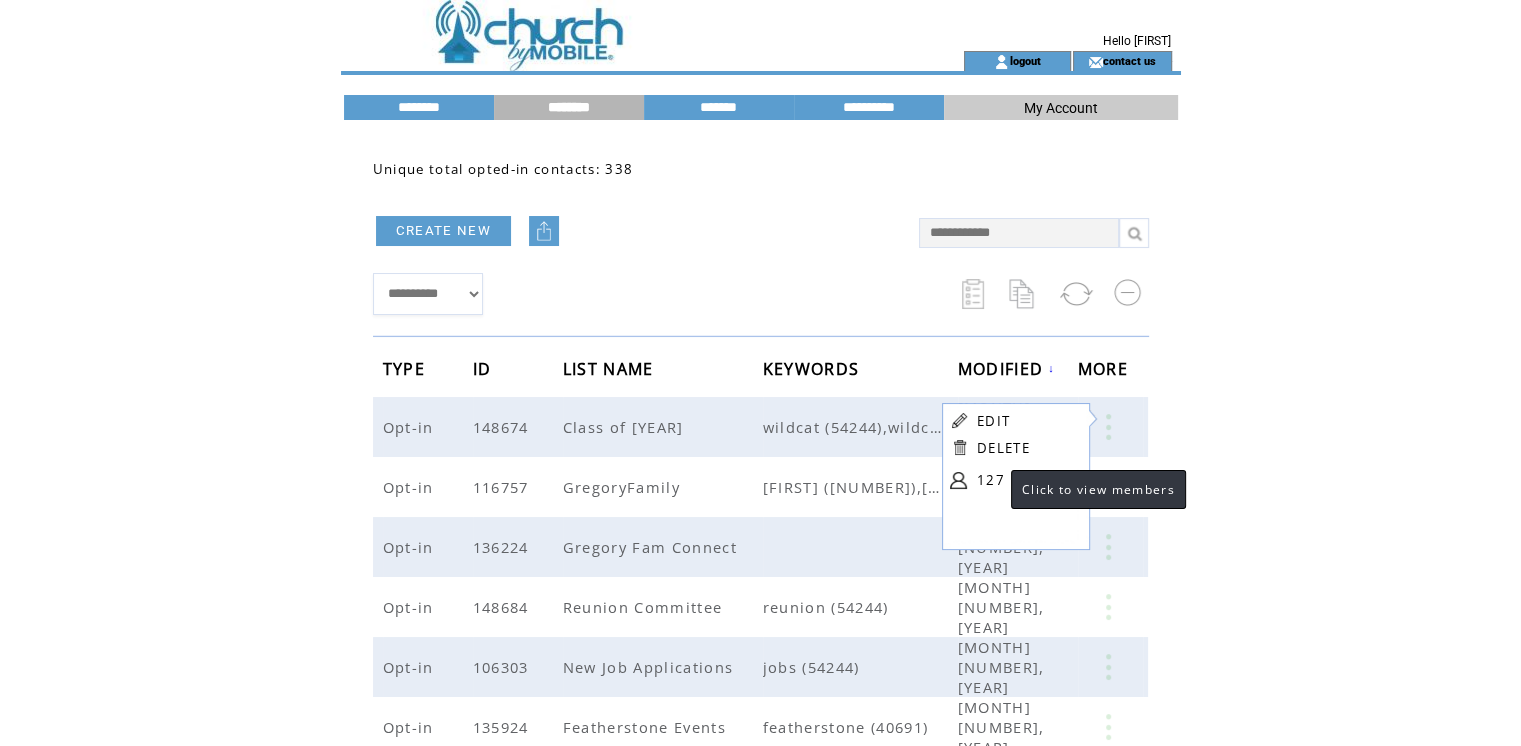 click on "127" at bounding box center (1027, 480) 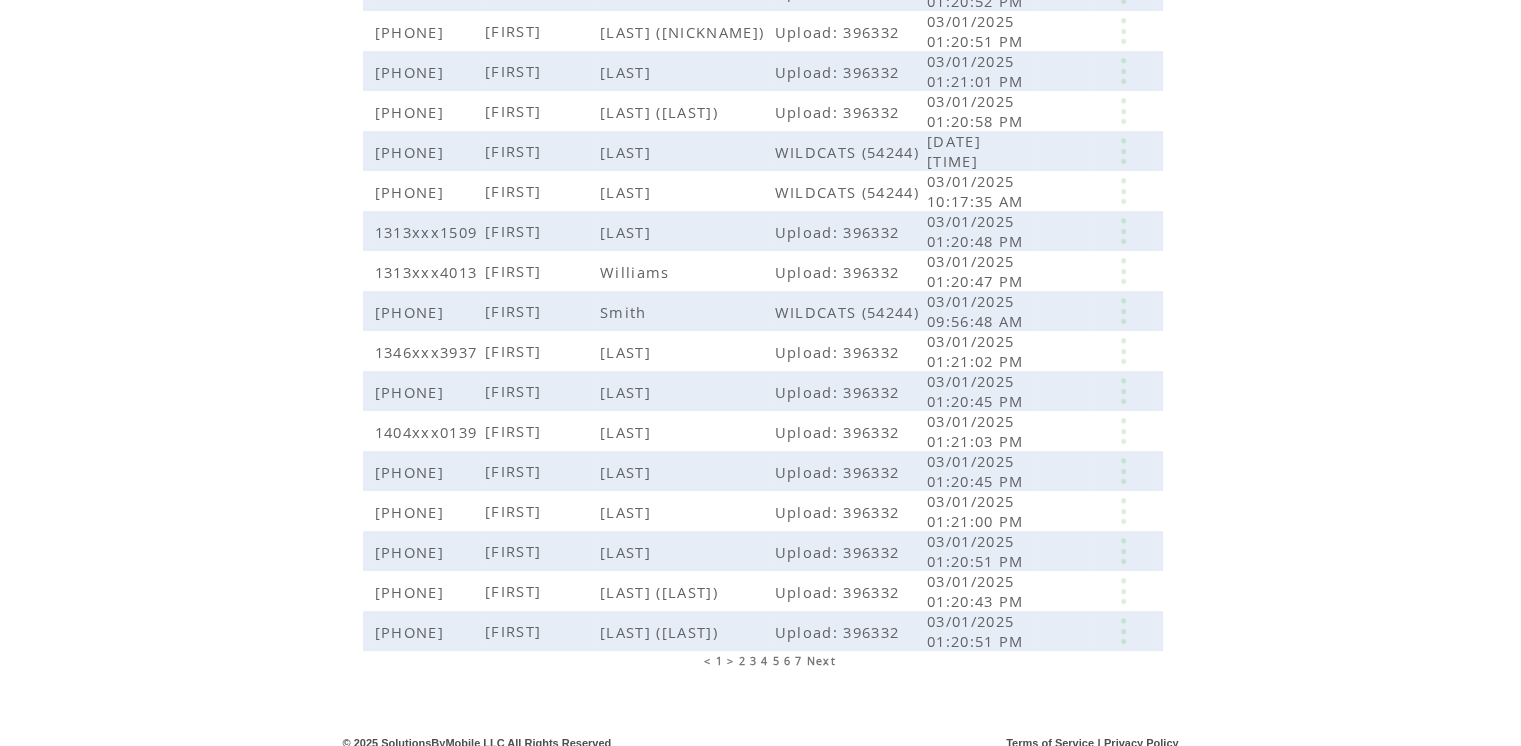 scroll, scrollTop: 390, scrollLeft: 0, axis: vertical 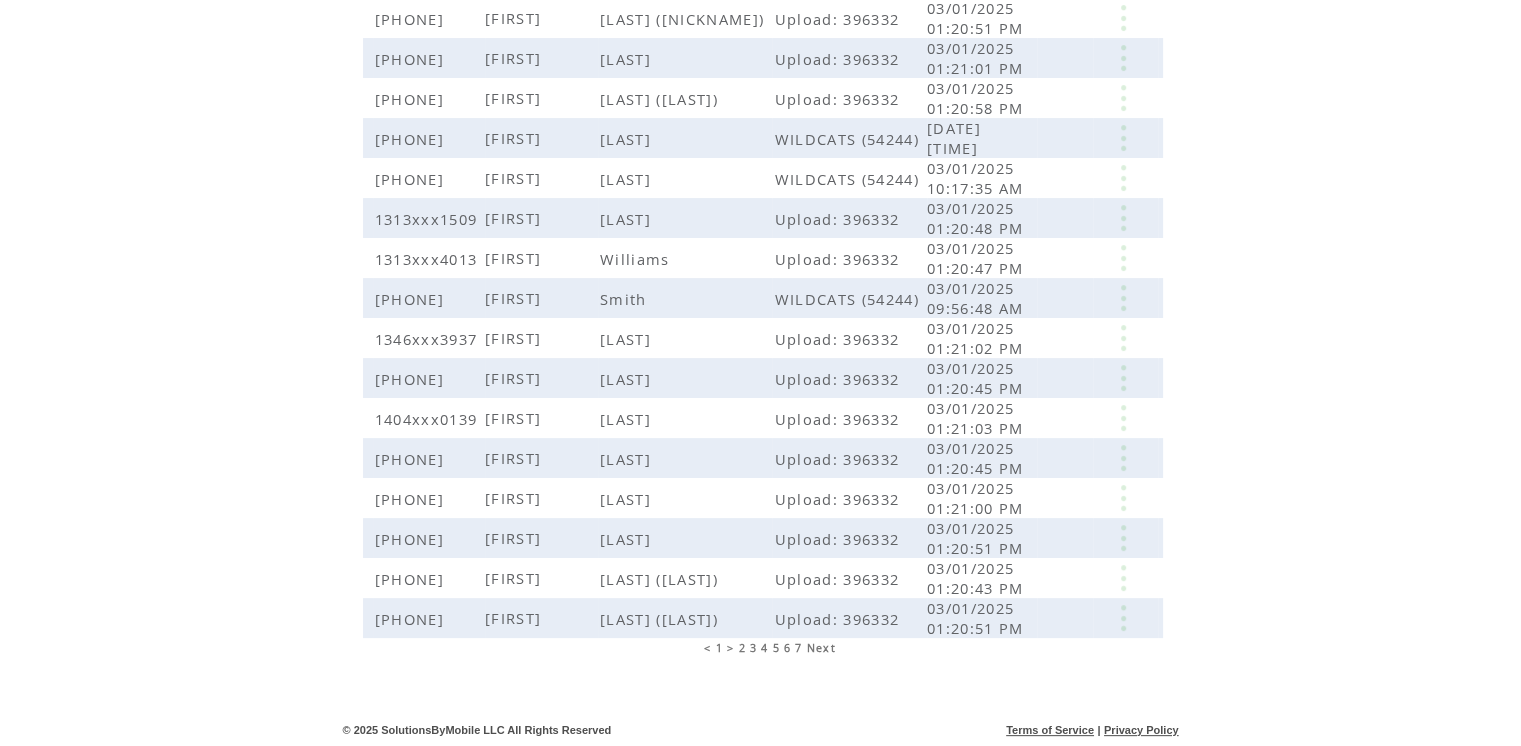 click on "2" at bounding box center [742, 648] 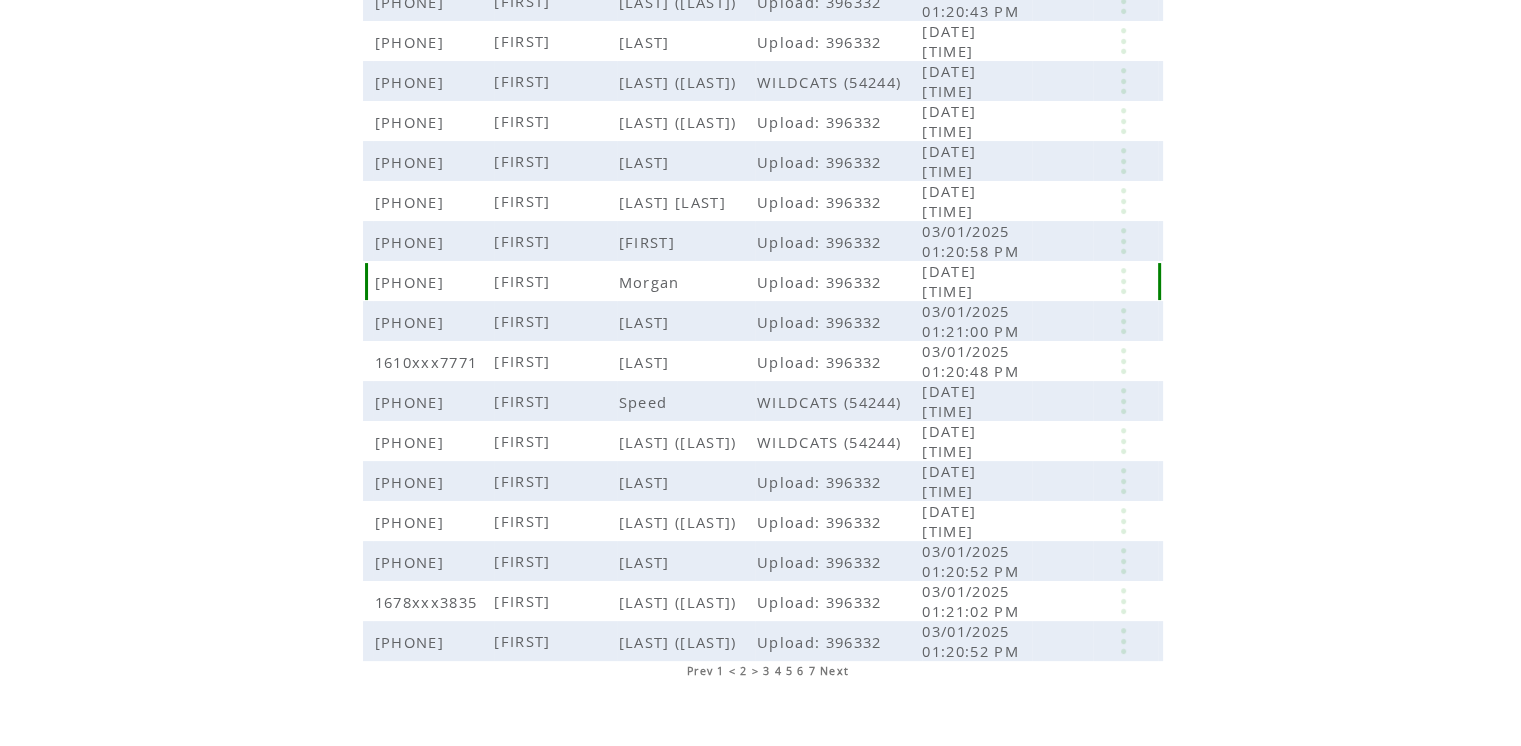 scroll, scrollTop: 390, scrollLeft: 0, axis: vertical 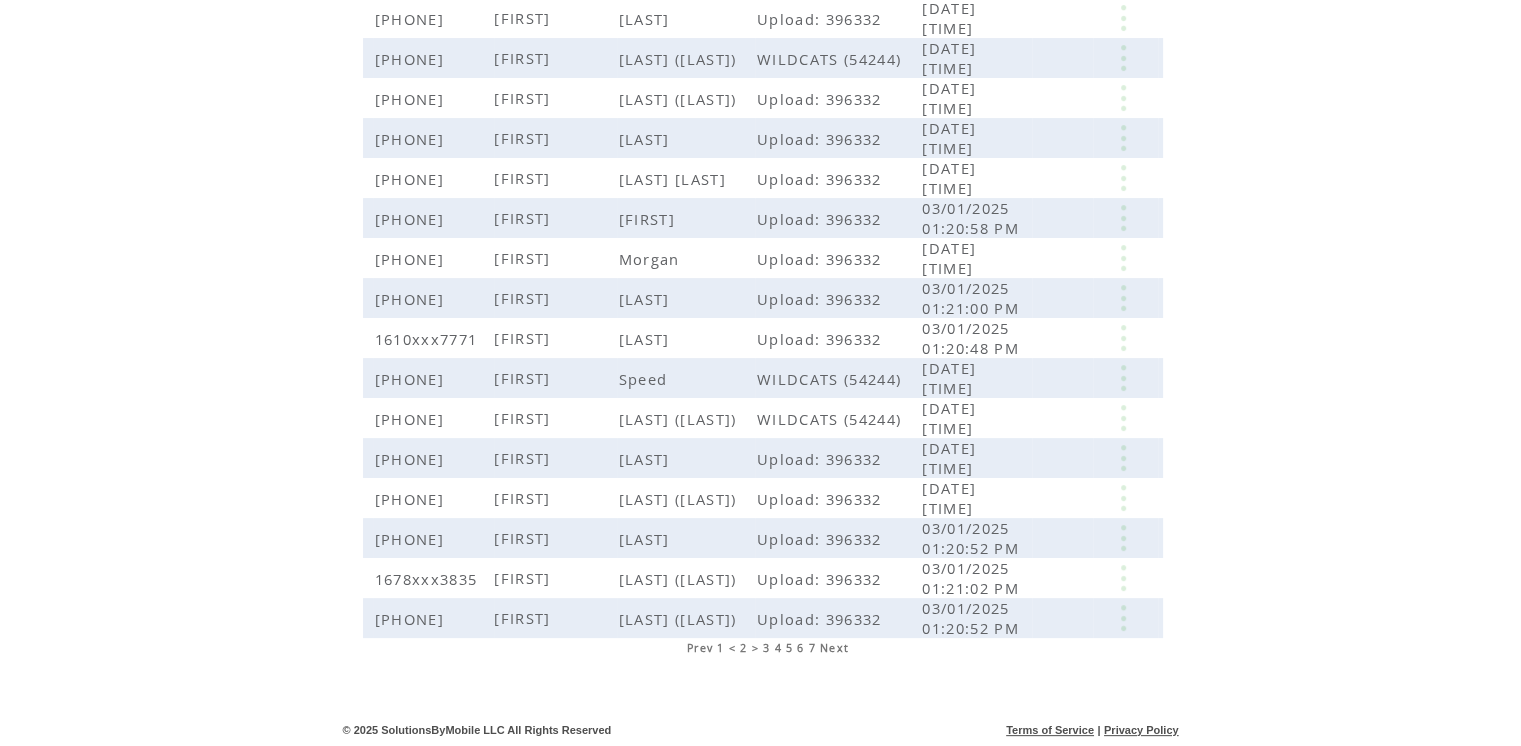 click on "3" at bounding box center (766, 648) 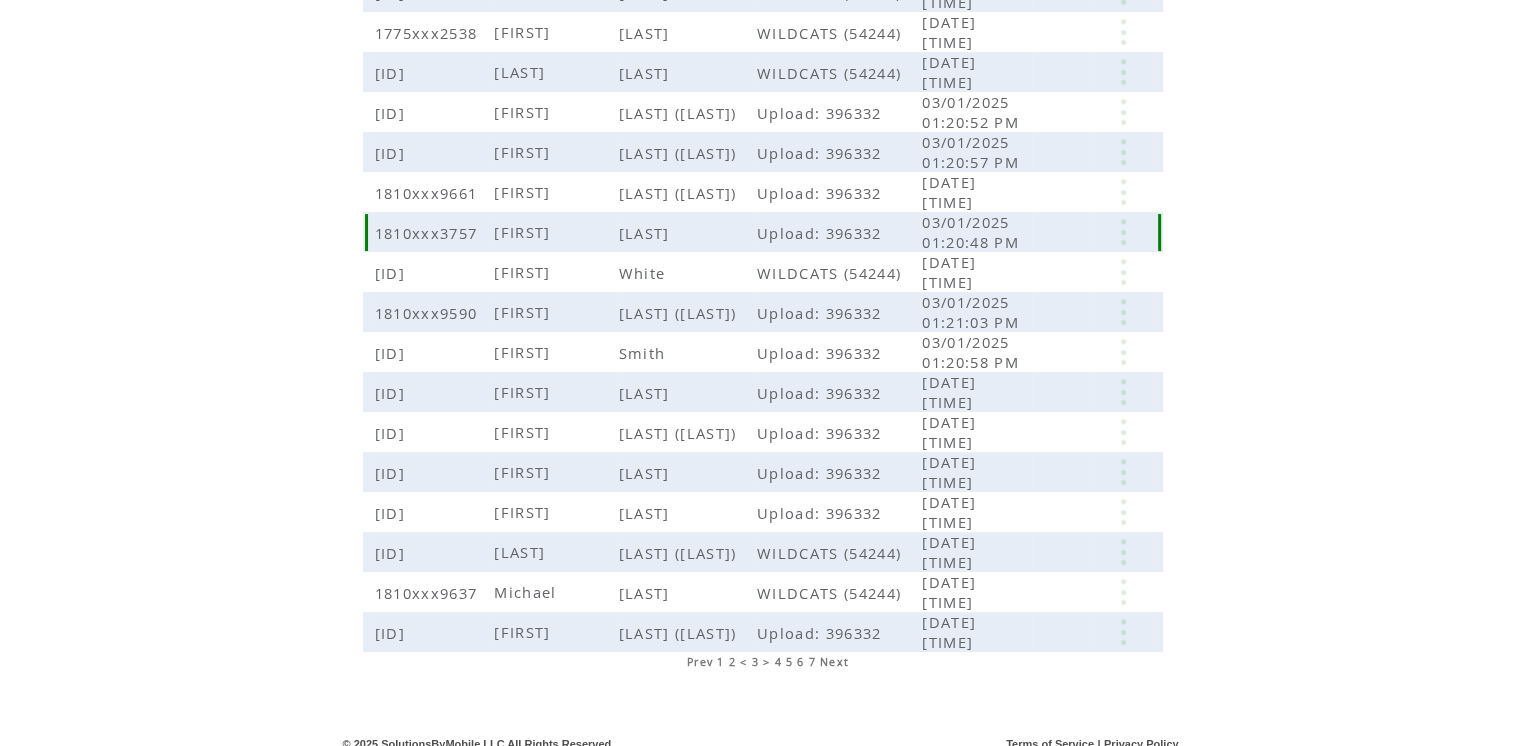 scroll, scrollTop: 412, scrollLeft: 0, axis: vertical 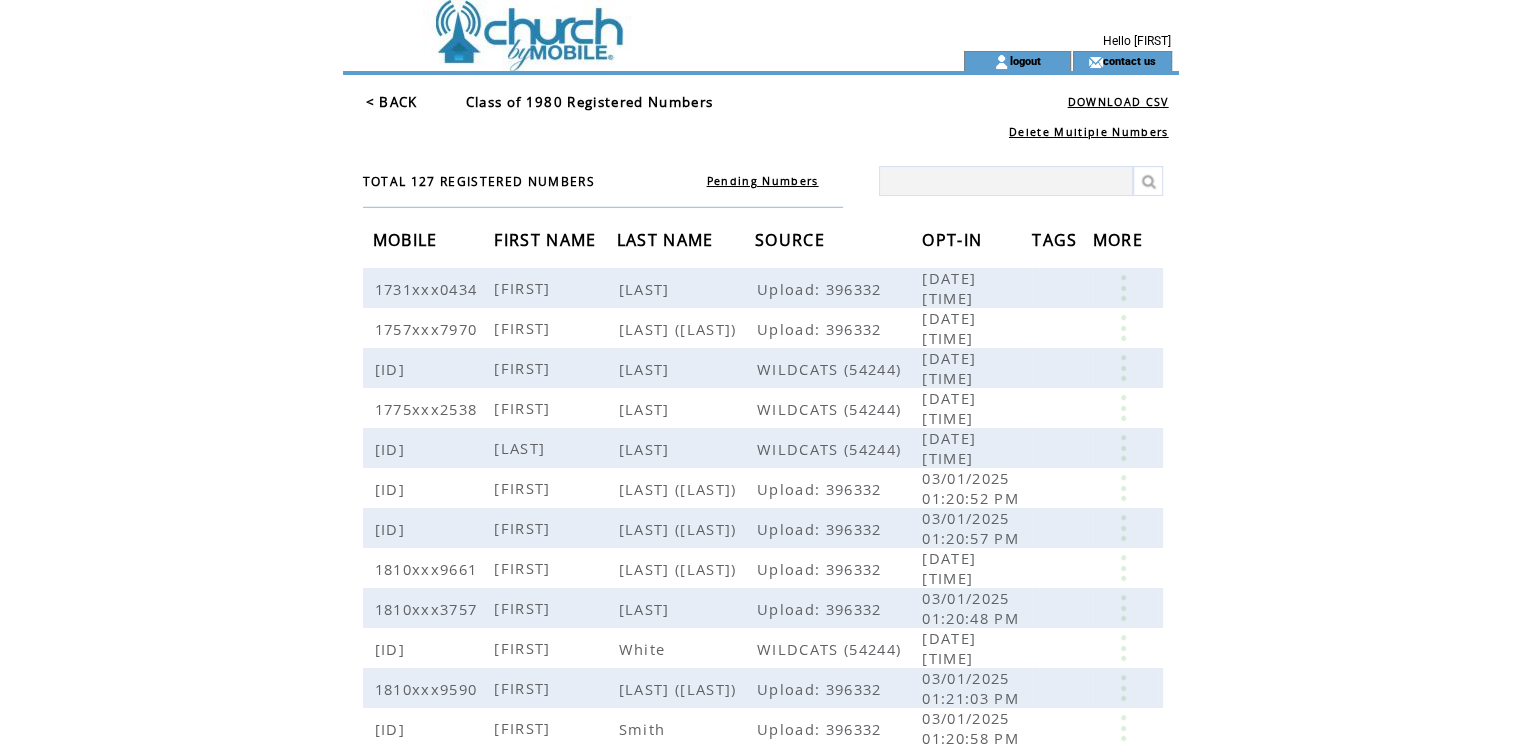 click on "LAST NAME" at bounding box center (668, 242) 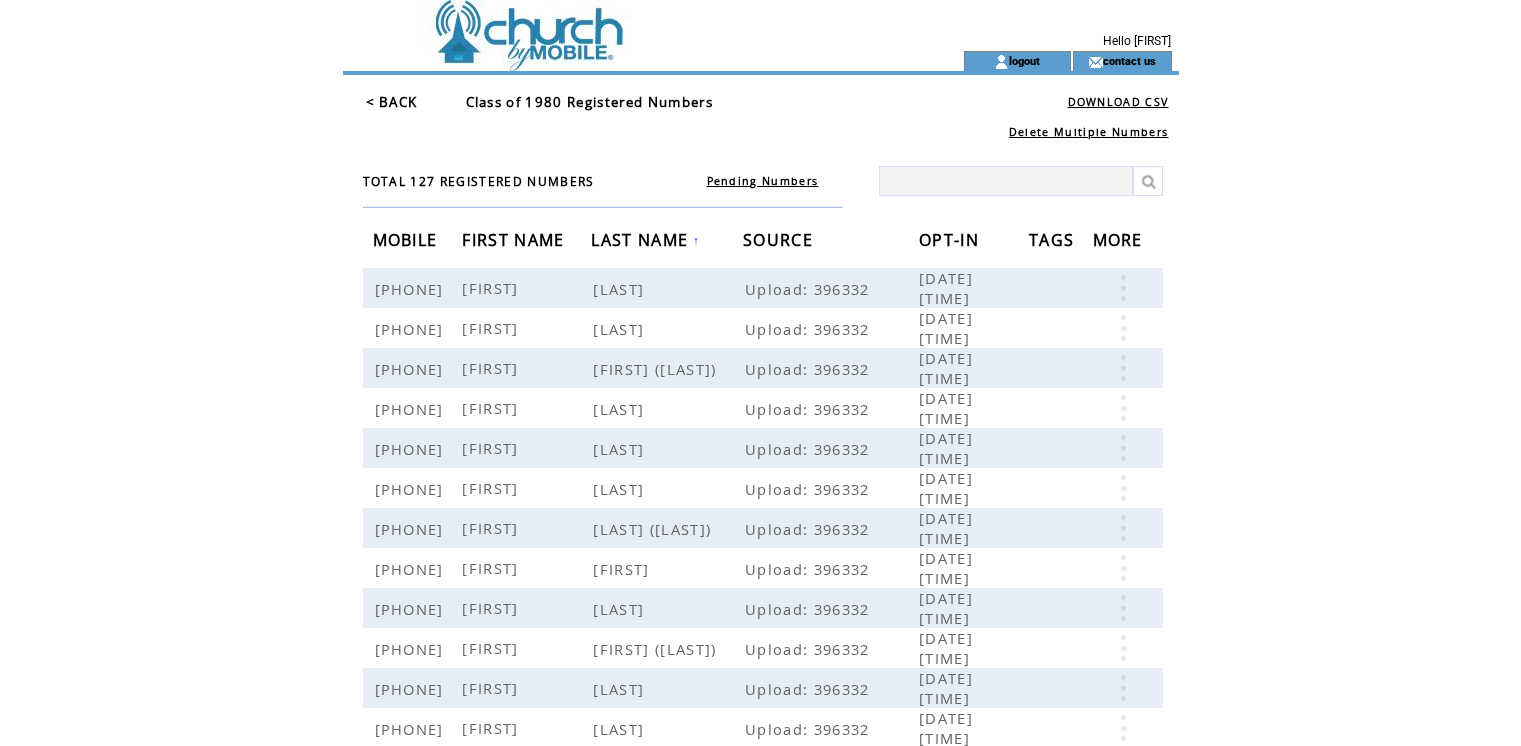 scroll, scrollTop: 0, scrollLeft: 0, axis: both 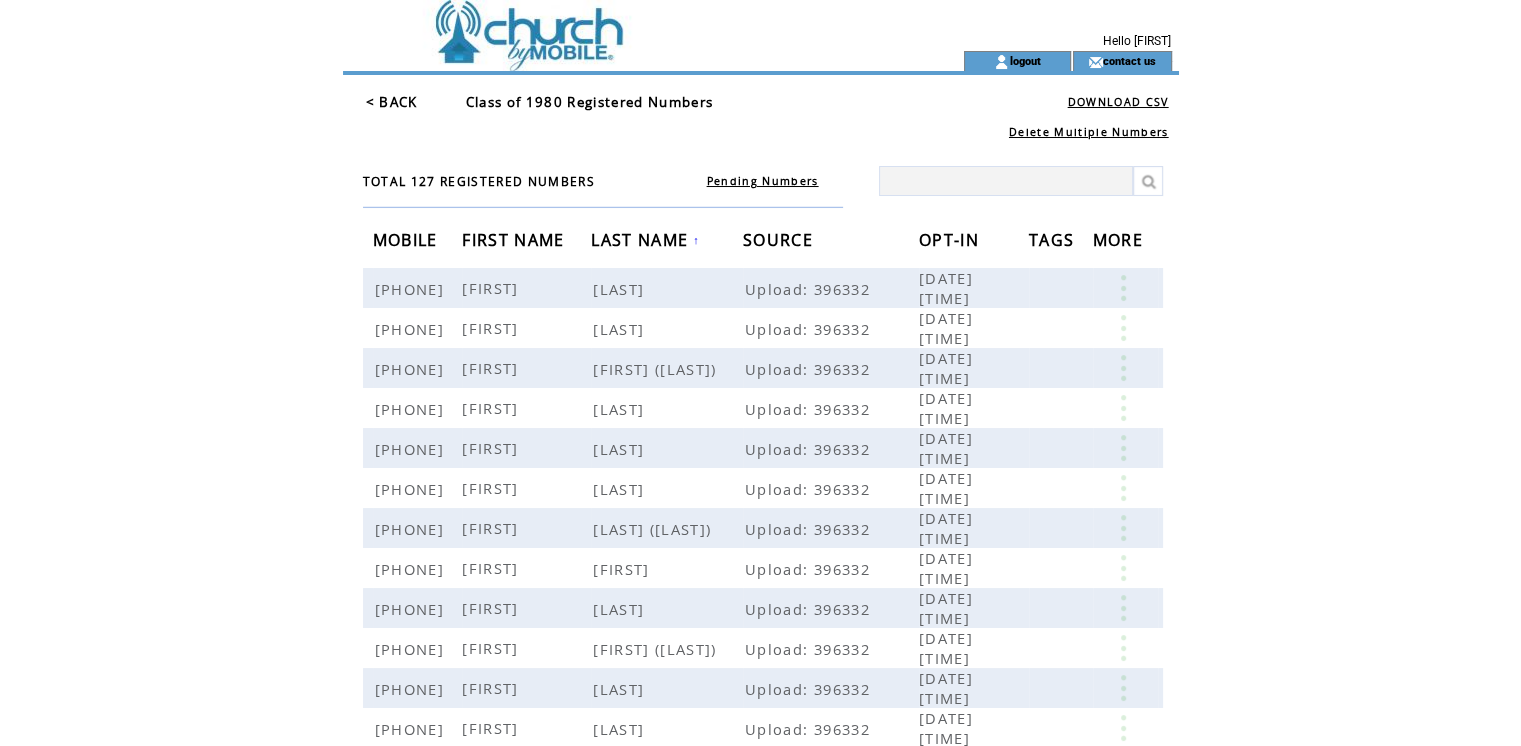 click on "FIRST NAME" at bounding box center [515, 242] 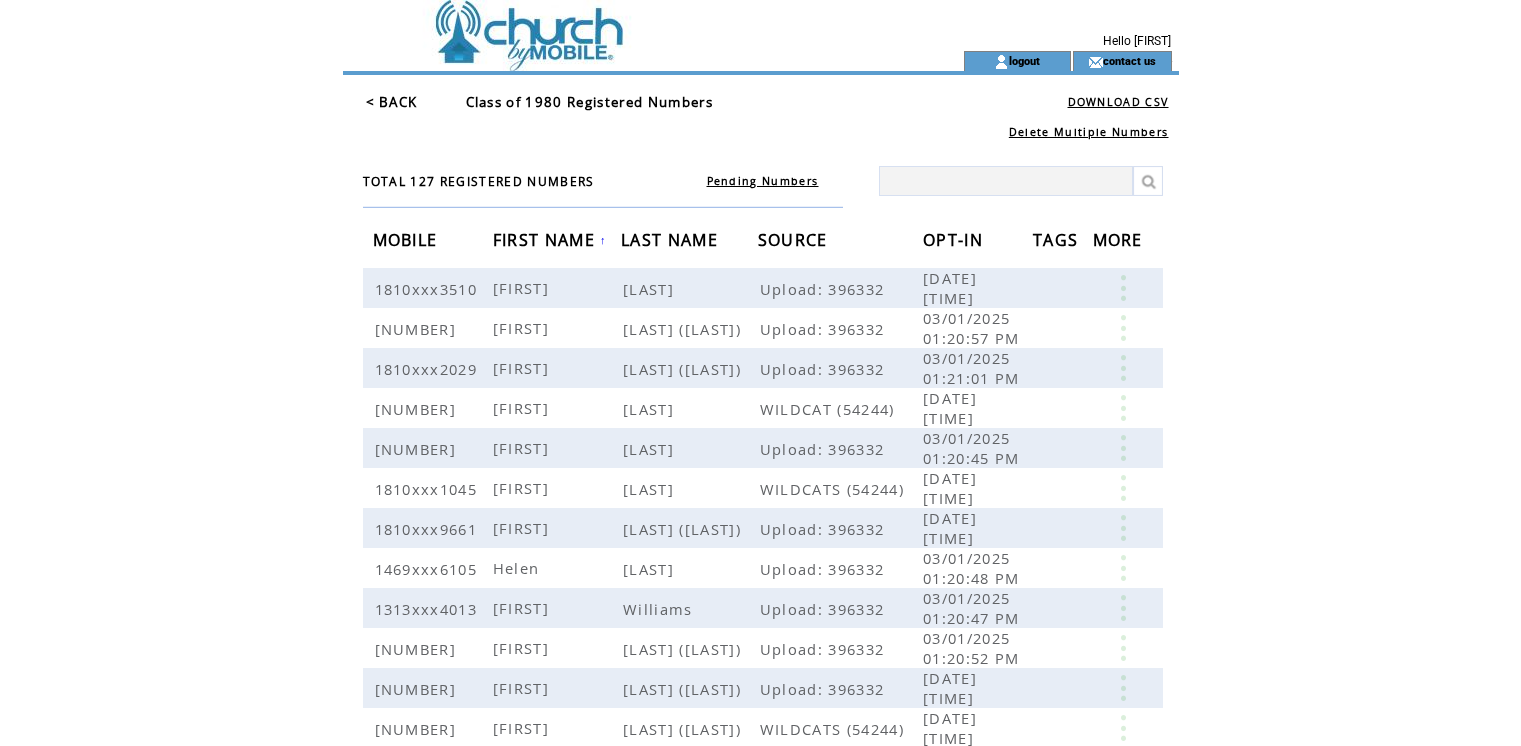 scroll, scrollTop: 0, scrollLeft: 0, axis: both 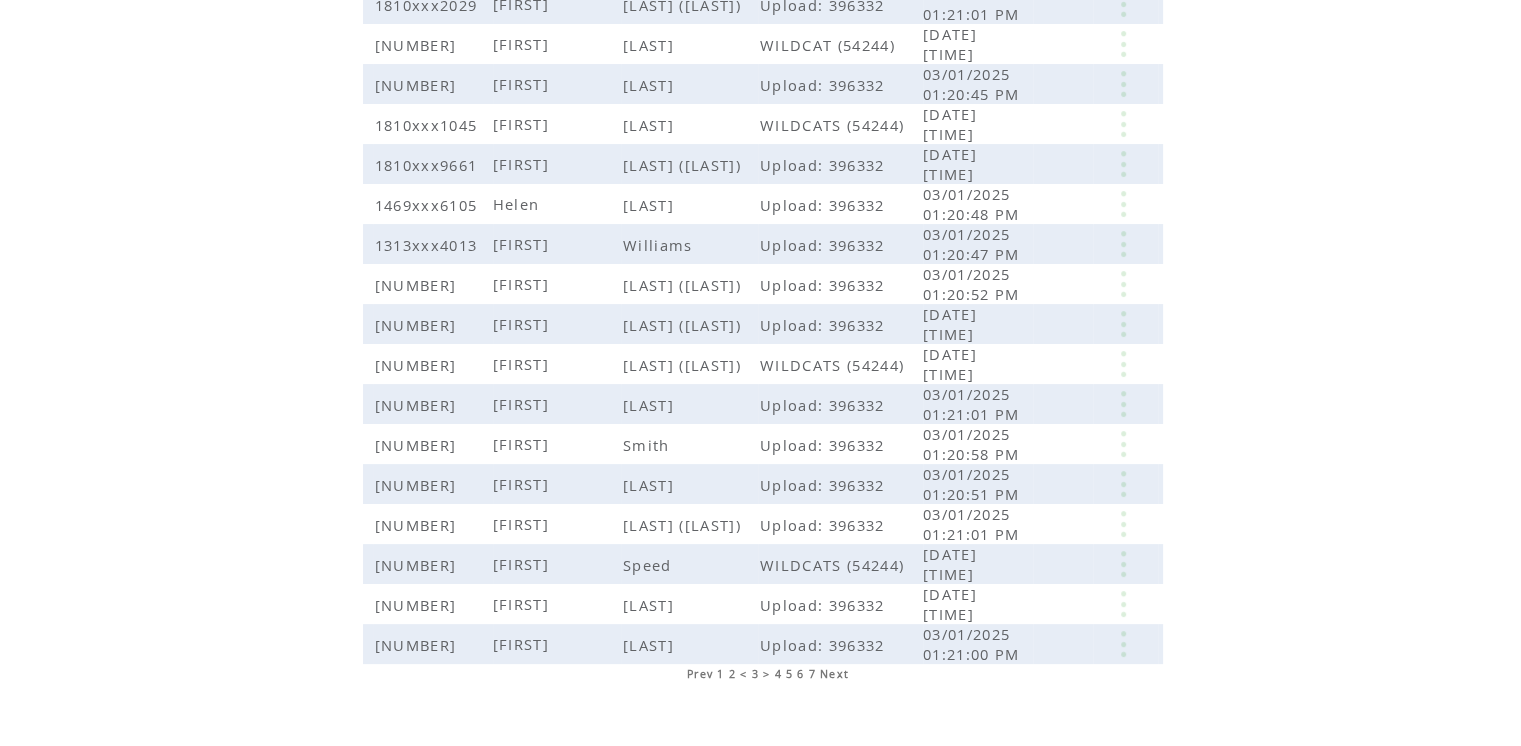 click on "4" at bounding box center (777, 674) 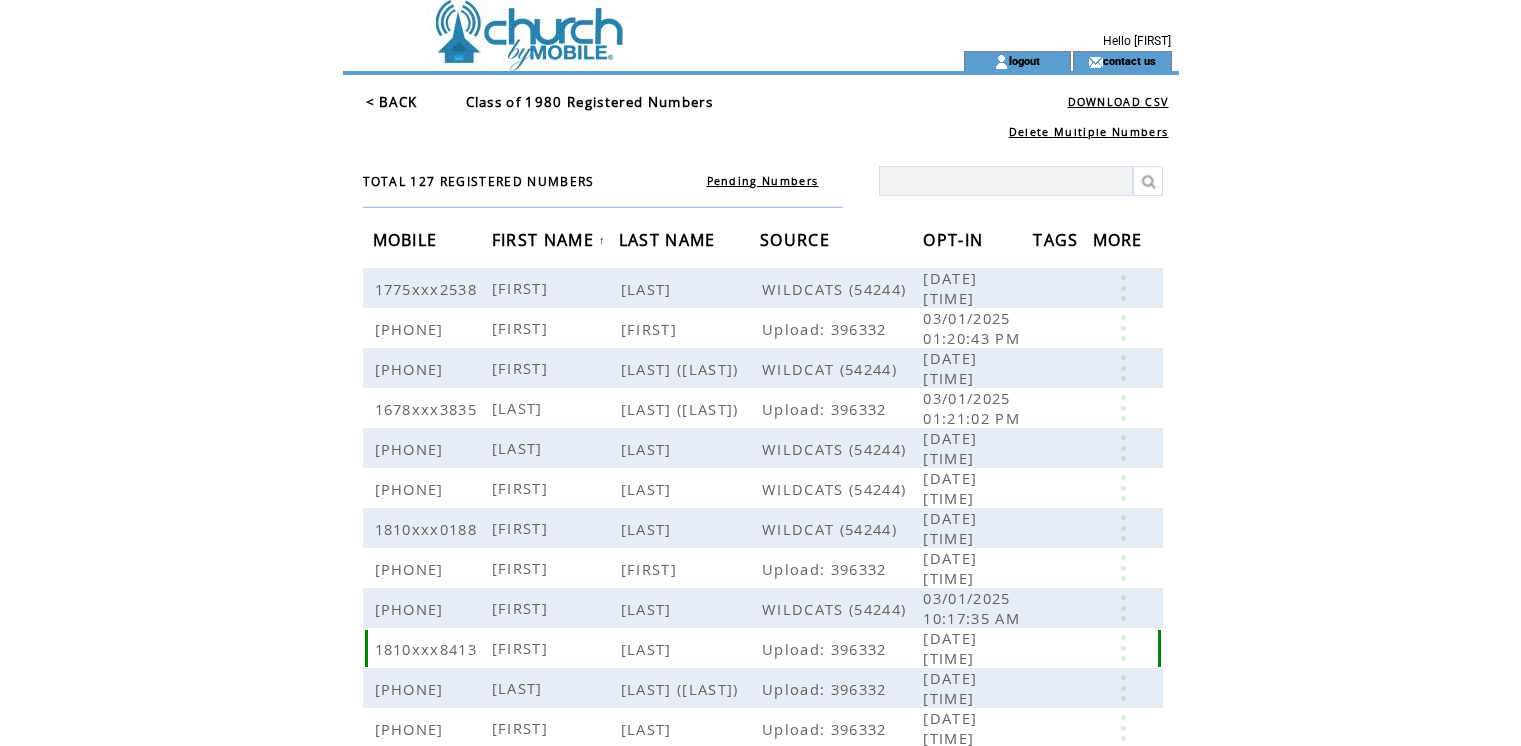 scroll, scrollTop: 0, scrollLeft: 0, axis: both 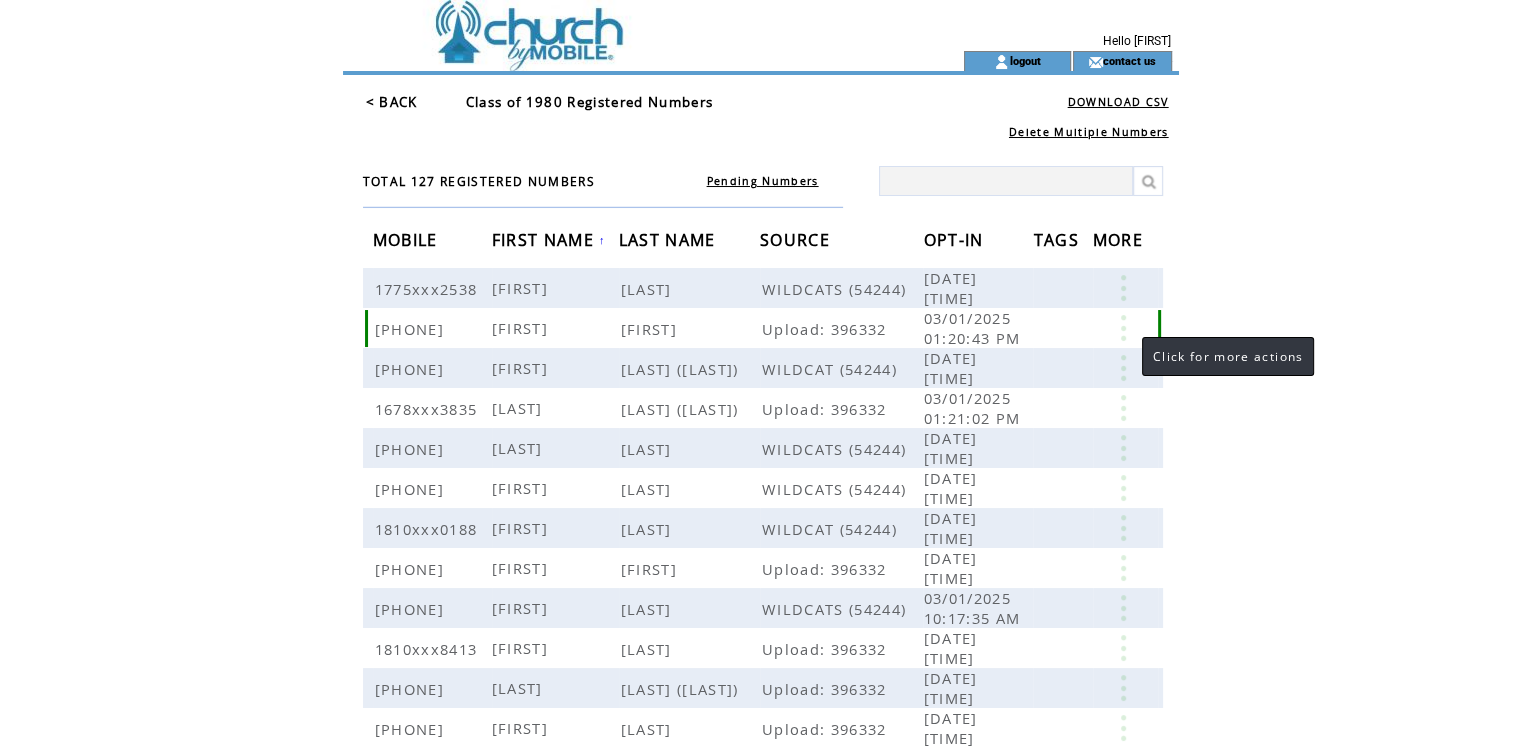 click at bounding box center (1123, 328) 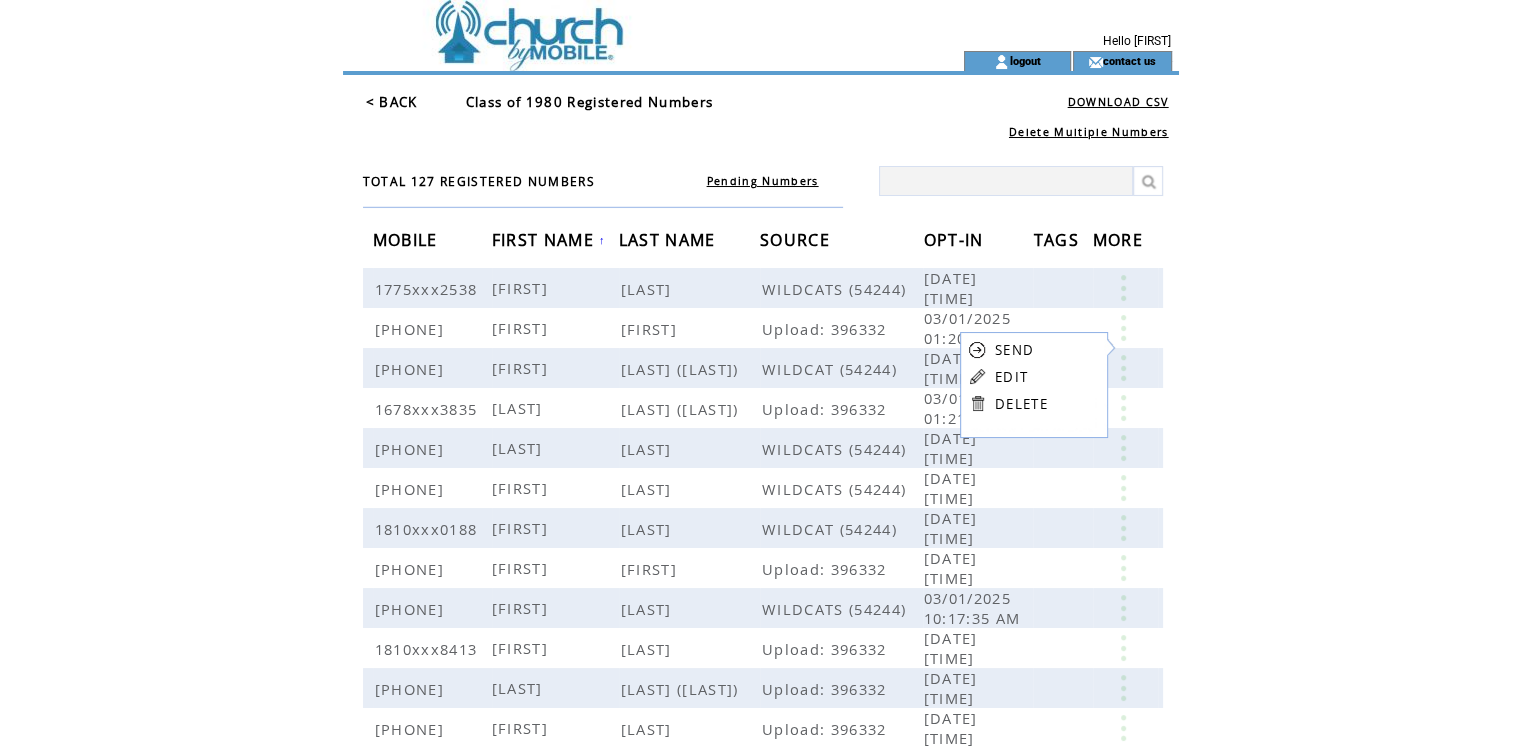 click on "EDIT" at bounding box center [1011, 377] 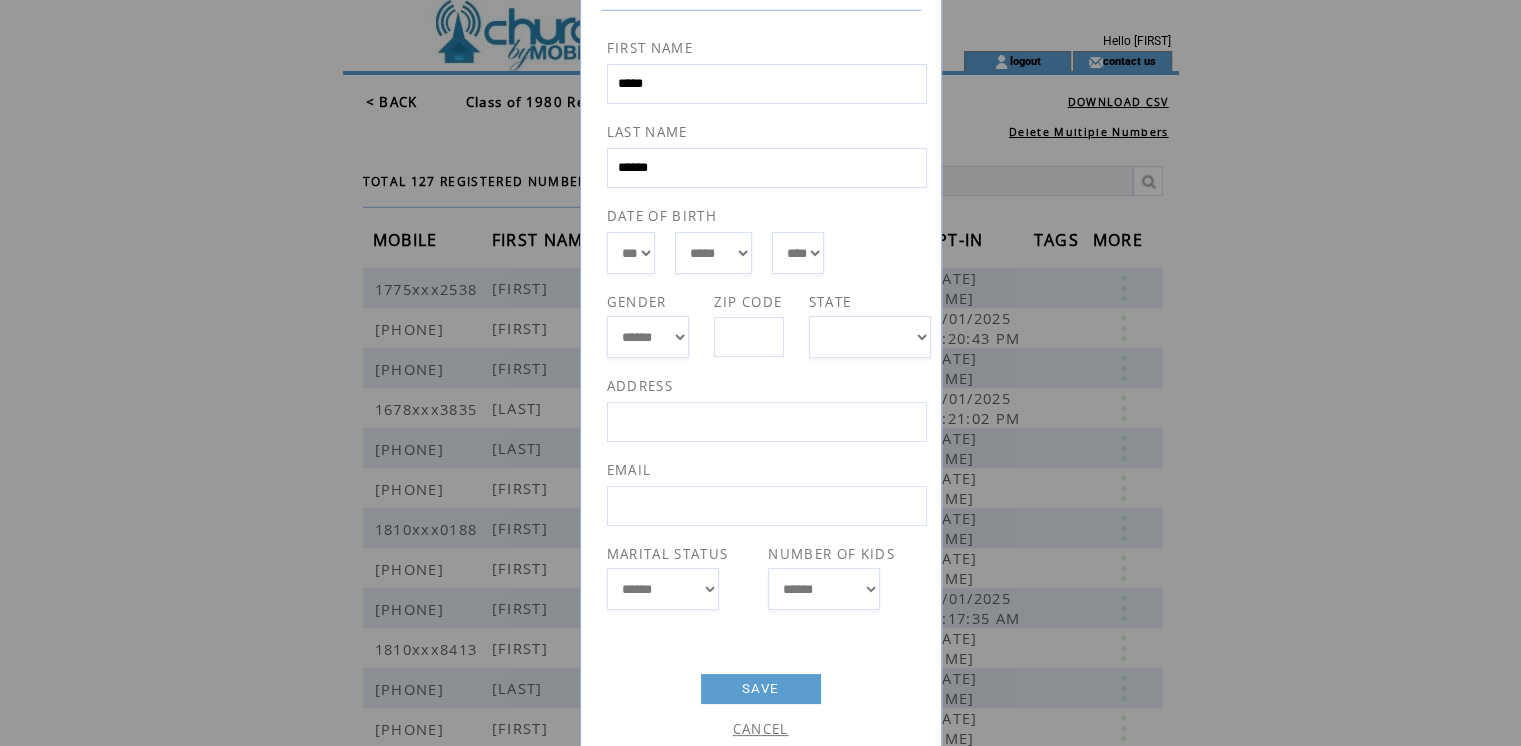 scroll, scrollTop: 148, scrollLeft: 0, axis: vertical 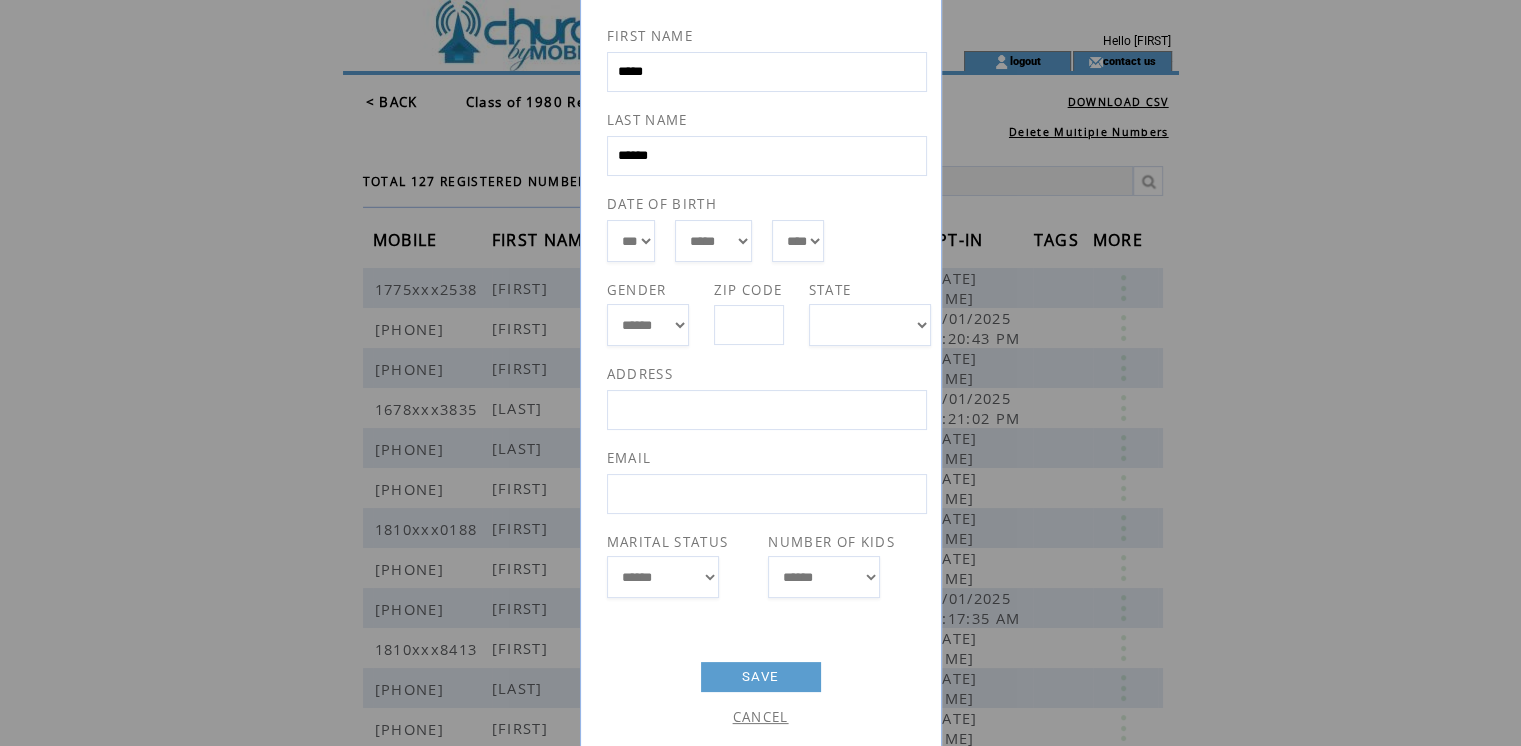 click on "**********" at bounding box center [760, 373] 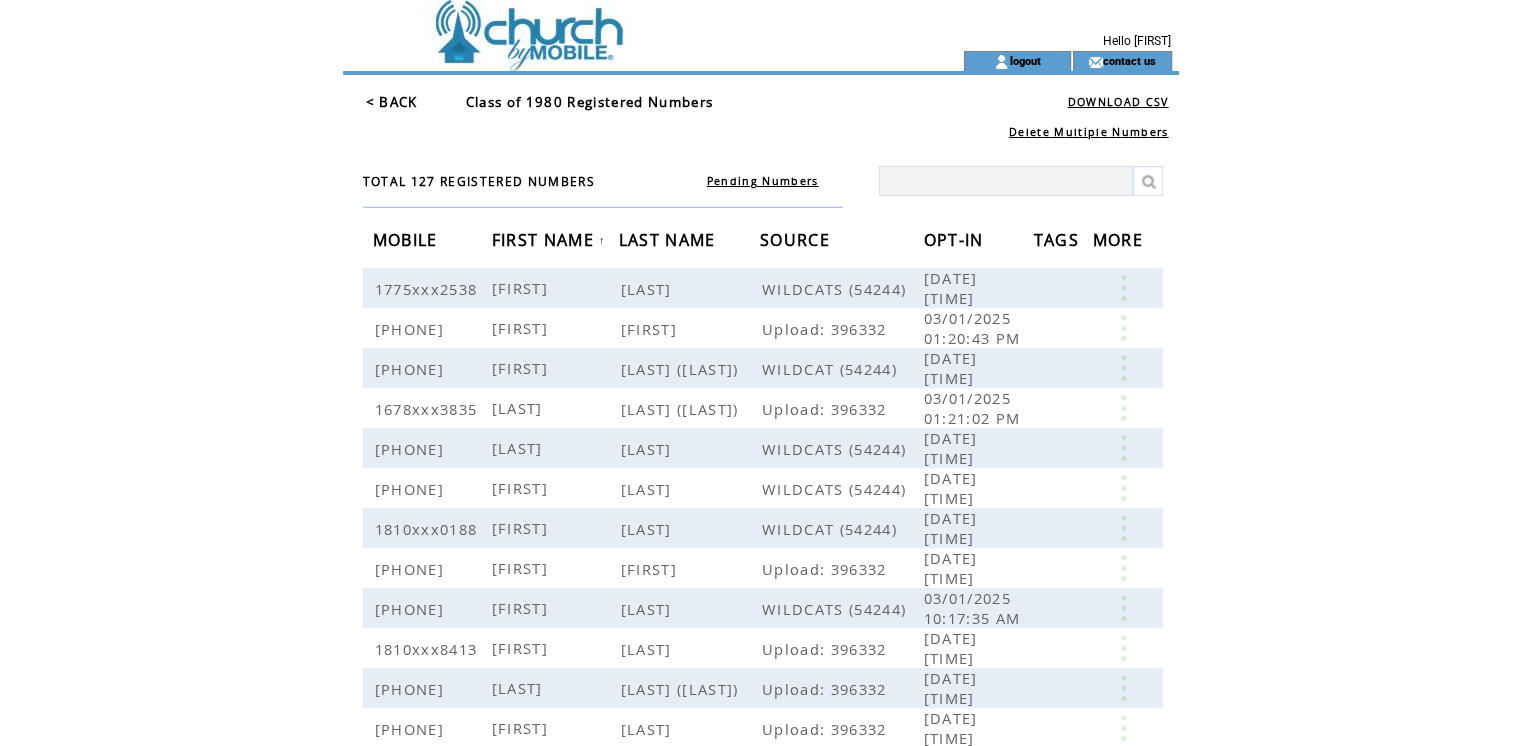 click on "LAST NAME" at bounding box center [670, 242] 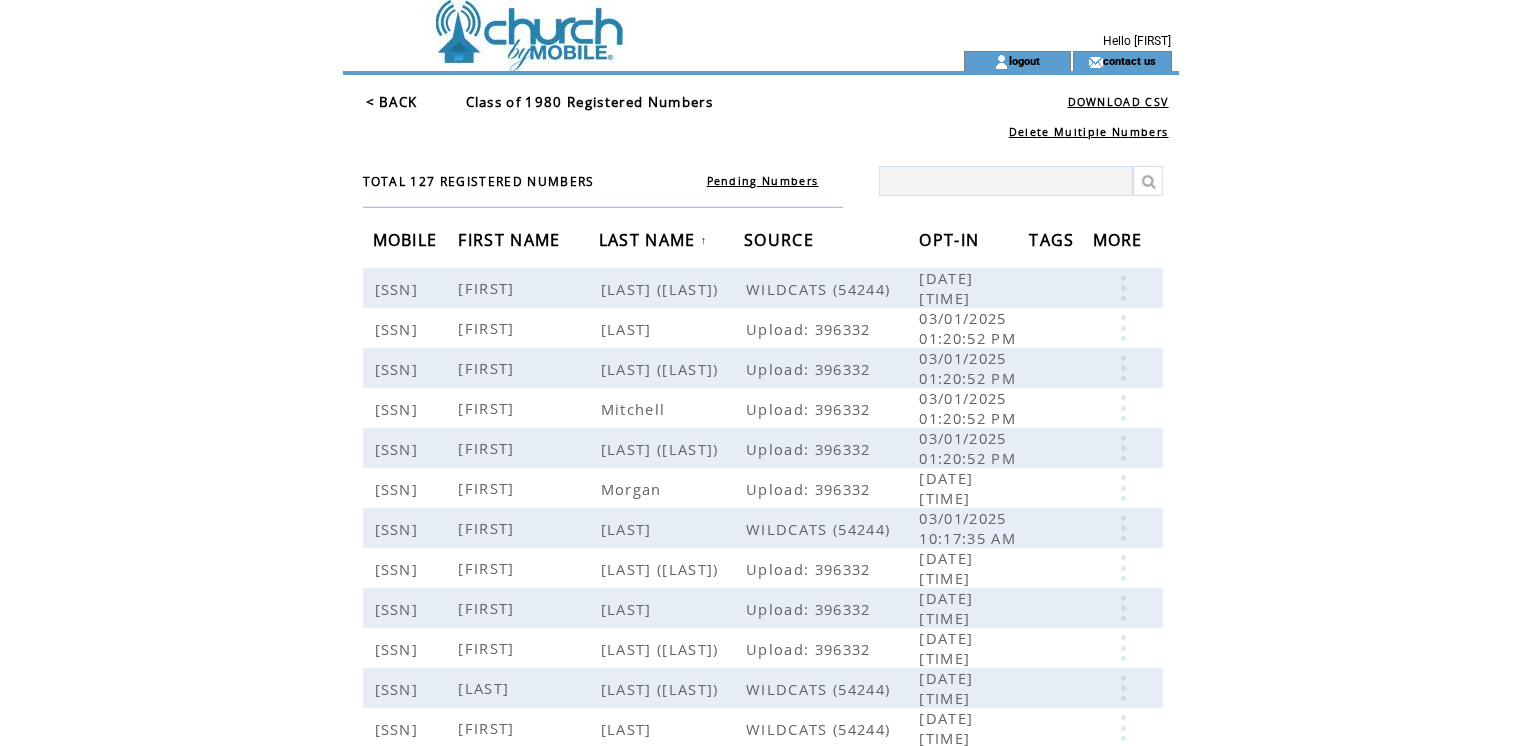 scroll, scrollTop: 0, scrollLeft: 0, axis: both 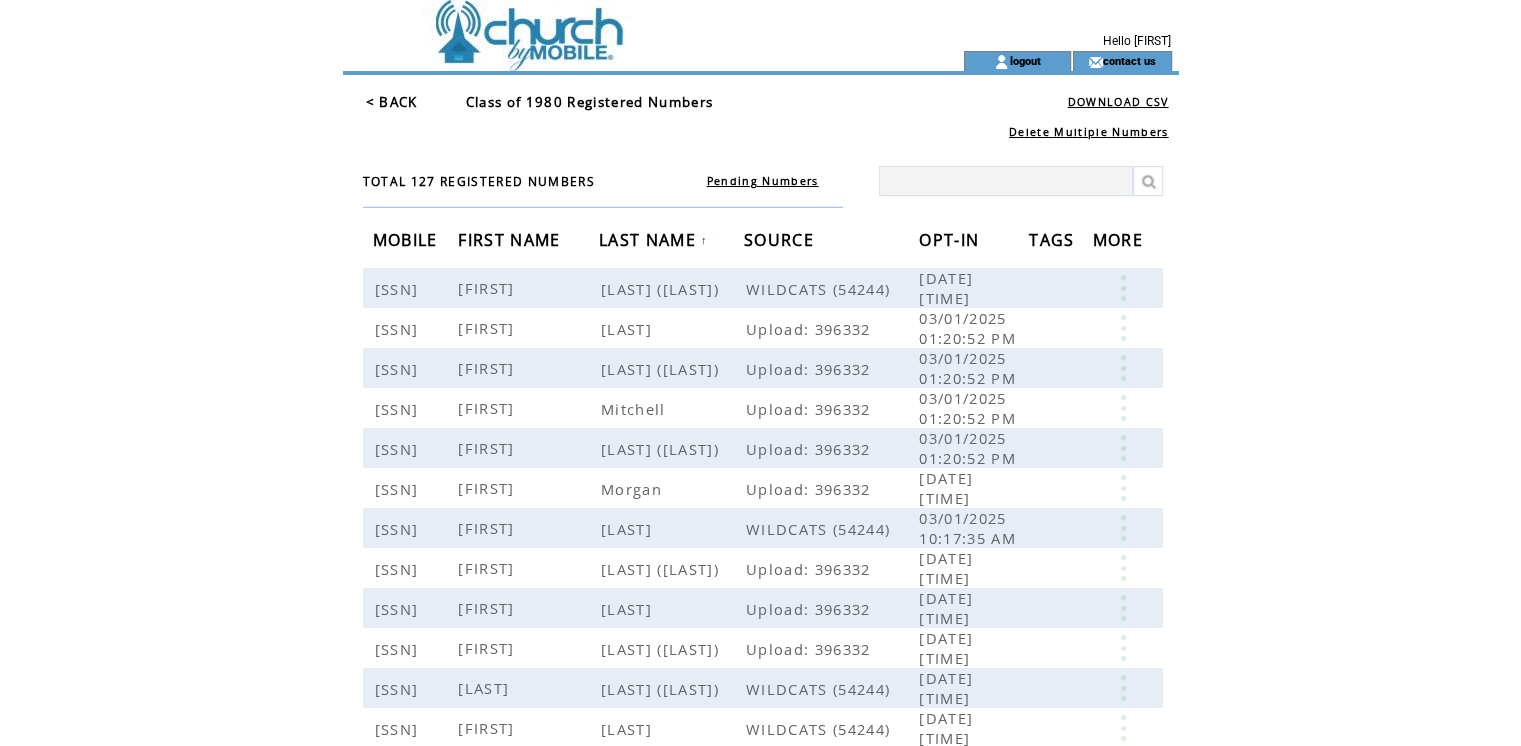 click on "FIRST NAME" at bounding box center [511, 242] 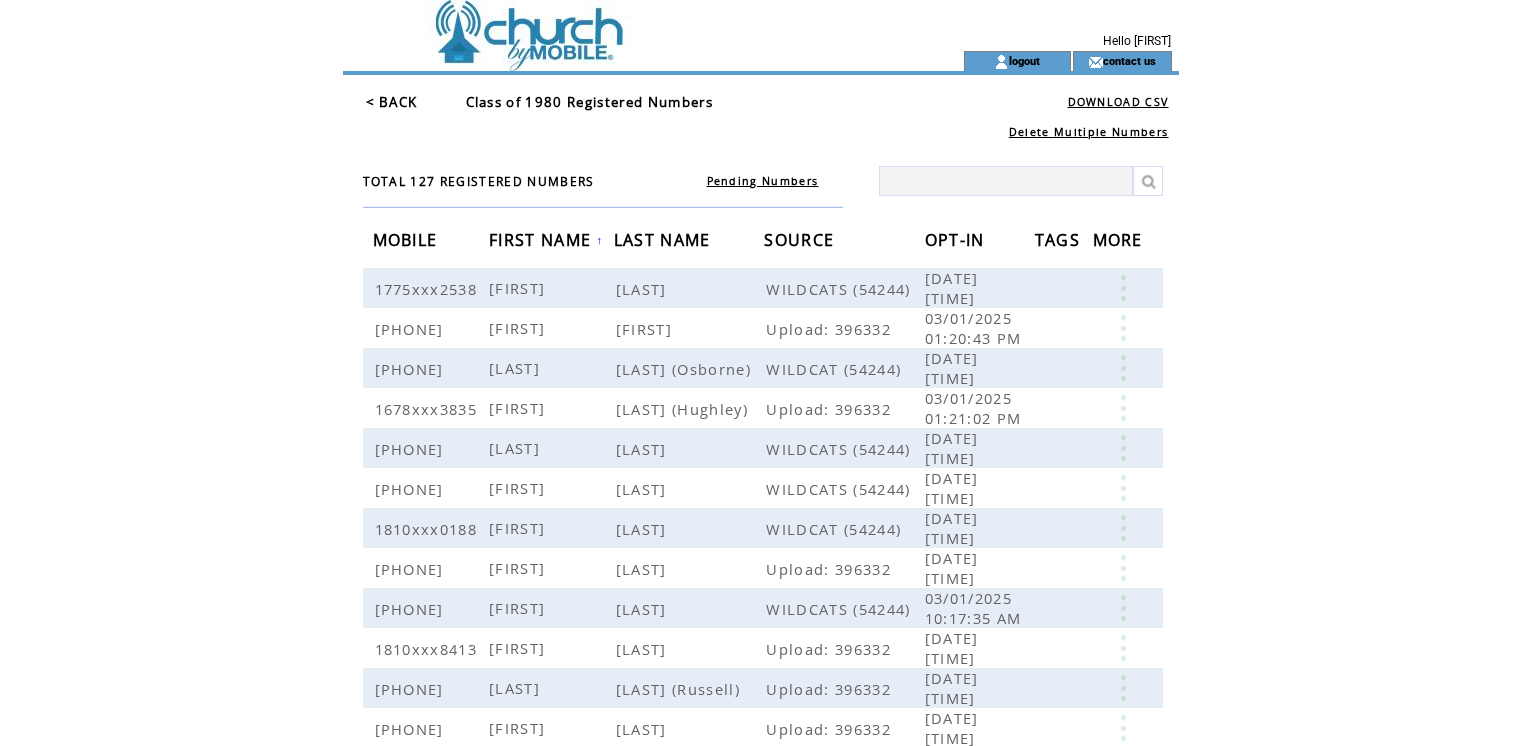 scroll, scrollTop: 0, scrollLeft: 0, axis: both 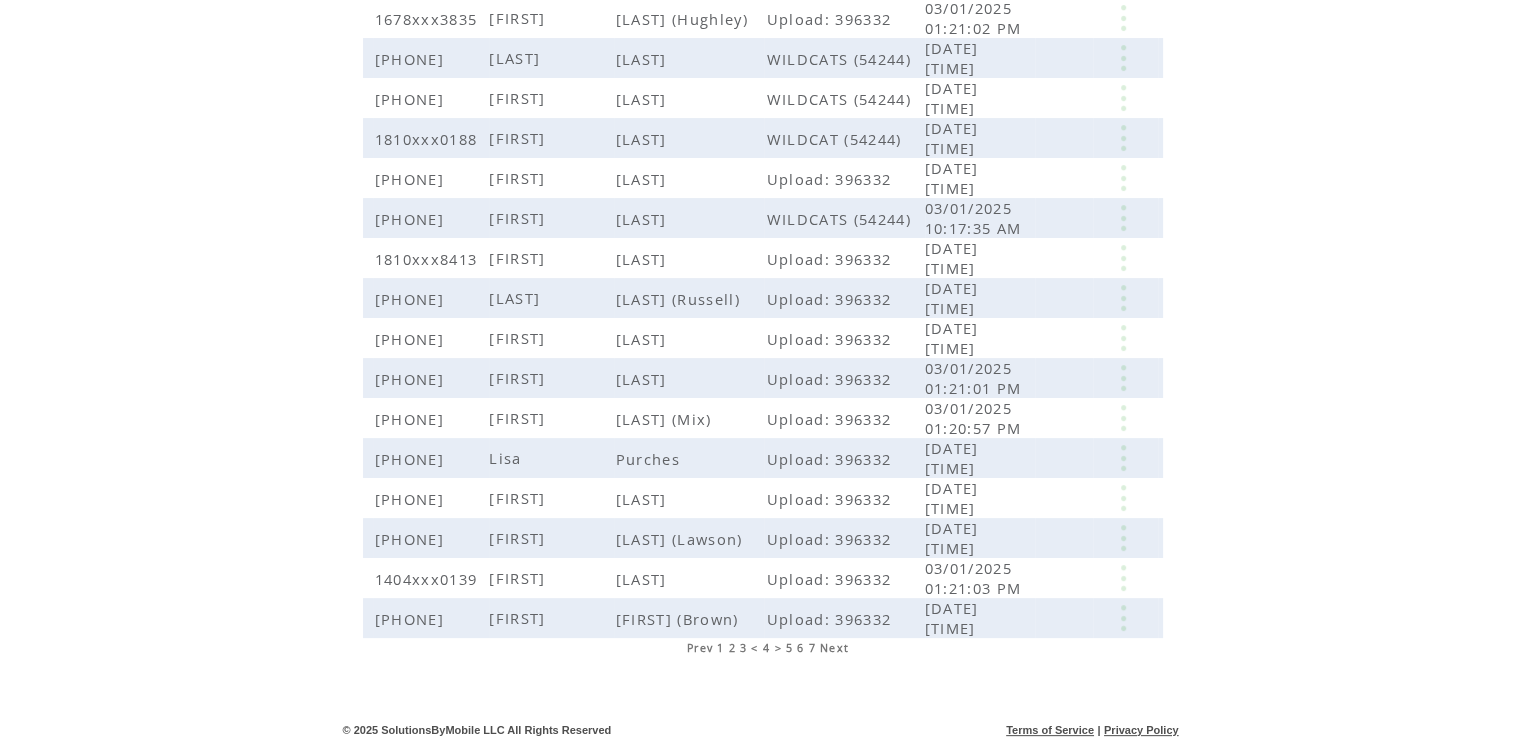 click on "1" at bounding box center [720, 648] 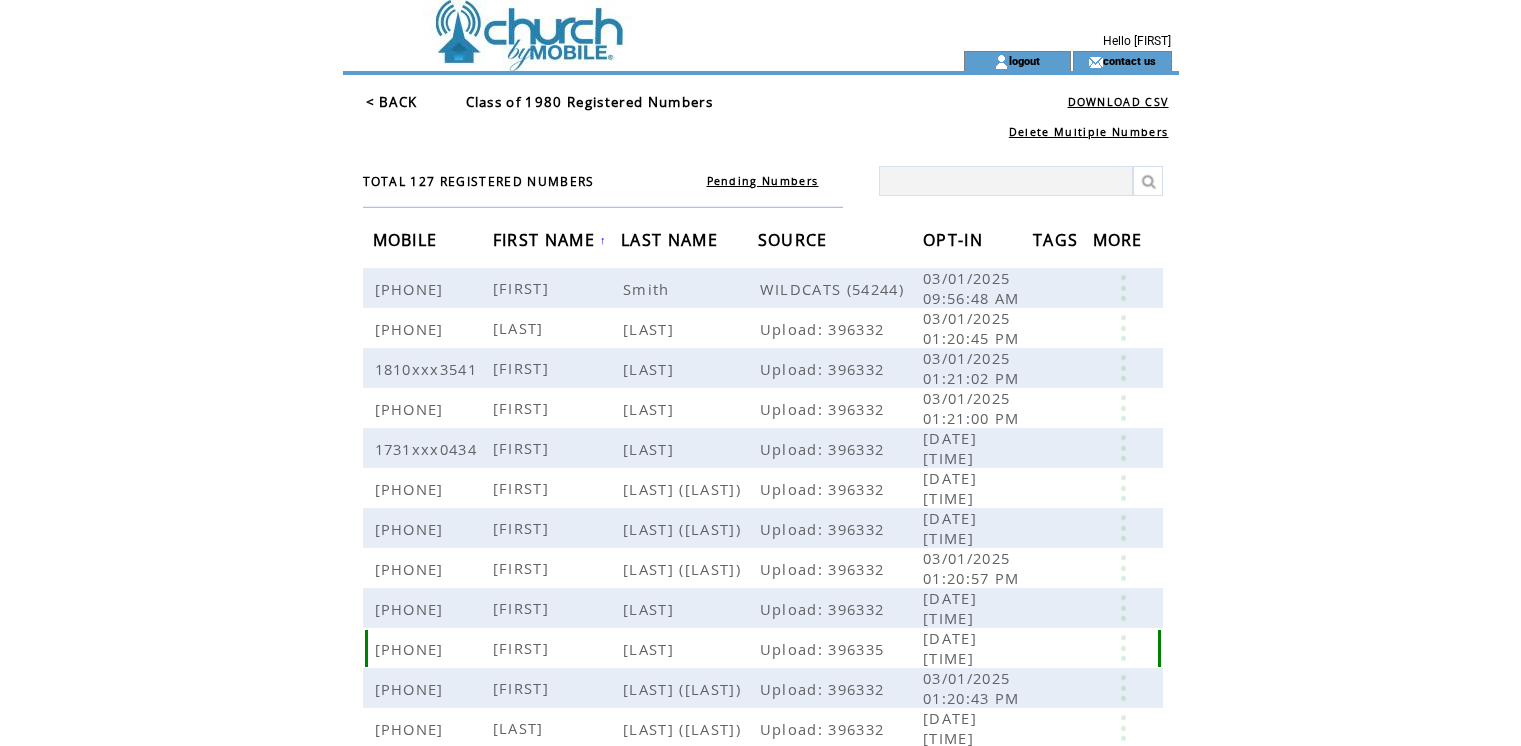 scroll, scrollTop: 0, scrollLeft: 0, axis: both 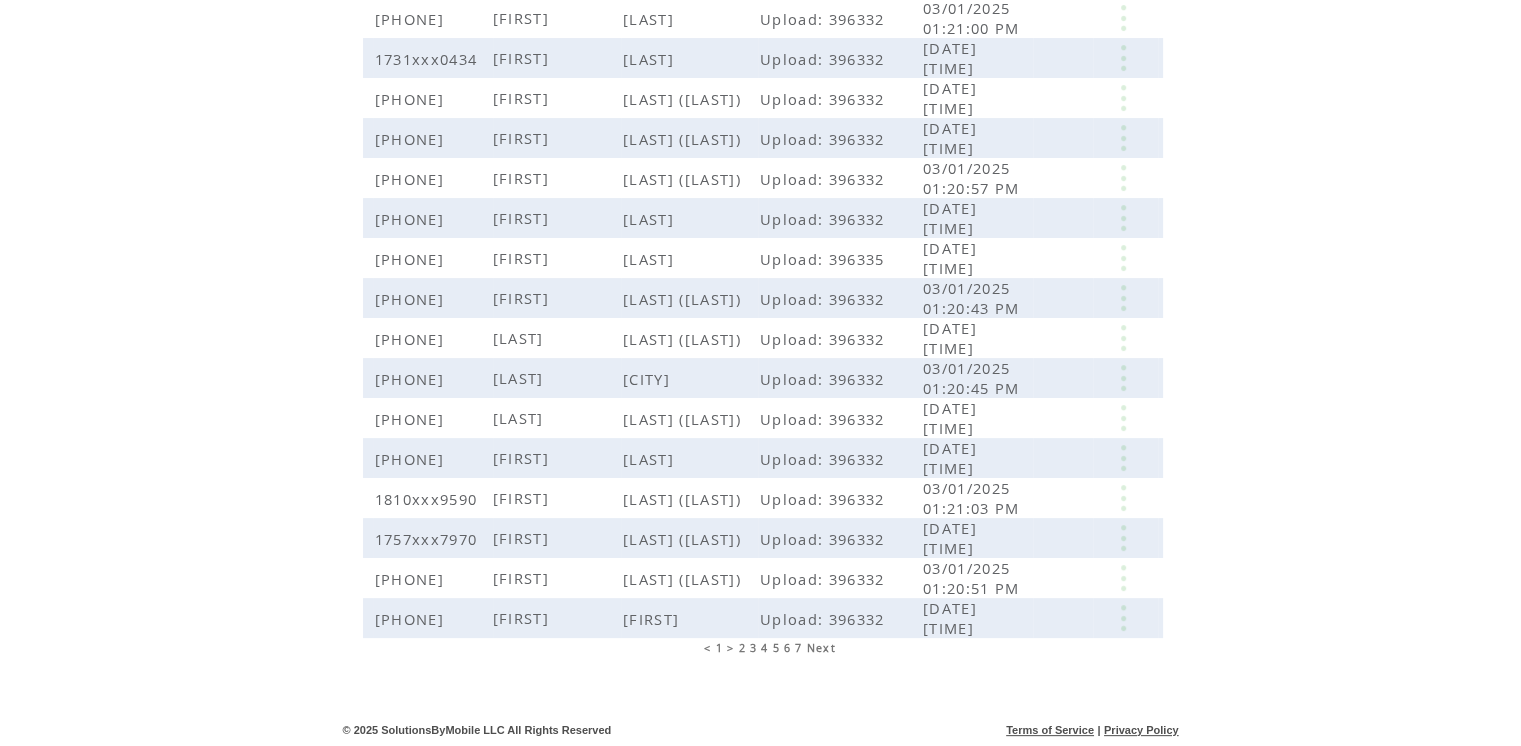 click on "2" at bounding box center [742, 648] 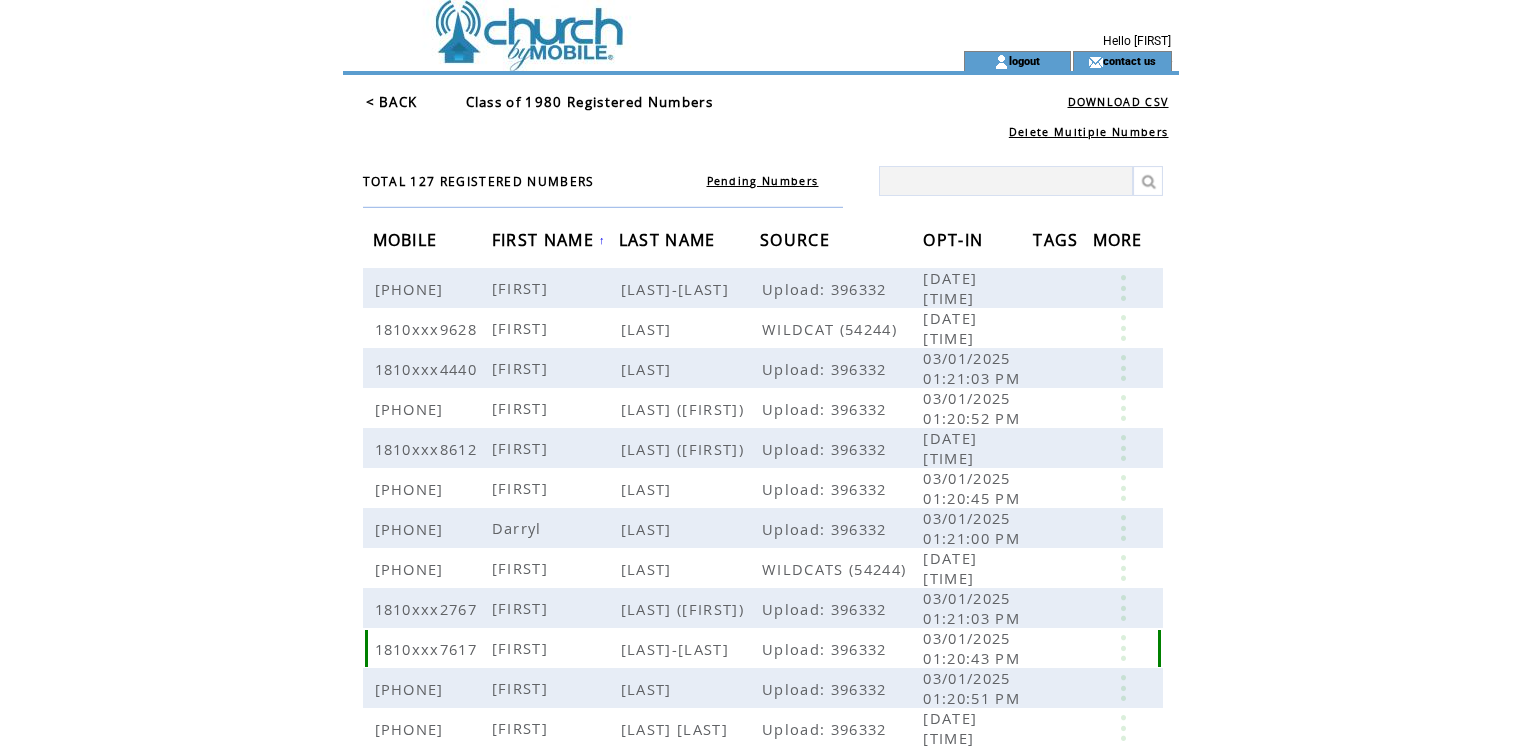 scroll, scrollTop: 0, scrollLeft: 0, axis: both 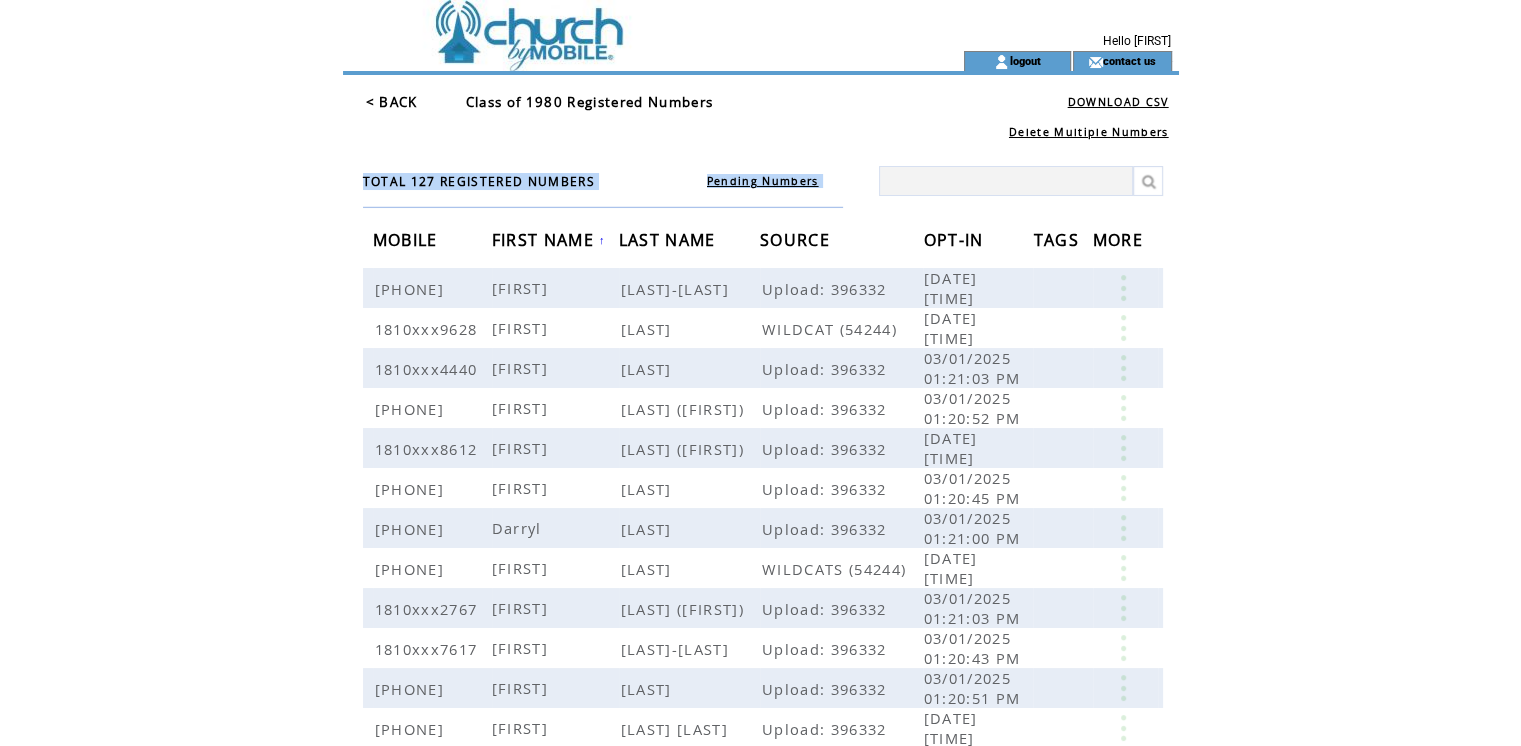 drag, startPoint x: 1108, startPoint y: 167, endPoint x: 1091, endPoint y: 163, distance: 17.464249 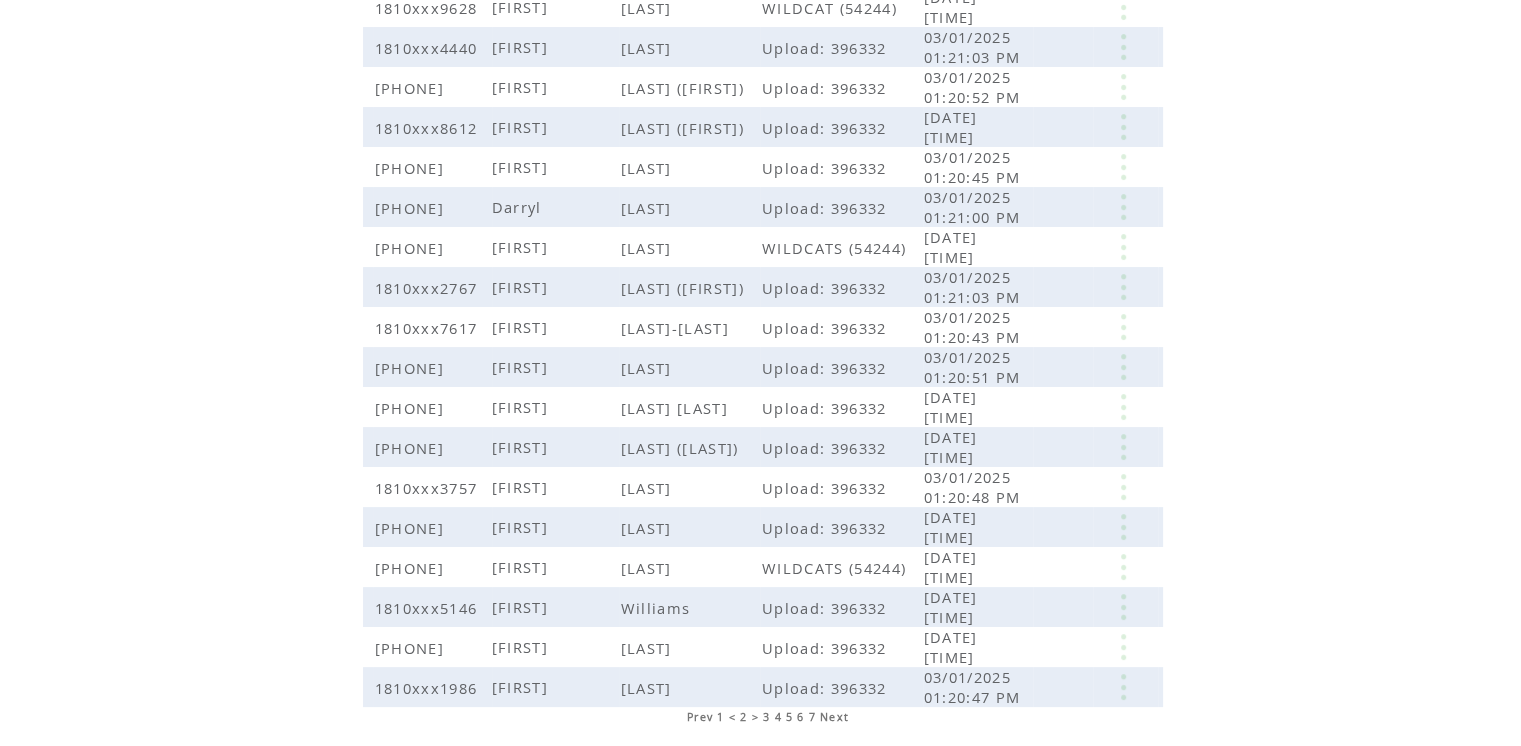 scroll, scrollTop: 390, scrollLeft: 0, axis: vertical 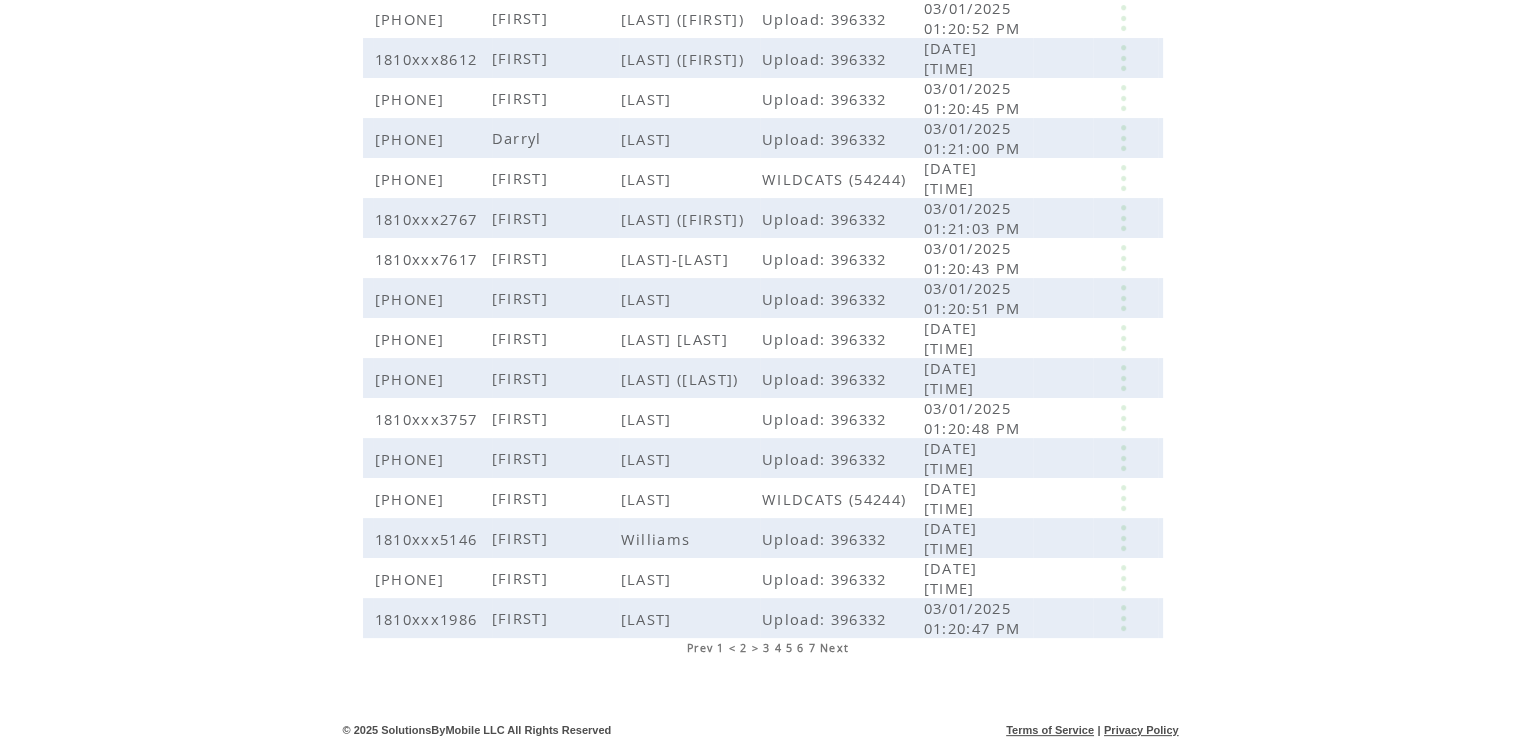 click on "3" at bounding box center (766, 648) 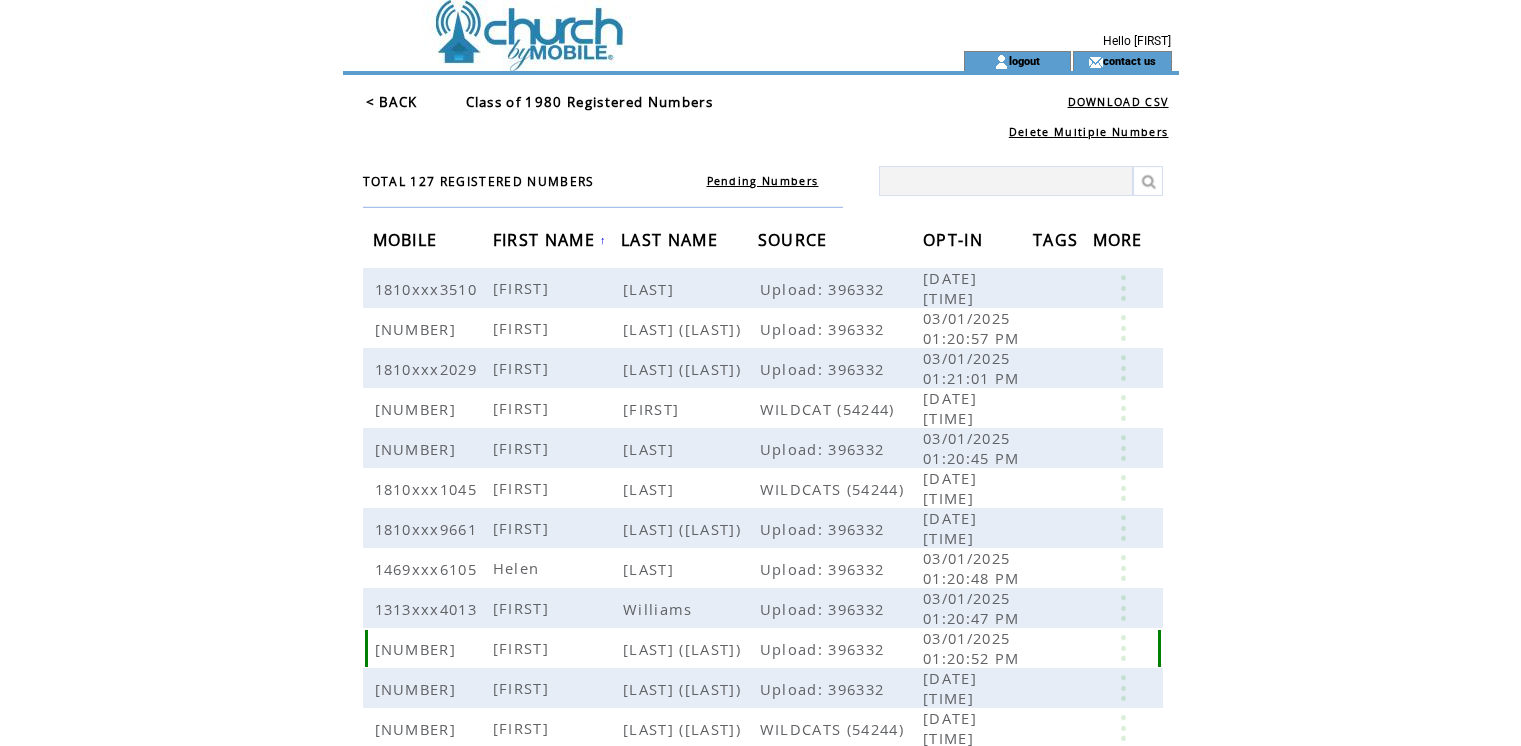 scroll, scrollTop: 0, scrollLeft: 0, axis: both 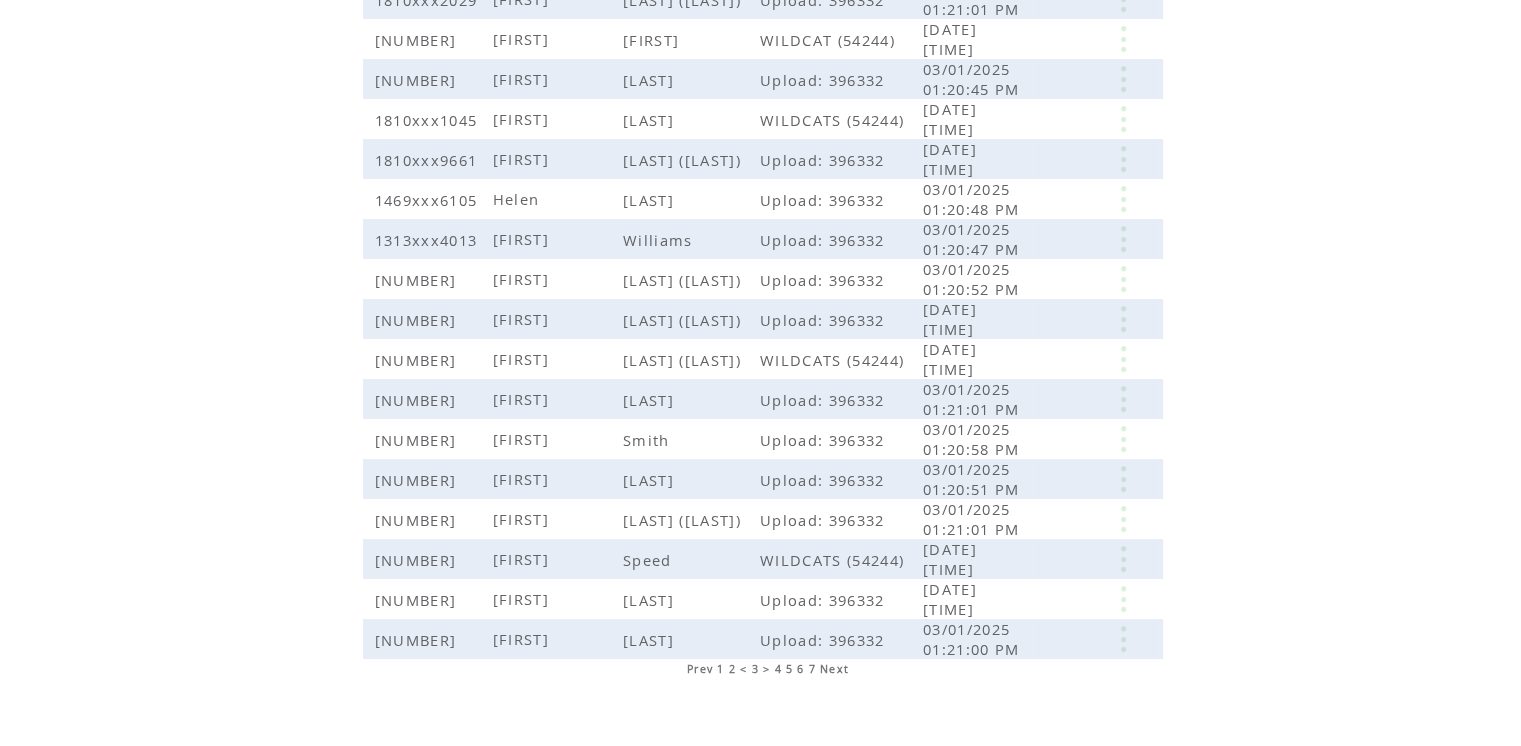 click on "4" at bounding box center [777, 669] 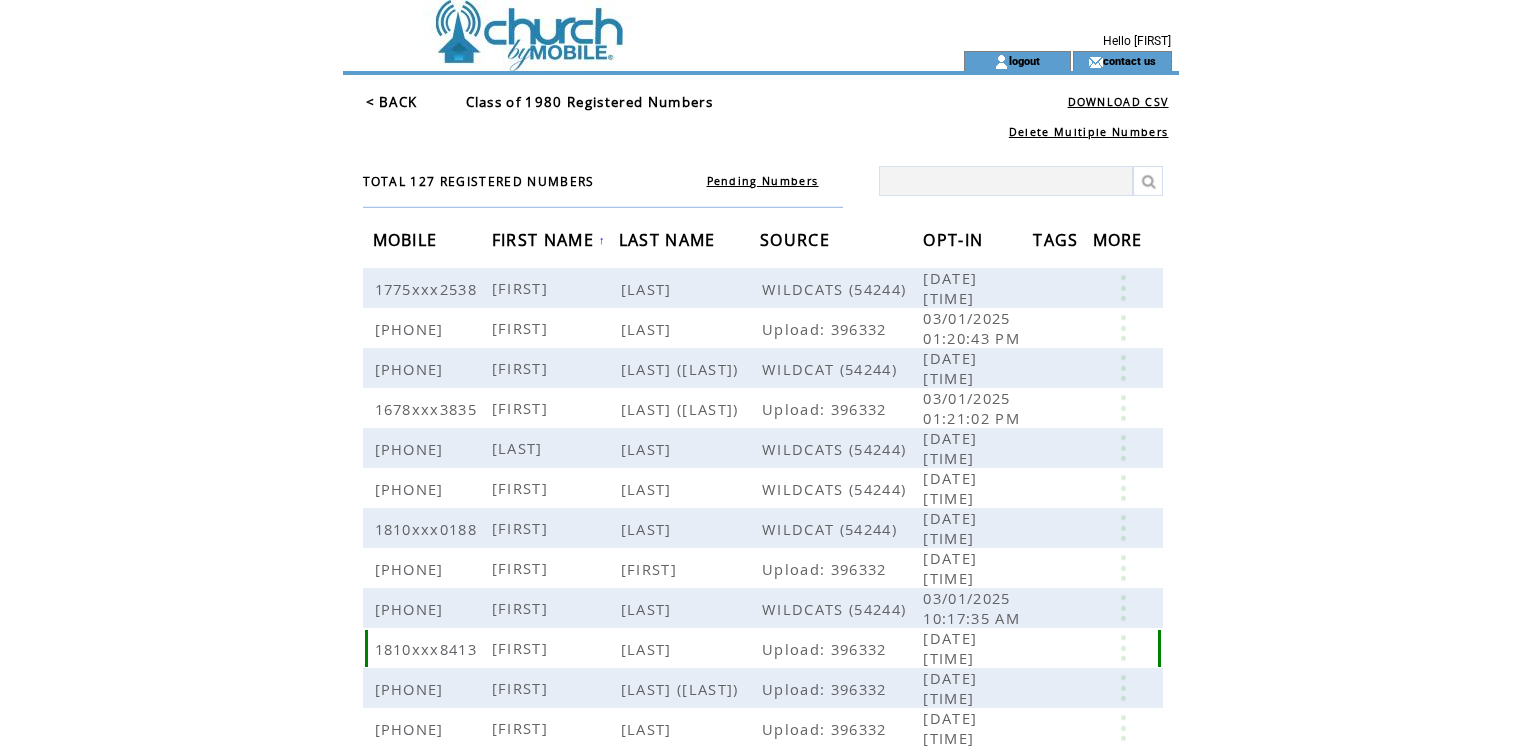 scroll, scrollTop: 0, scrollLeft: 0, axis: both 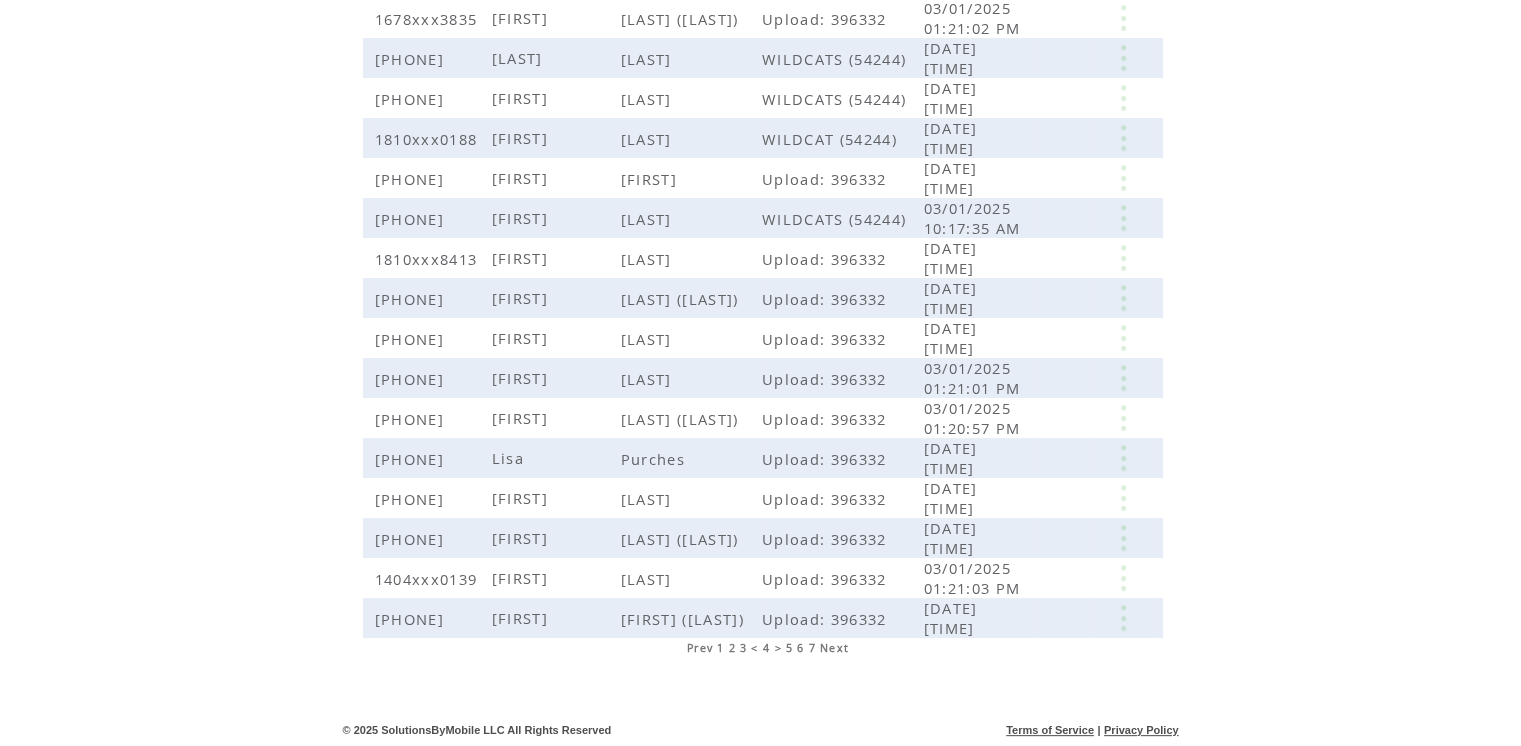 click on "5" at bounding box center [789, 648] 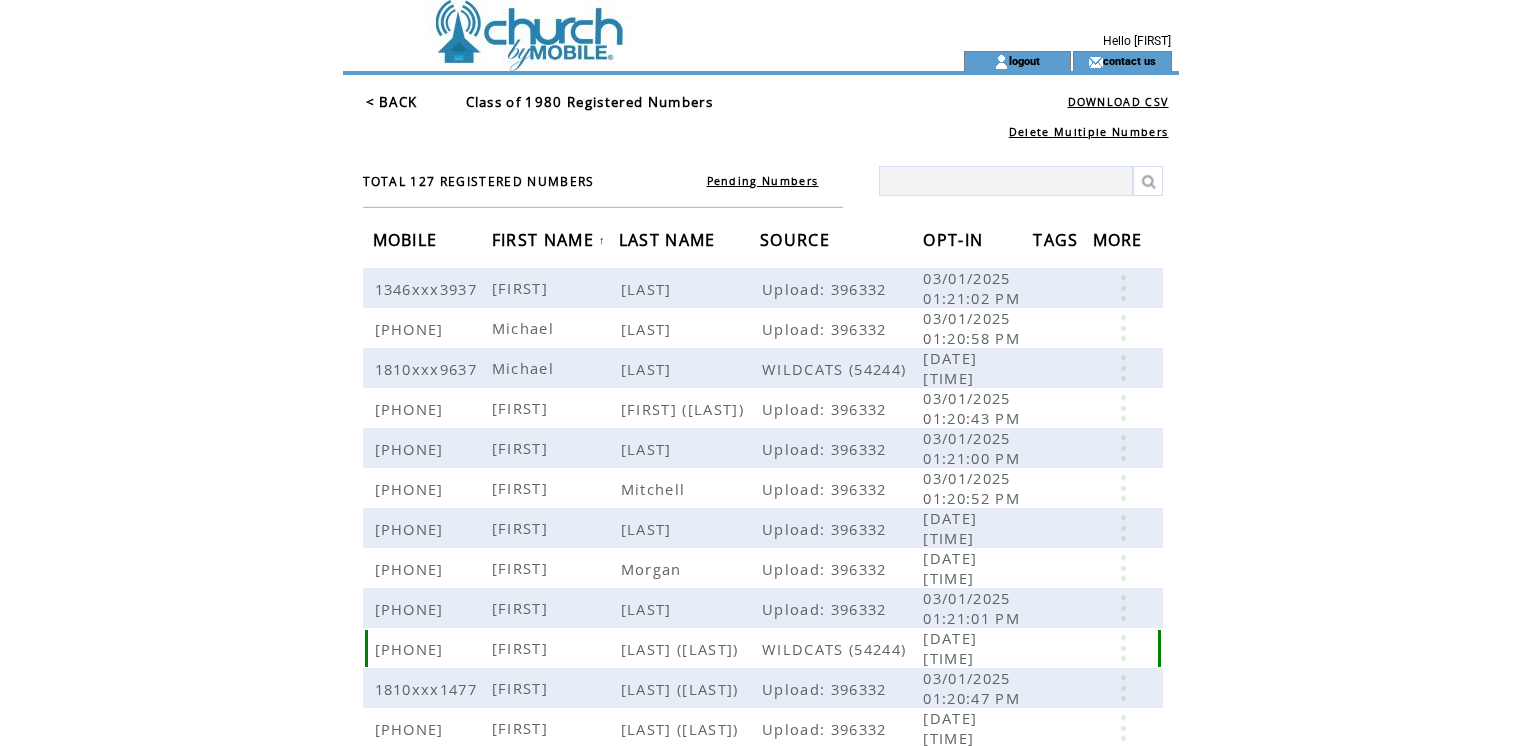 scroll, scrollTop: 0, scrollLeft: 0, axis: both 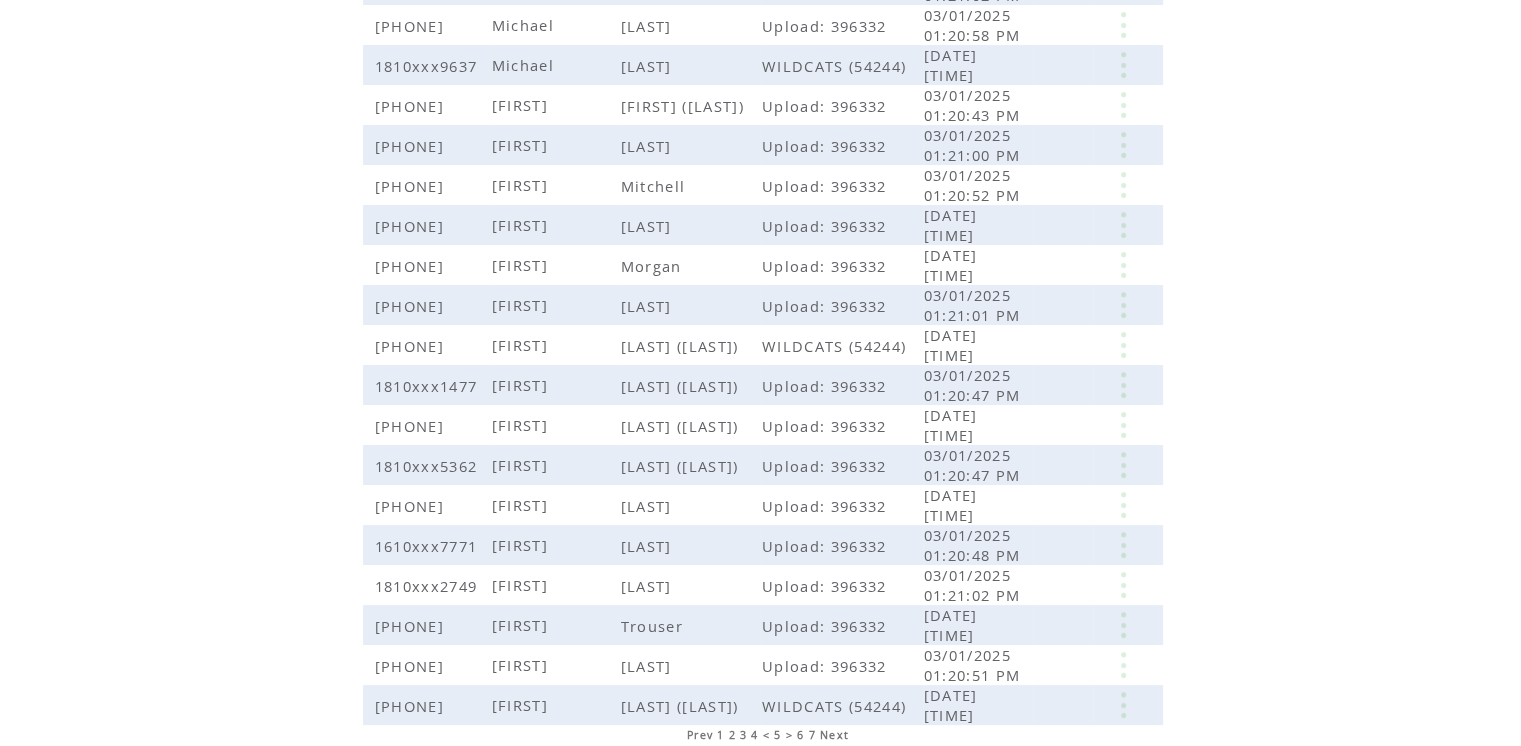 click on "**********" 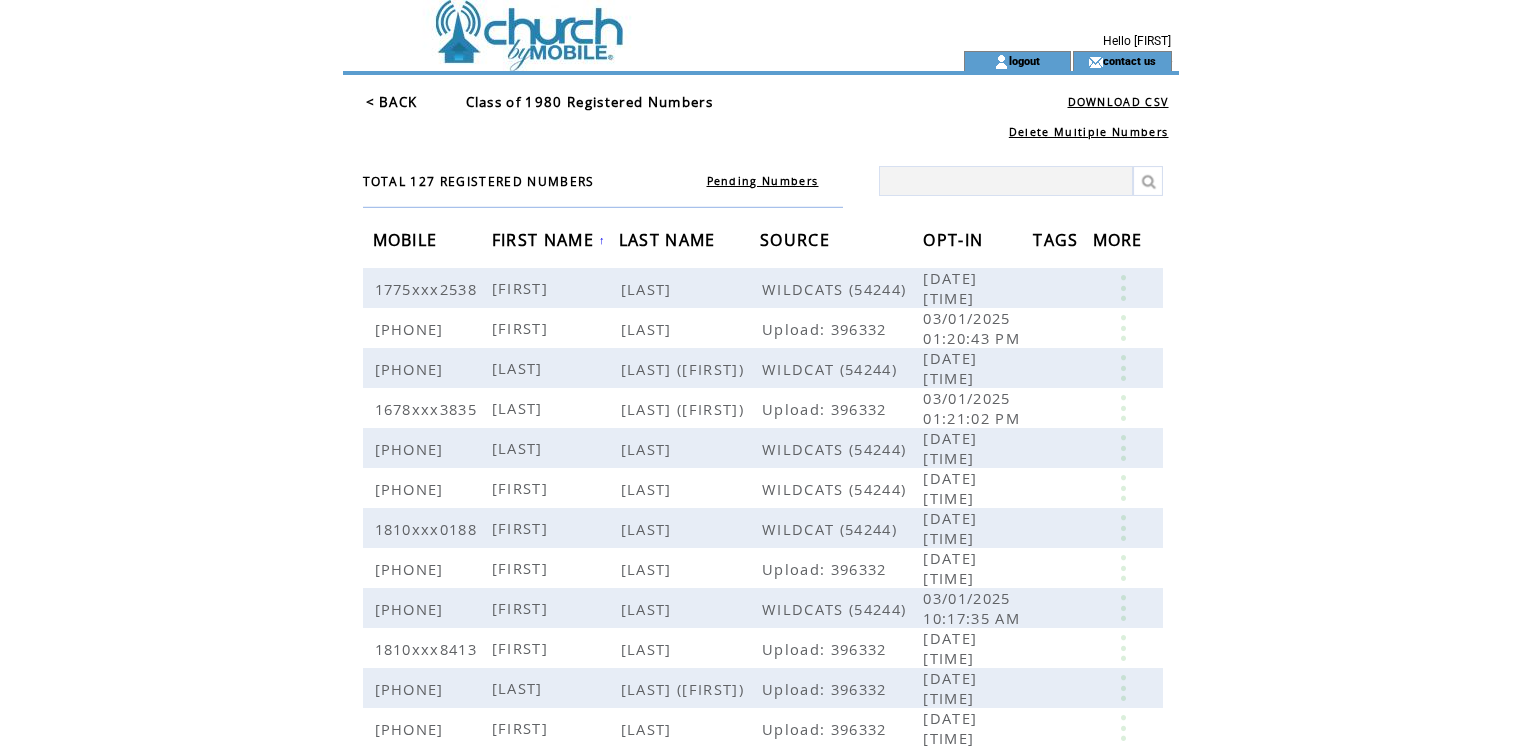 scroll, scrollTop: 0, scrollLeft: 0, axis: both 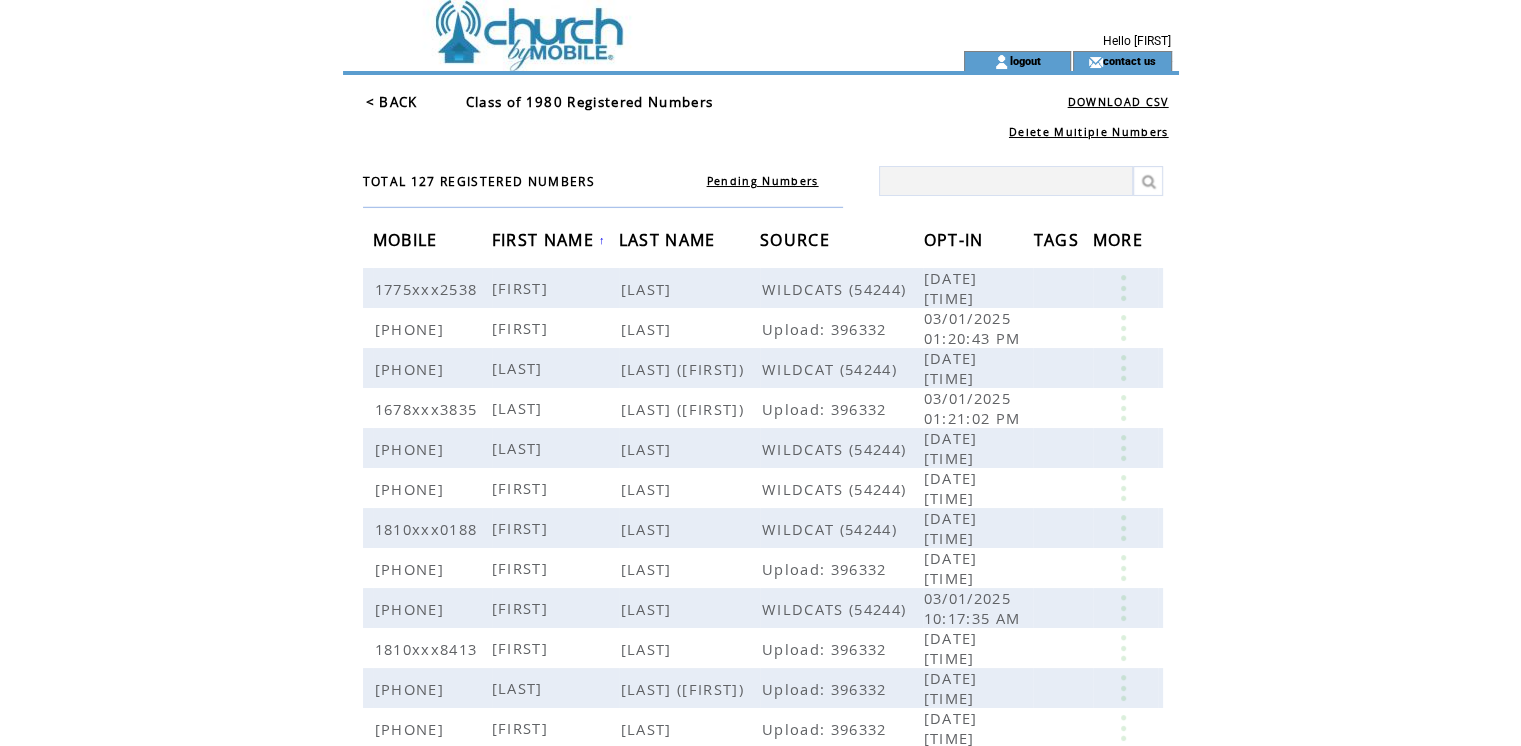 click on "< BACK" at bounding box center (392, 102) 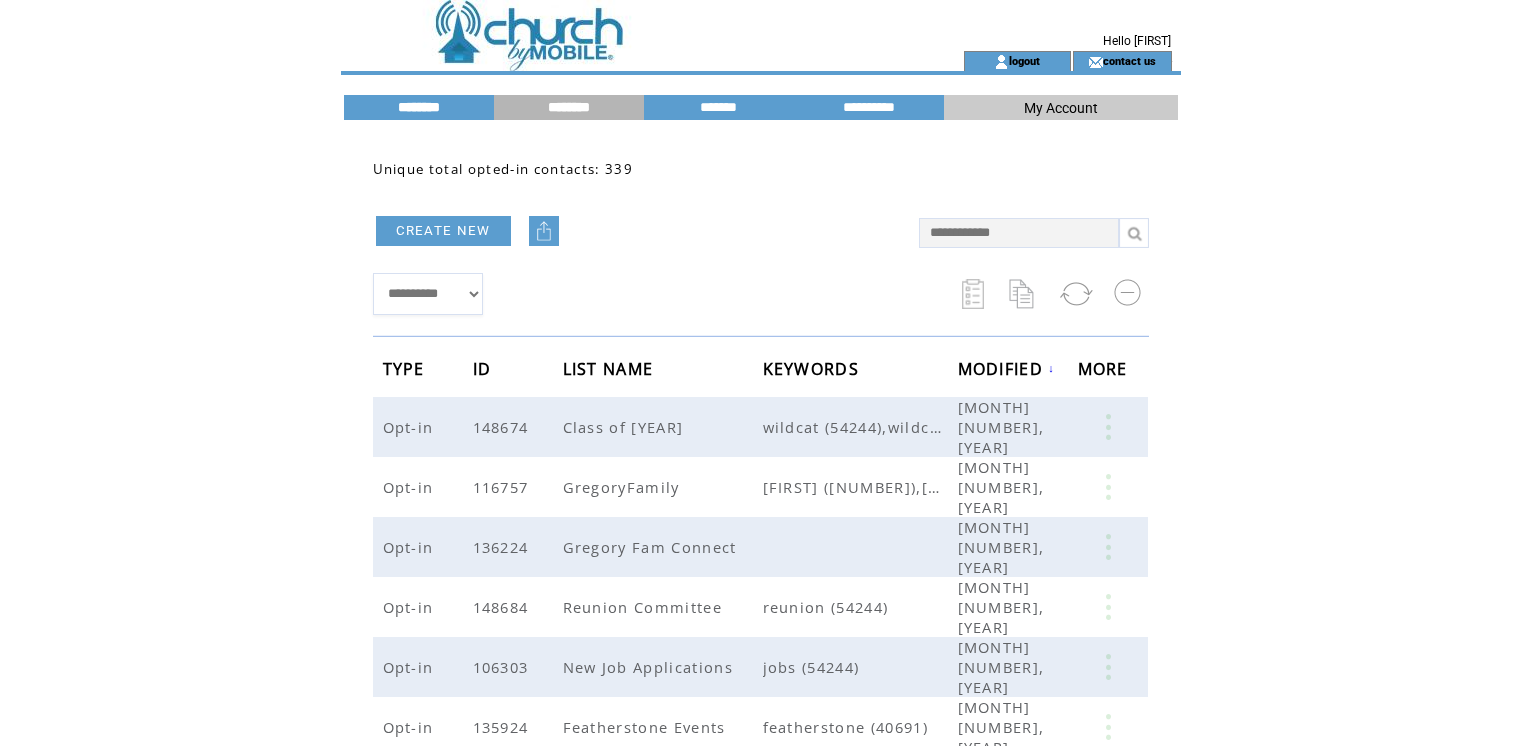 scroll, scrollTop: 0, scrollLeft: 0, axis: both 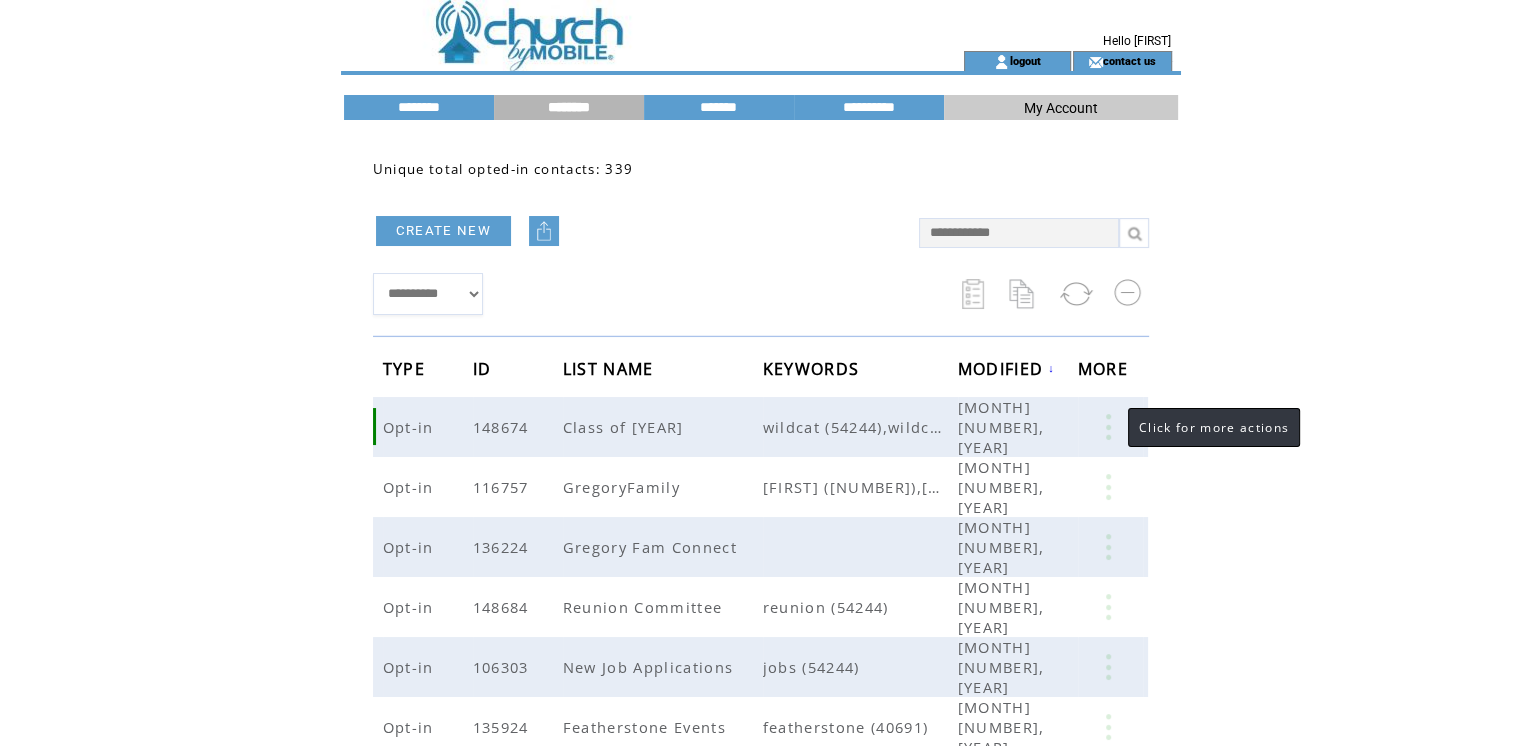 click at bounding box center (1108, 427) 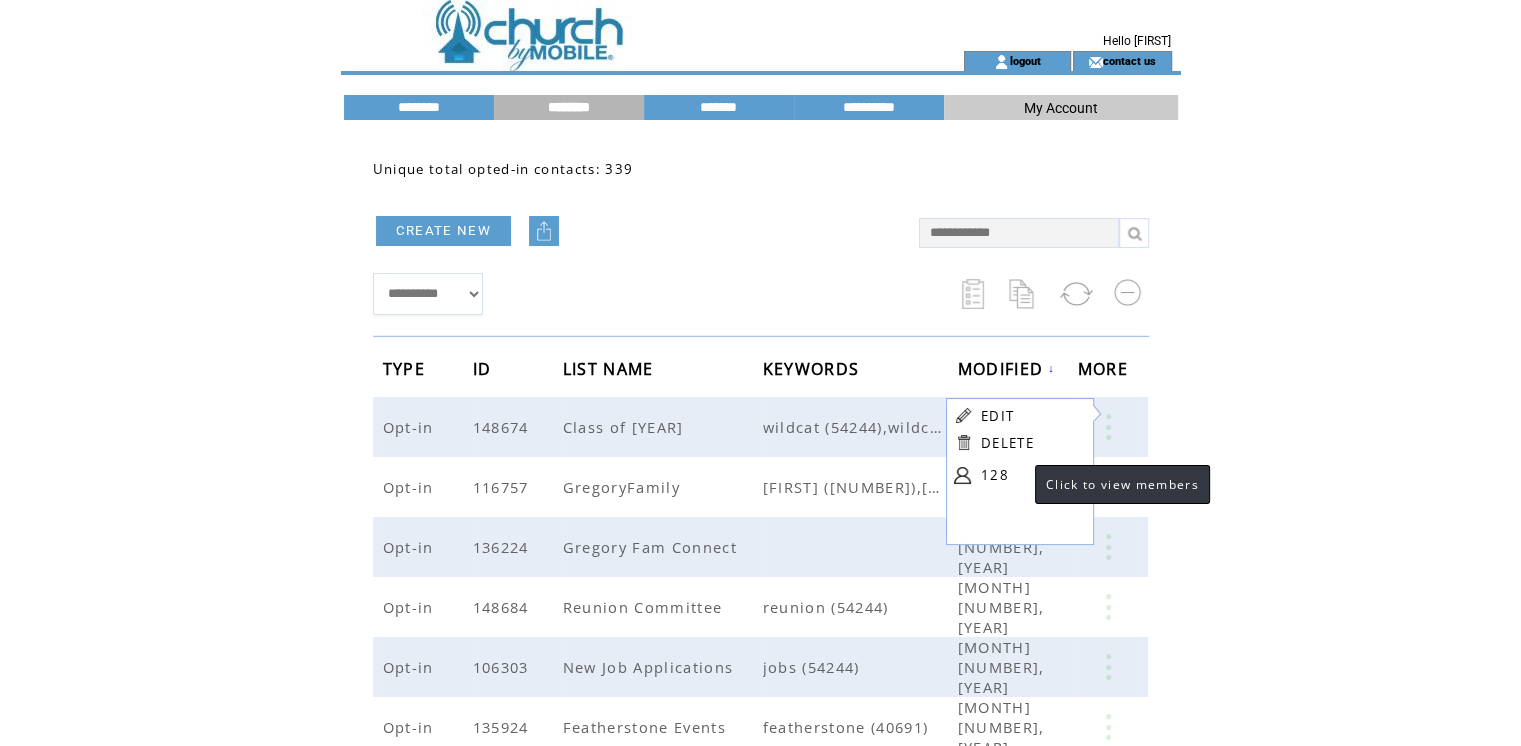 click on "128" at bounding box center (1031, 475) 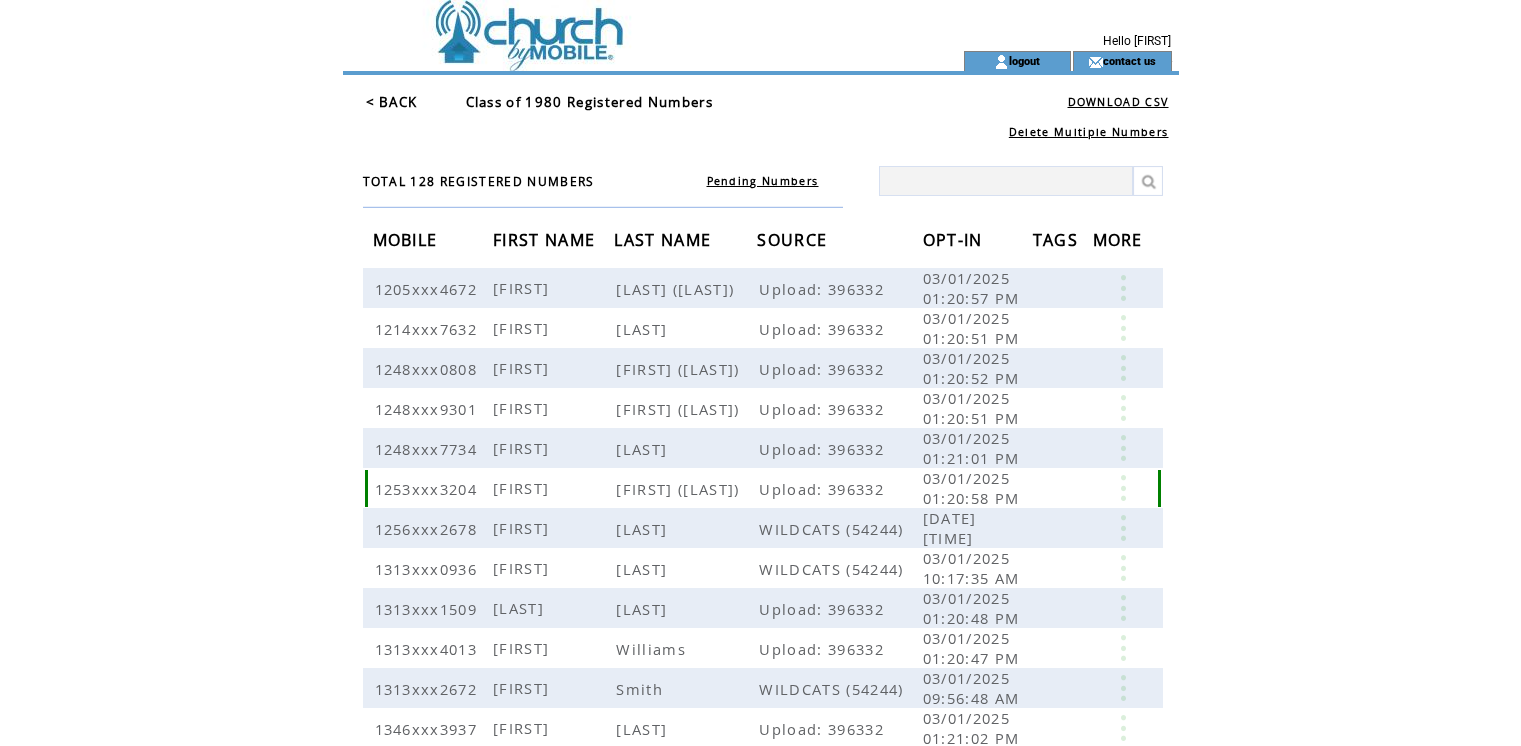scroll, scrollTop: 0, scrollLeft: 0, axis: both 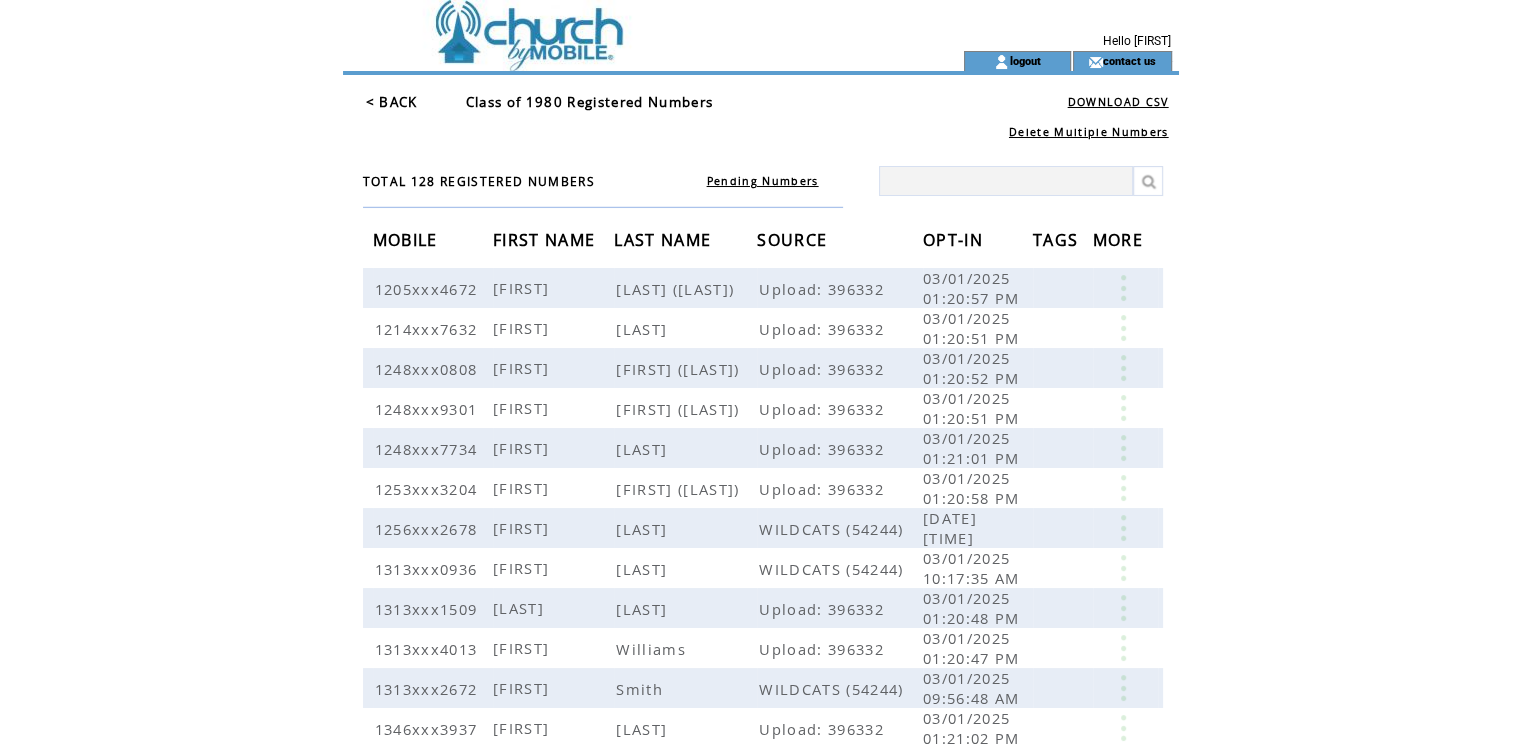 click on "FIRST NAME" at bounding box center [546, 242] 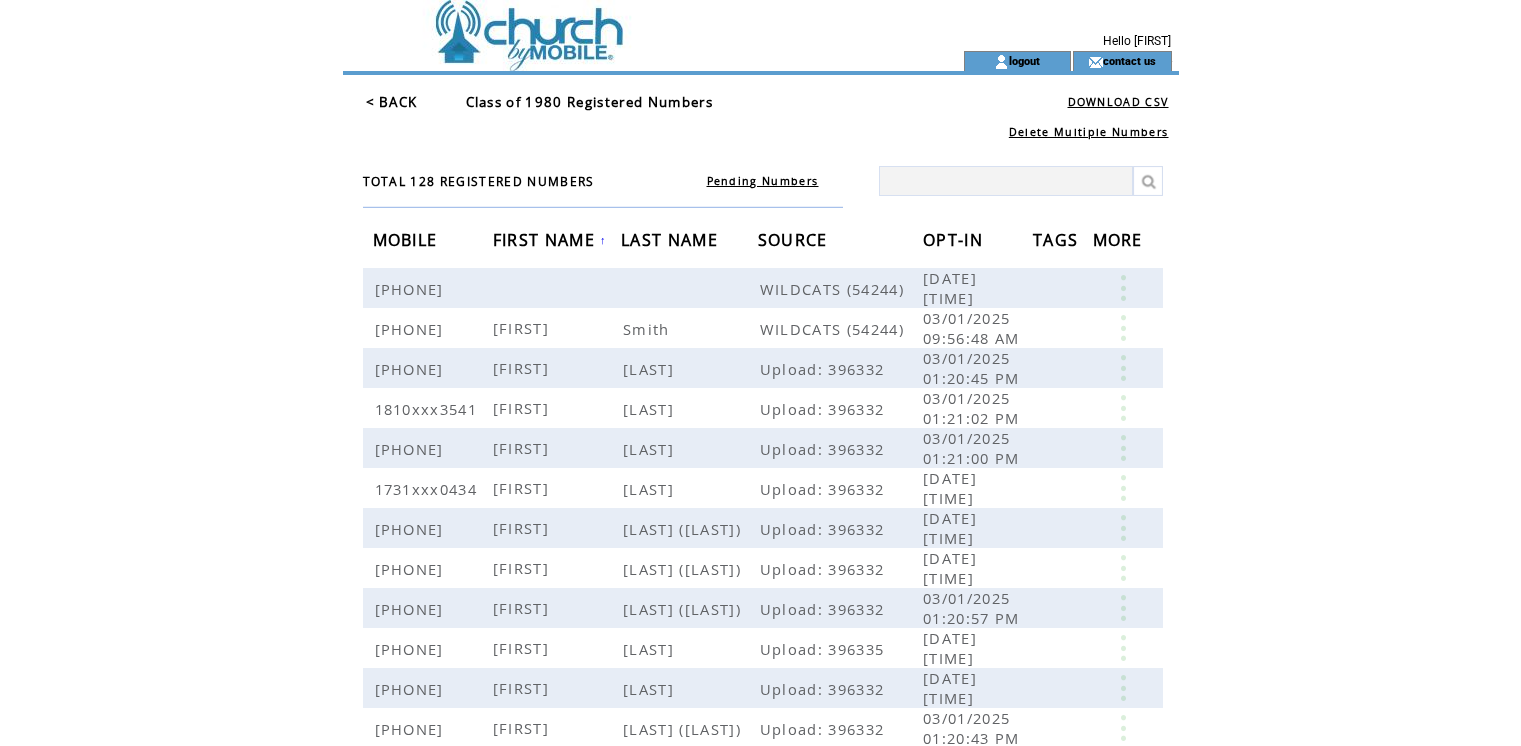 scroll, scrollTop: 0, scrollLeft: 0, axis: both 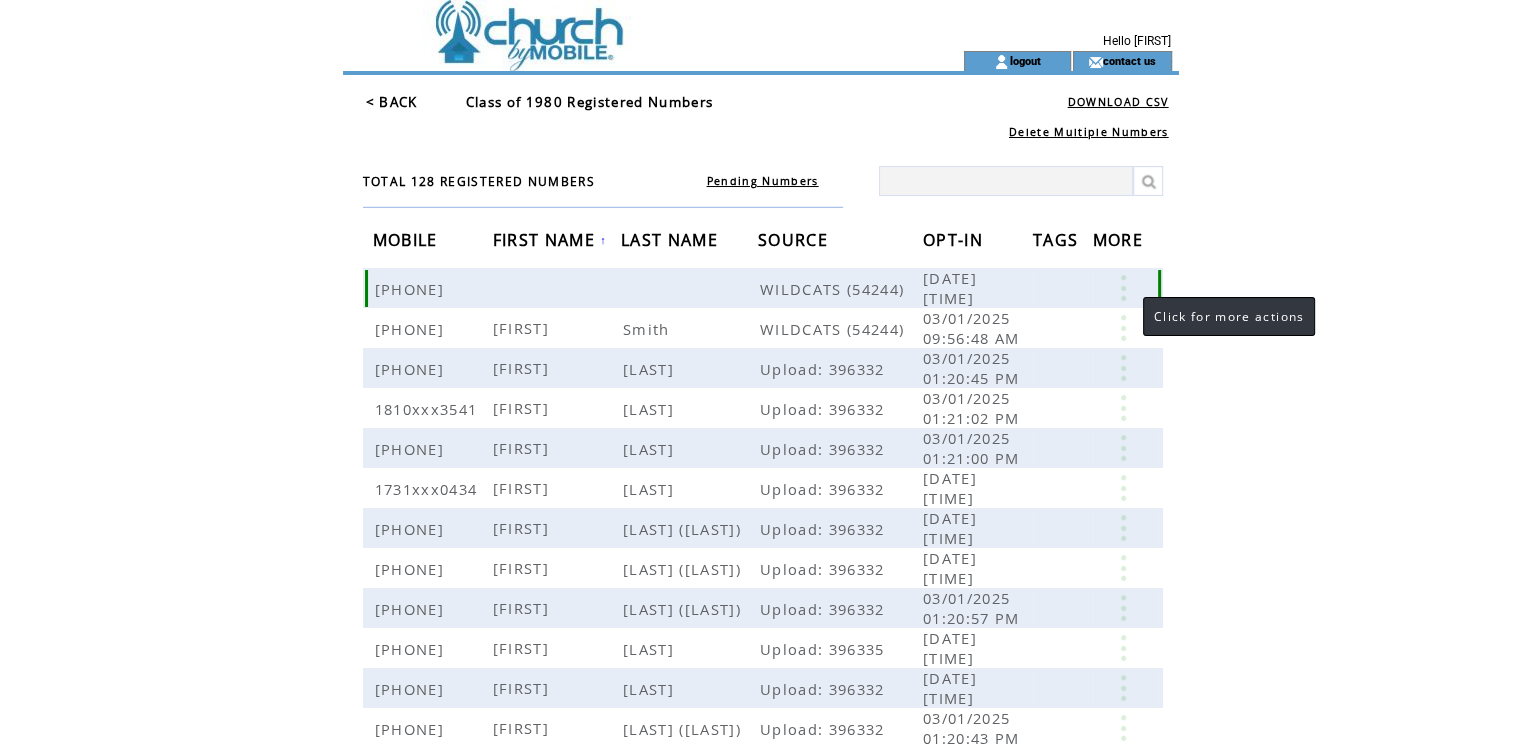 click at bounding box center (1123, 288) 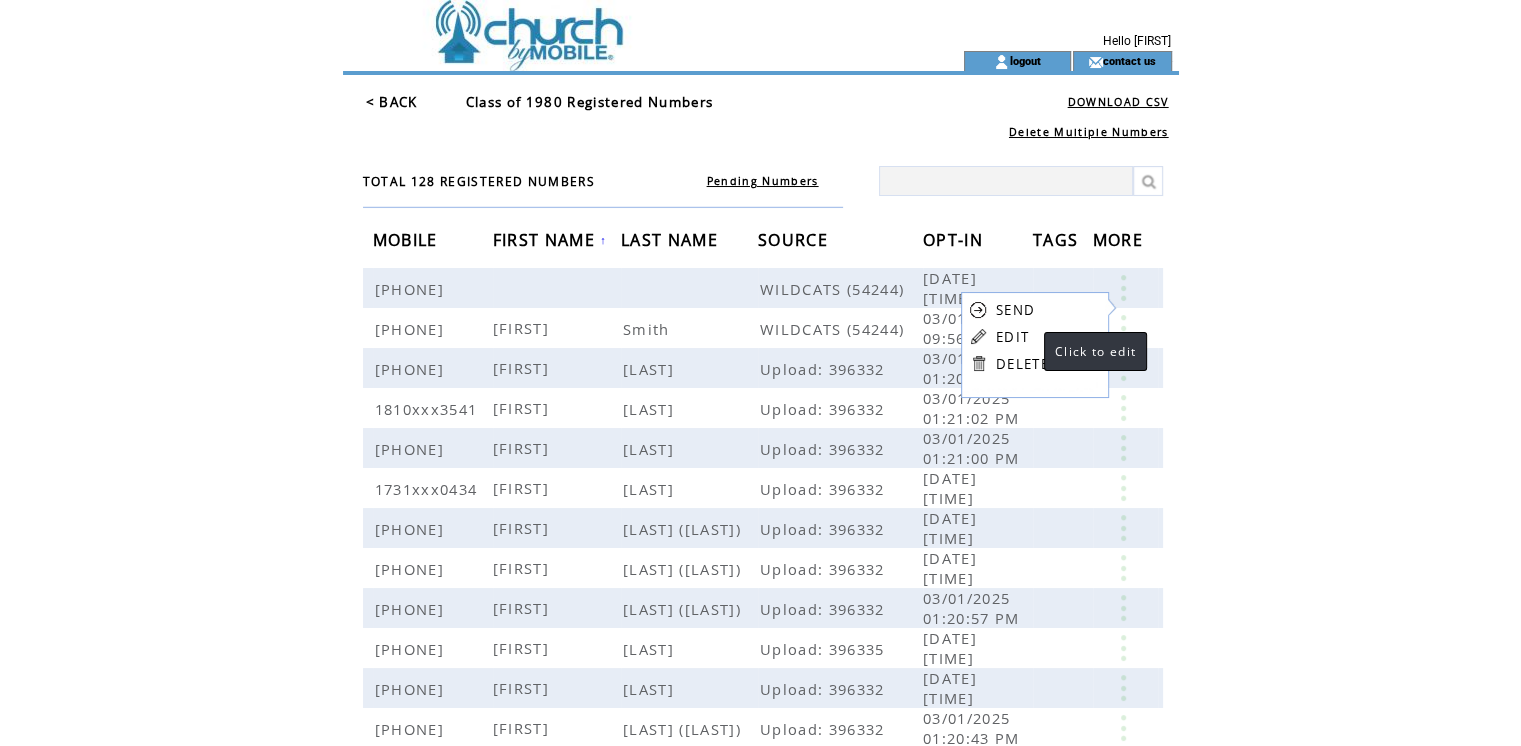 click on "EDIT" at bounding box center (1012, 337) 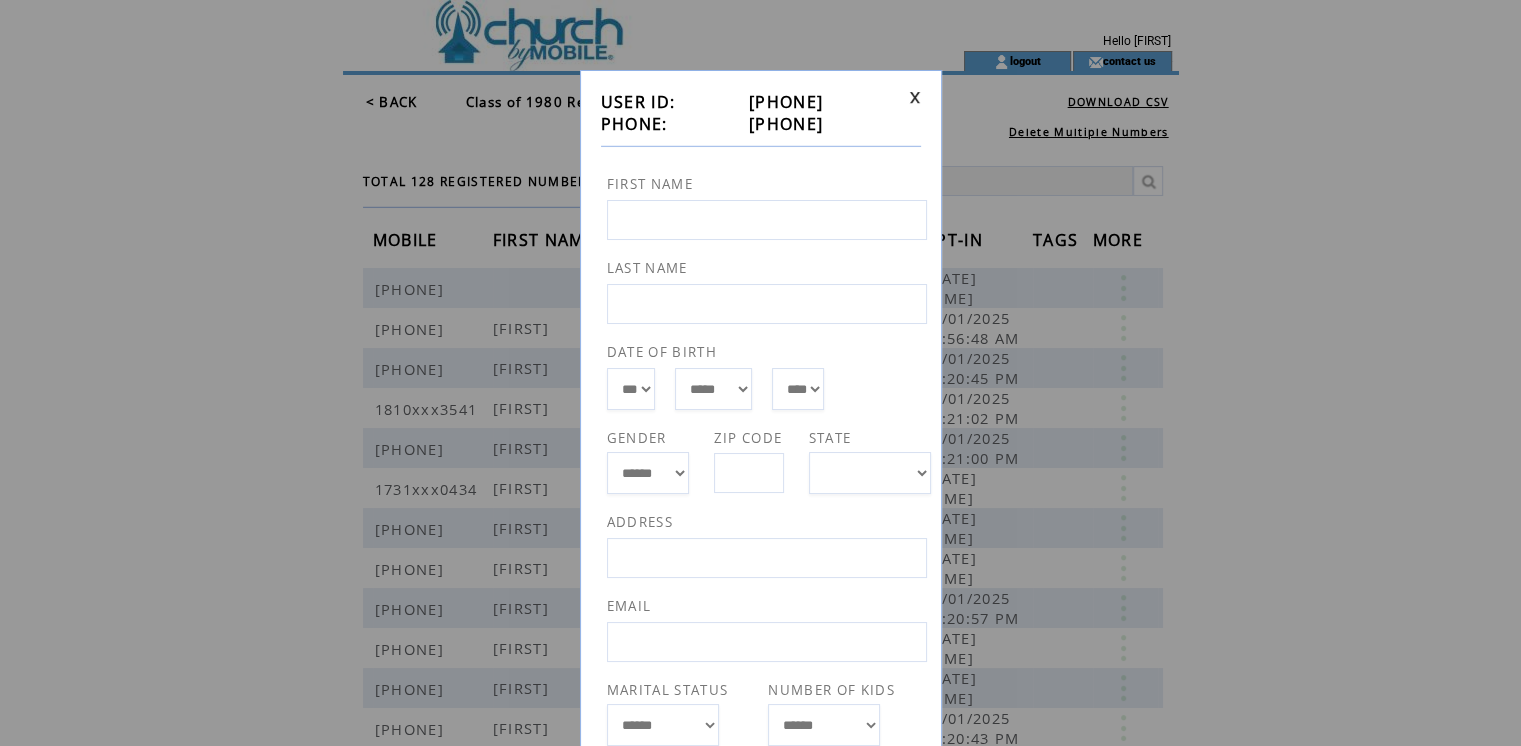 click at bounding box center [767, 220] 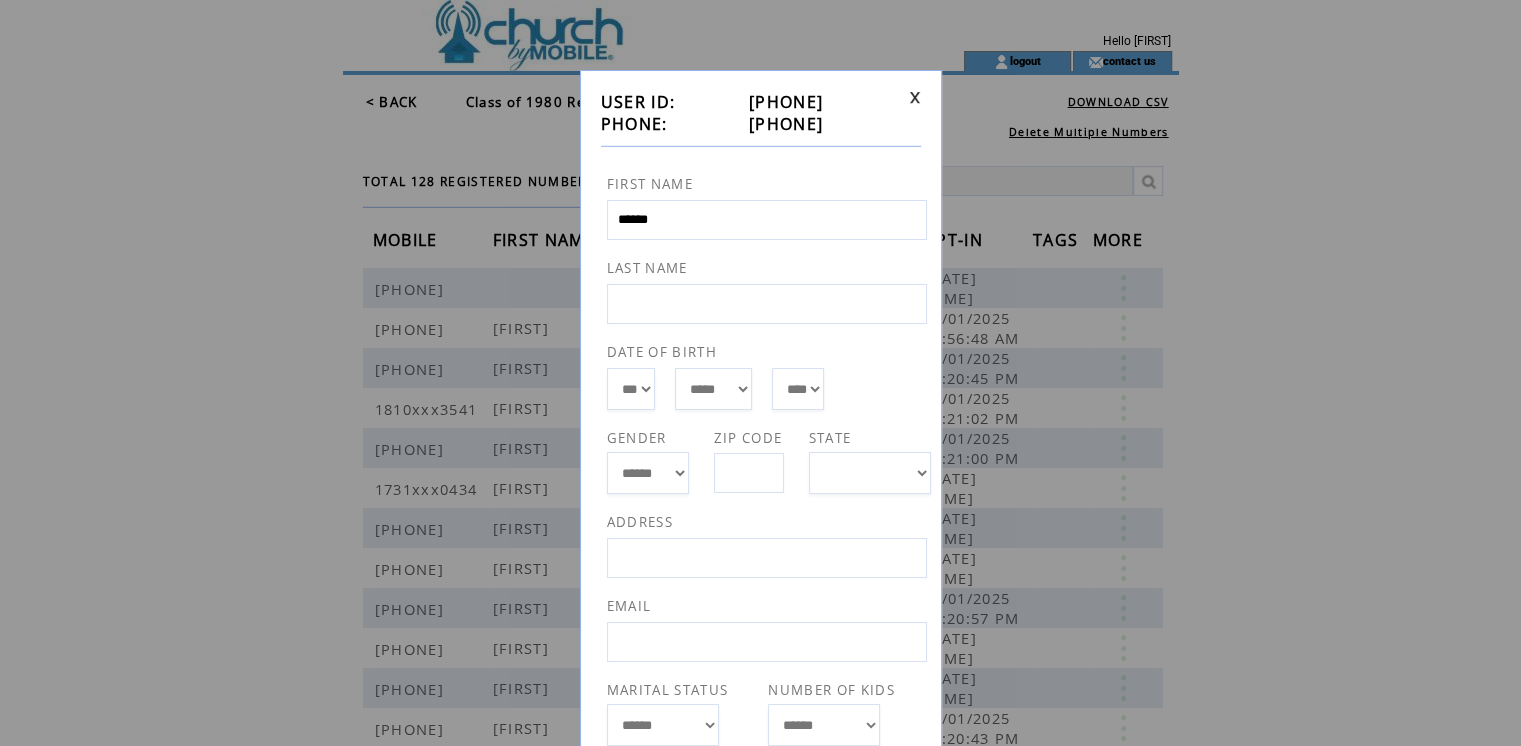 type on "******" 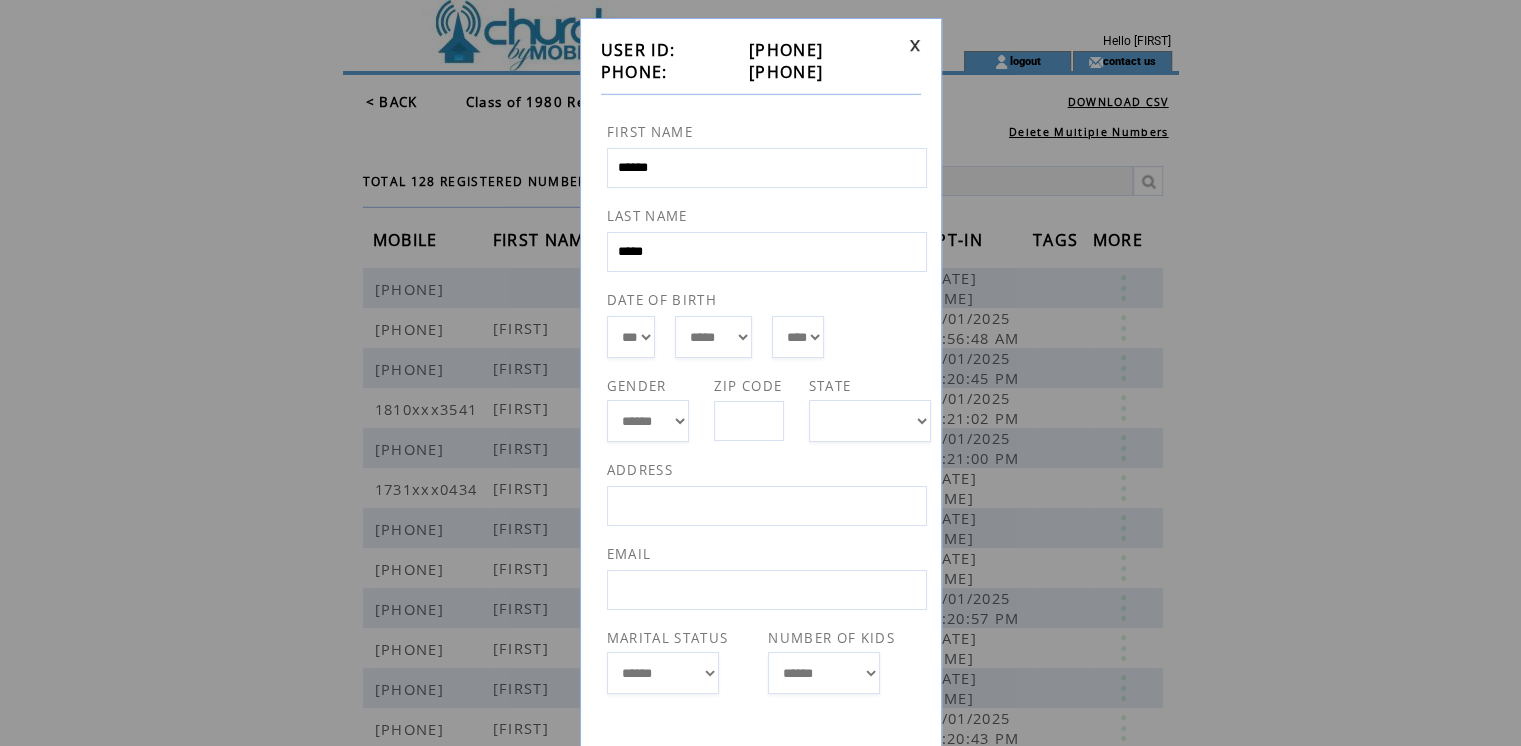 scroll, scrollTop: 148, scrollLeft: 0, axis: vertical 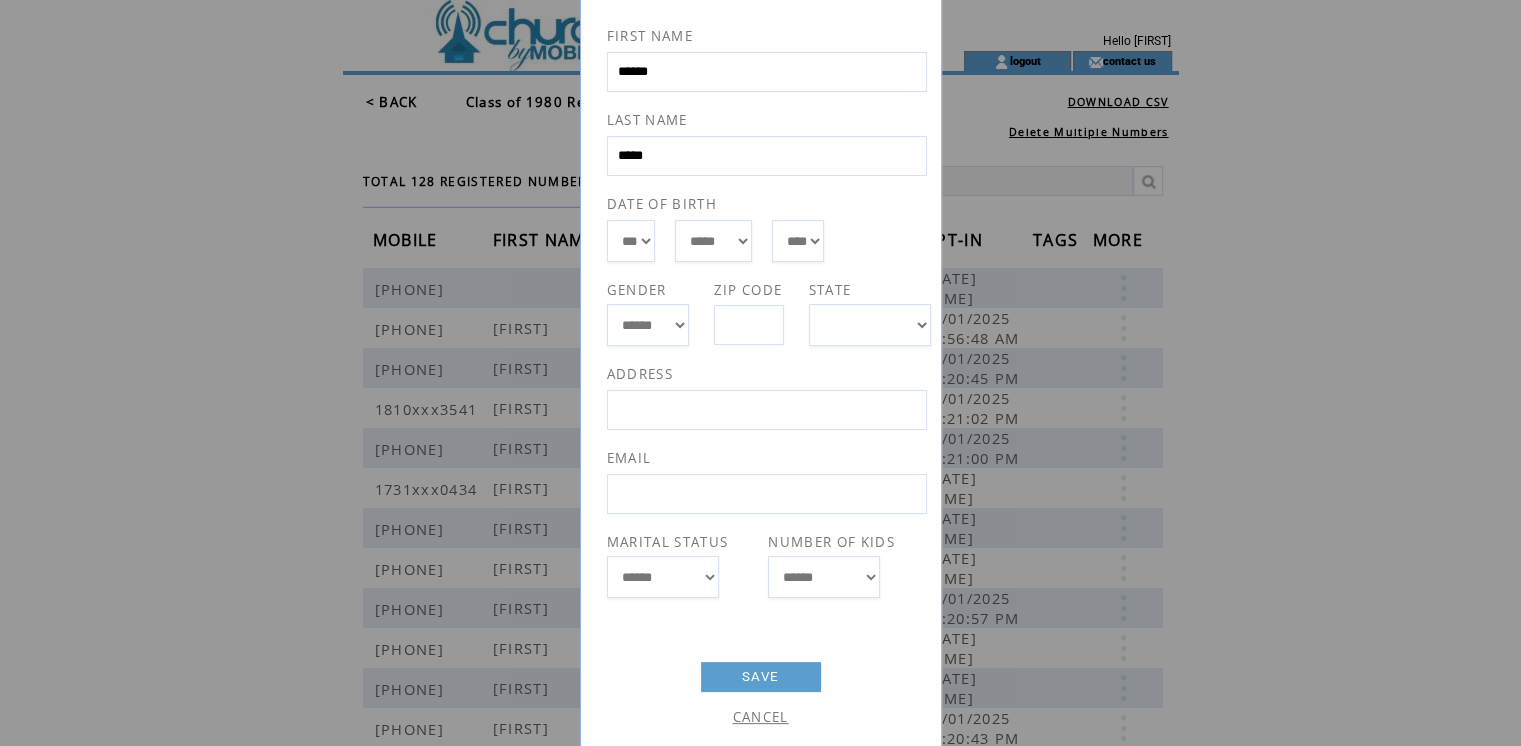 type on "*****" 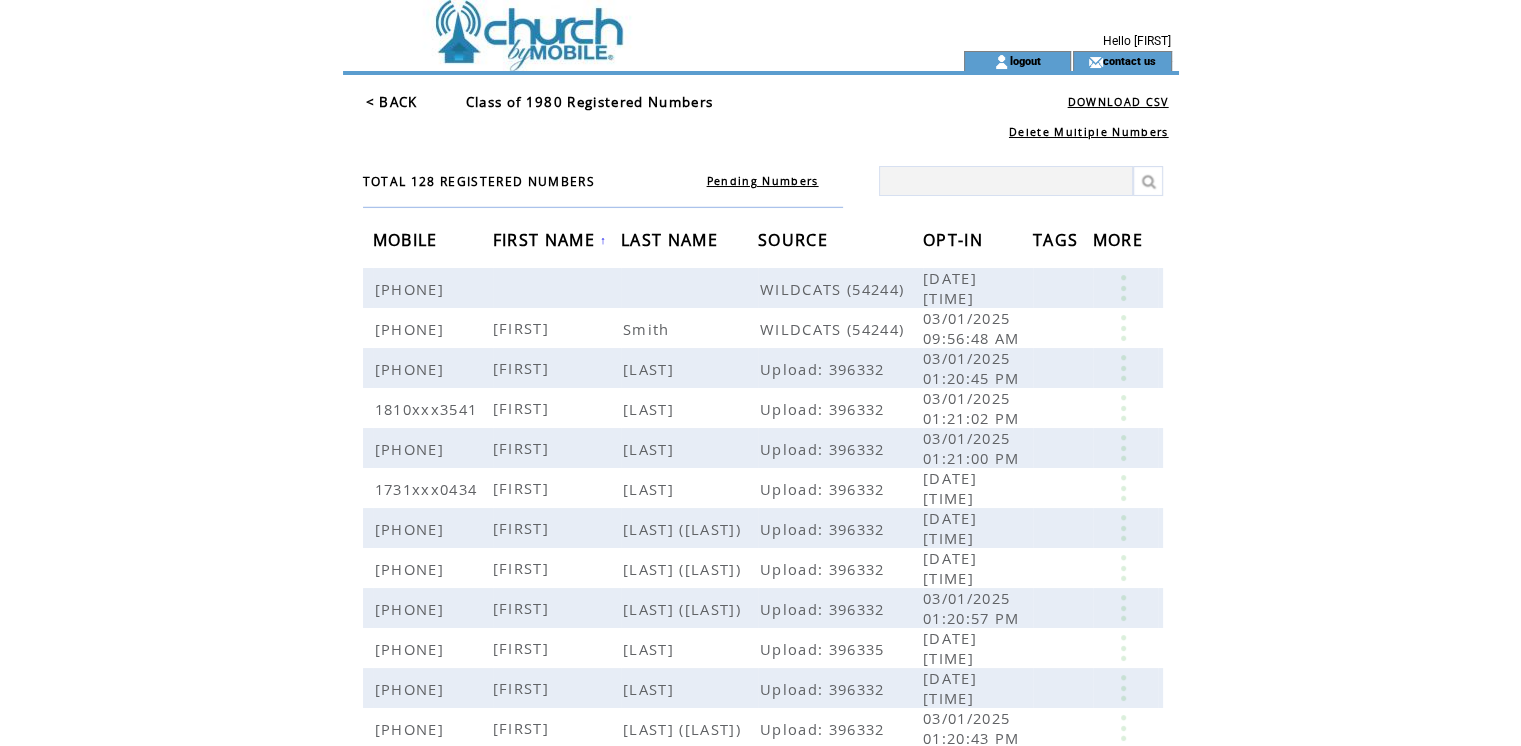 click on "< BACK" at bounding box center (392, 102) 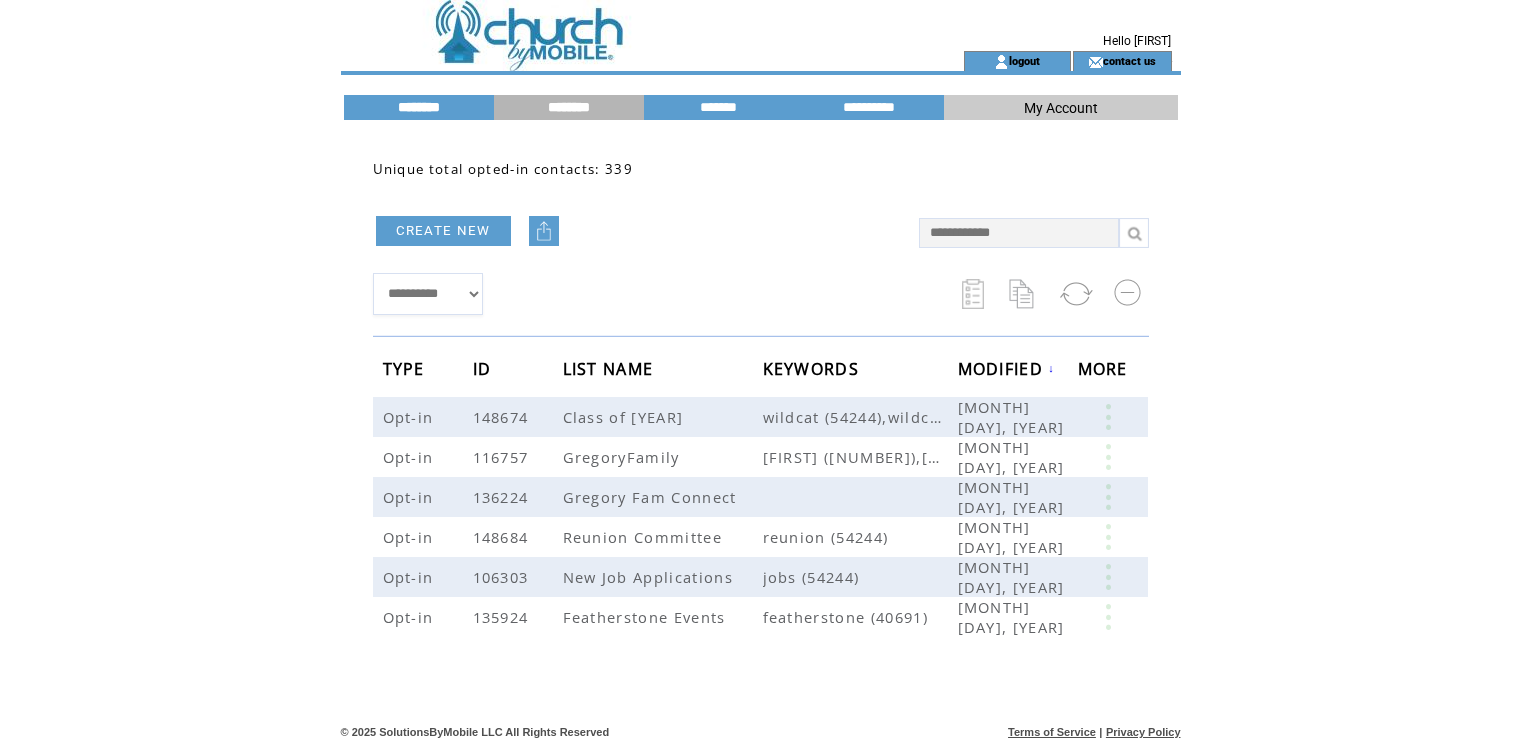 scroll, scrollTop: 0, scrollLeft: 0, axis: both 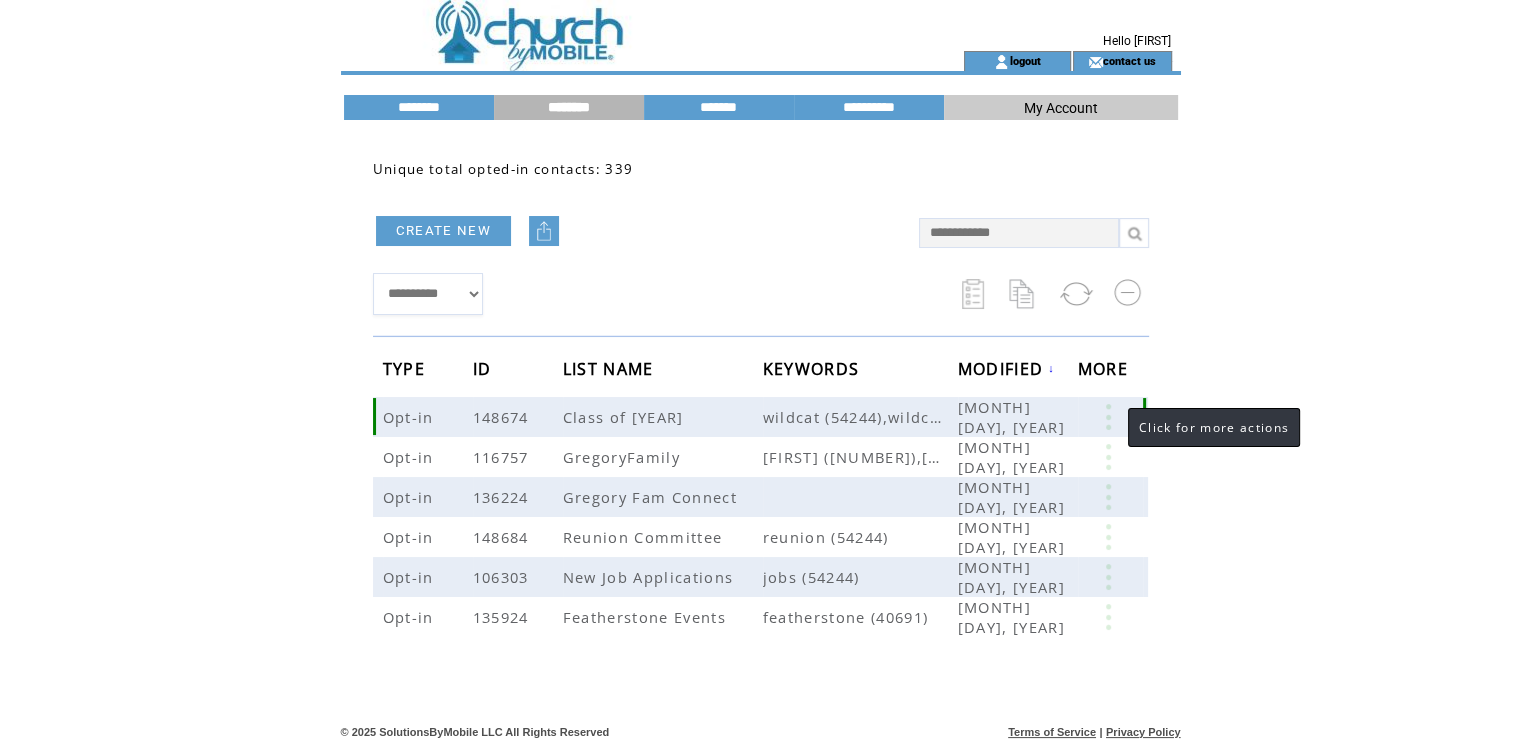 click at bounding box center [1108, 417] 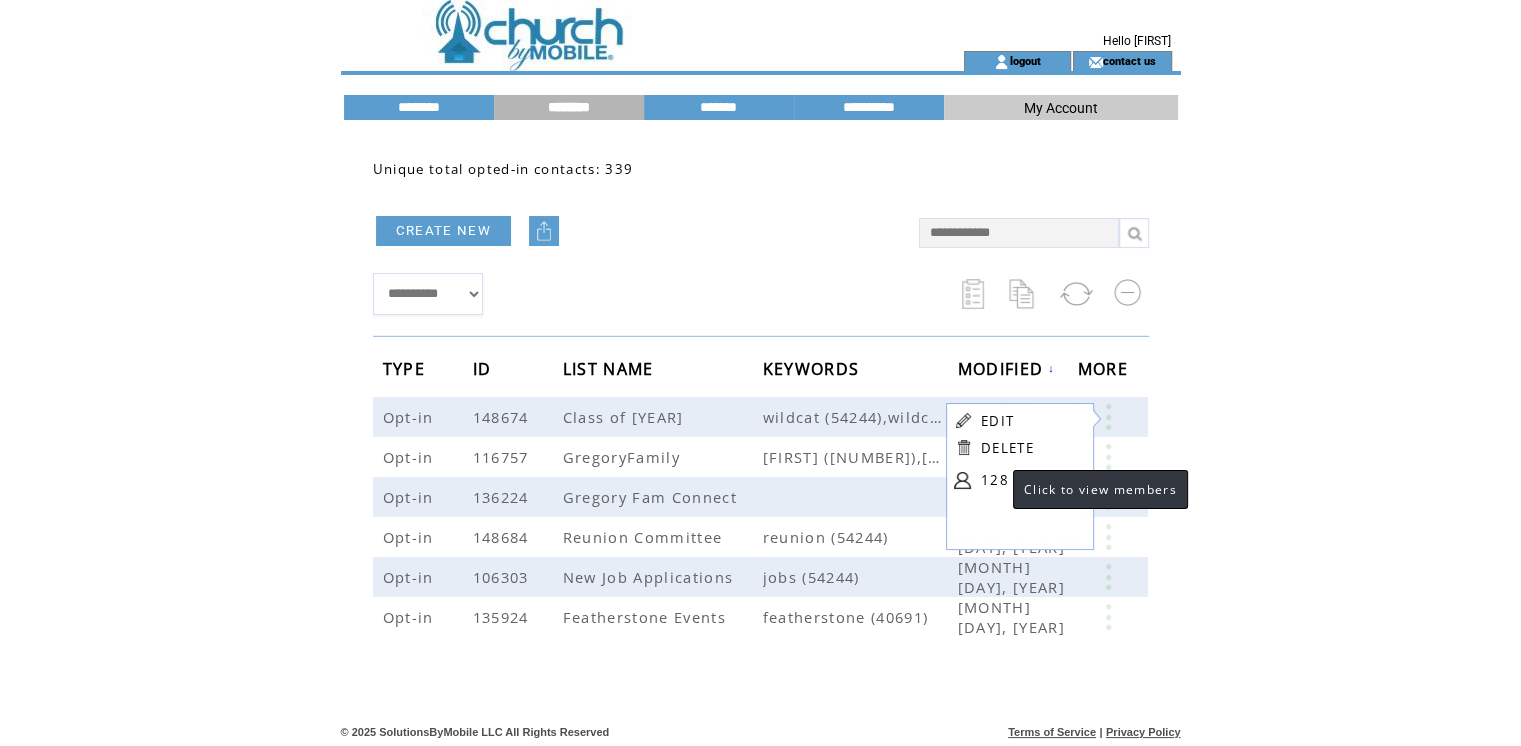click on "128" at bounding box center [1031, 480] 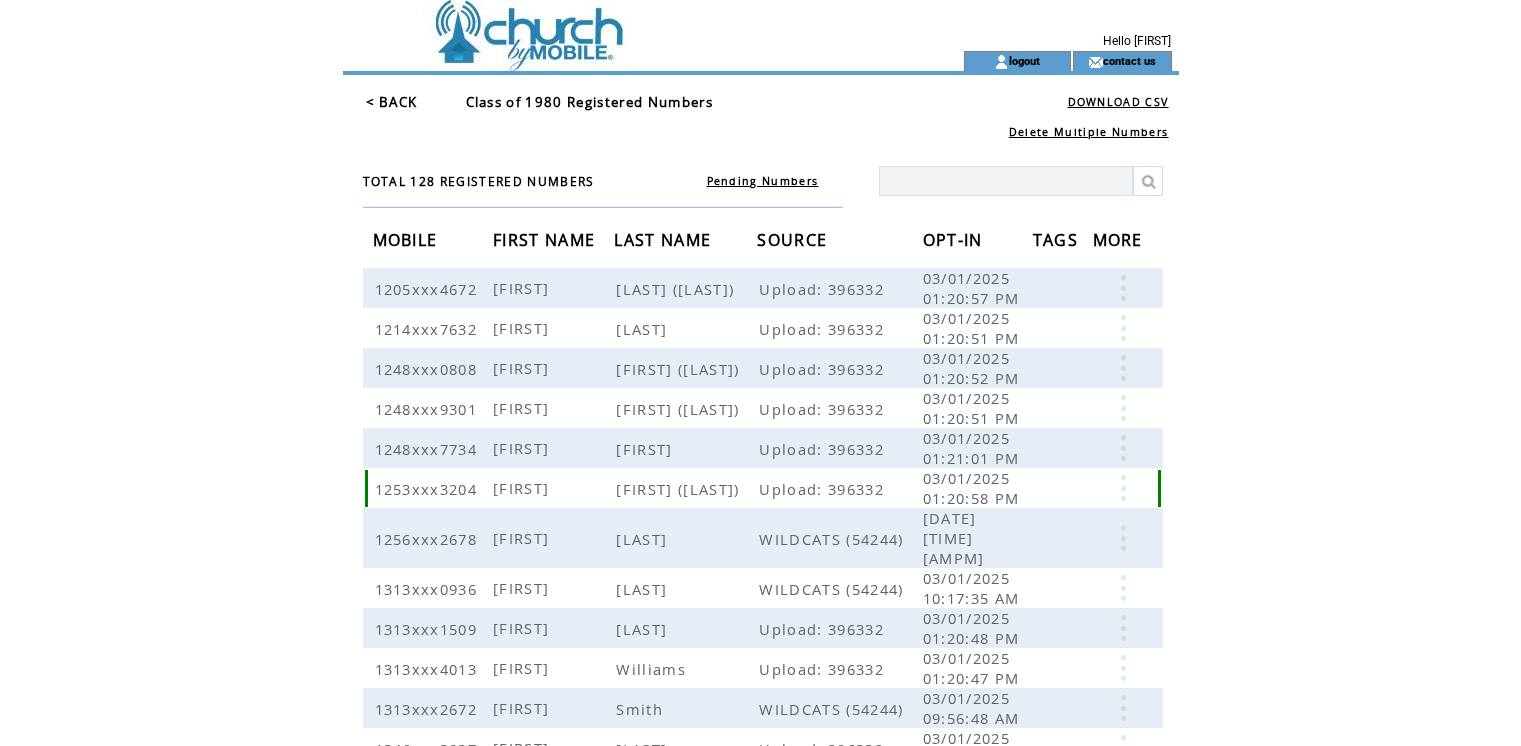 scroll, scrollTop: 0, scrollLeft: 0, axis: both 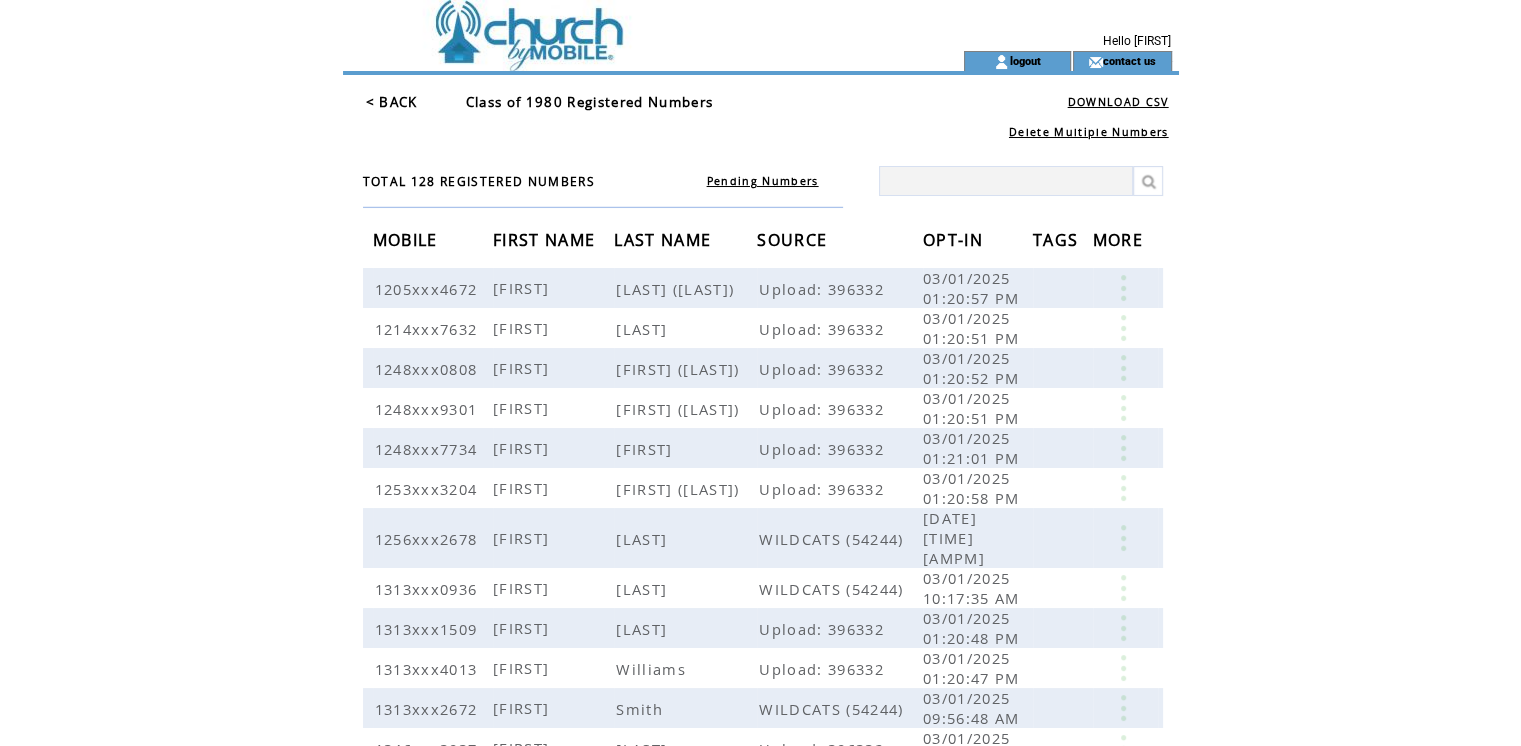 click on "LAST NAME" at bounding box center [665, 242] 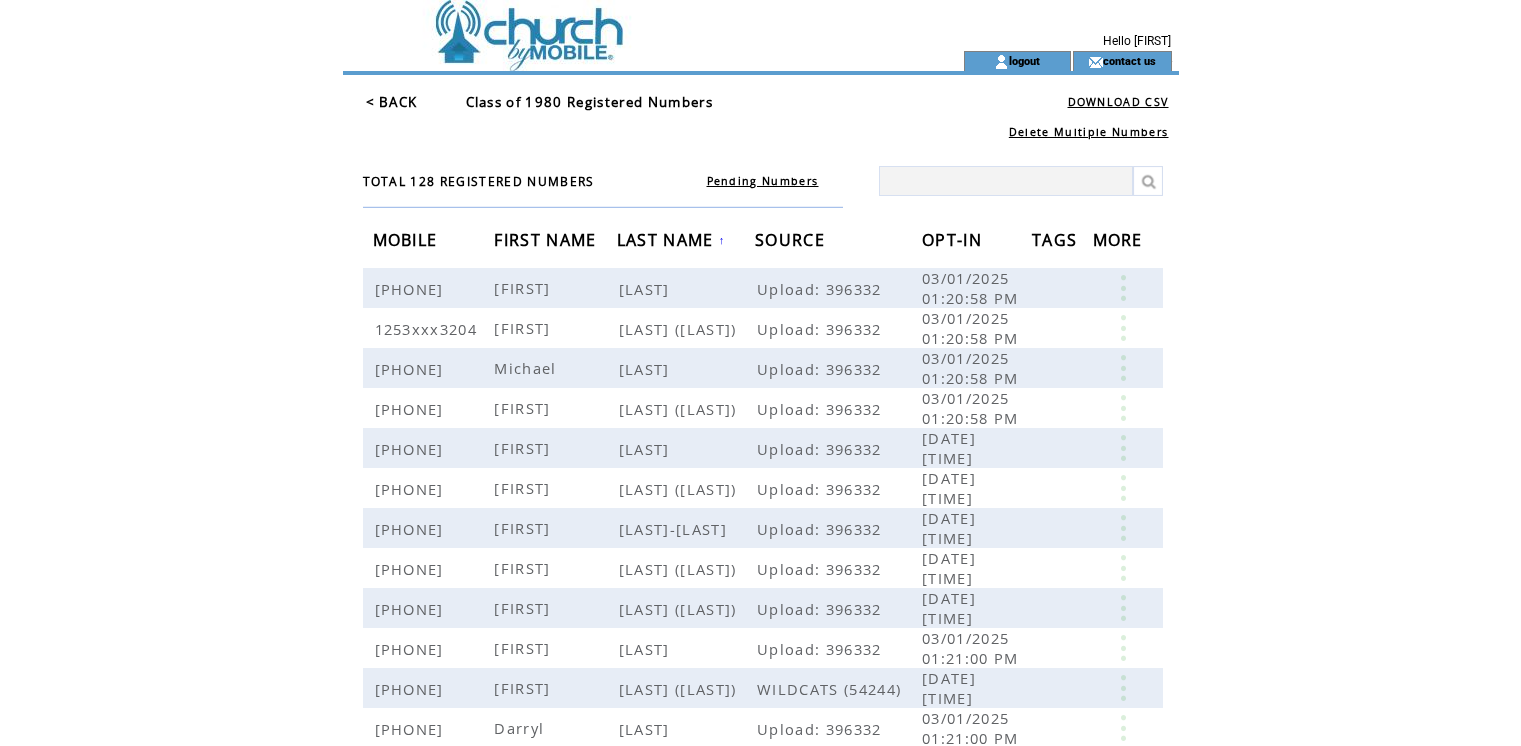 scroll, scrollTop: 0, scrollLeft: 0, axis: both 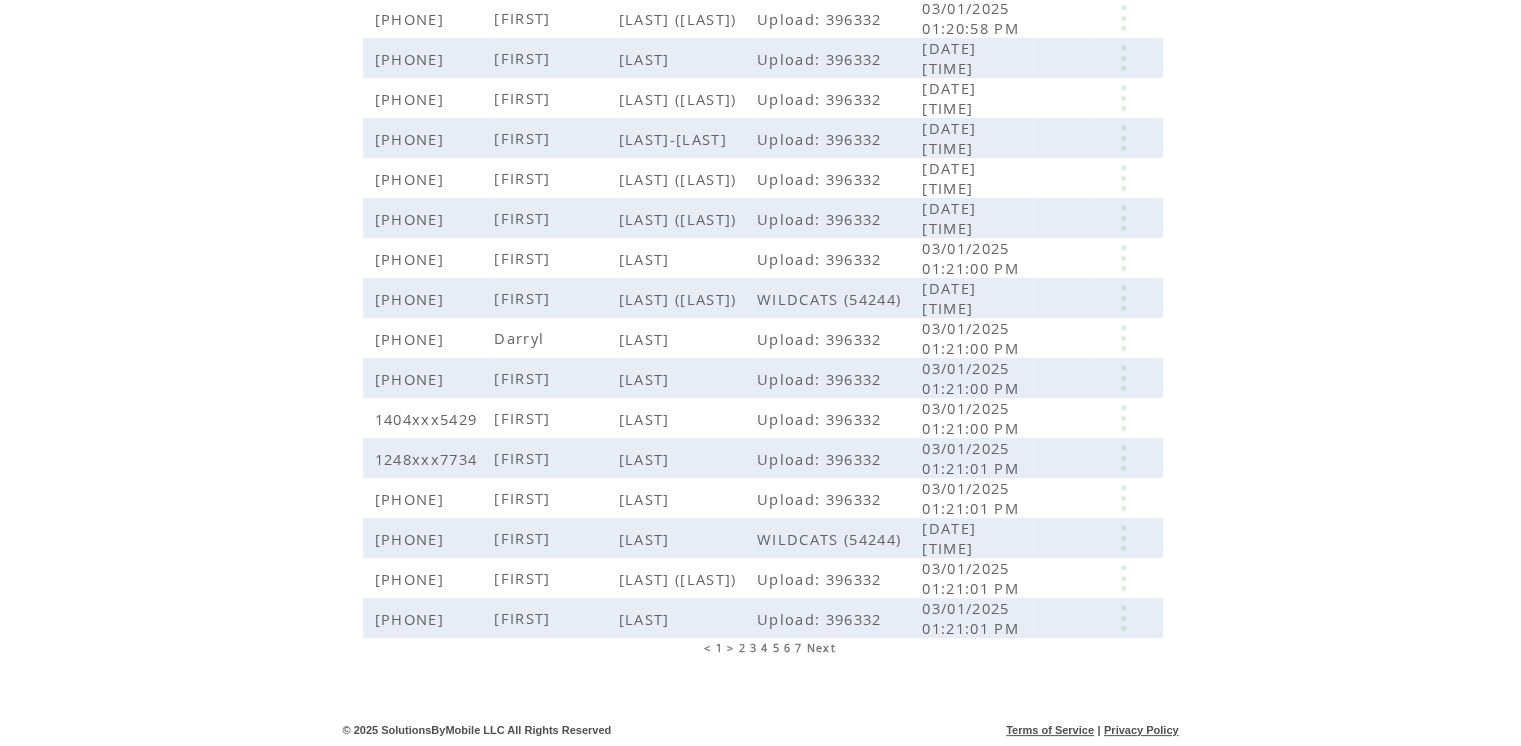 click on "7" at bounding box center (798, 648) 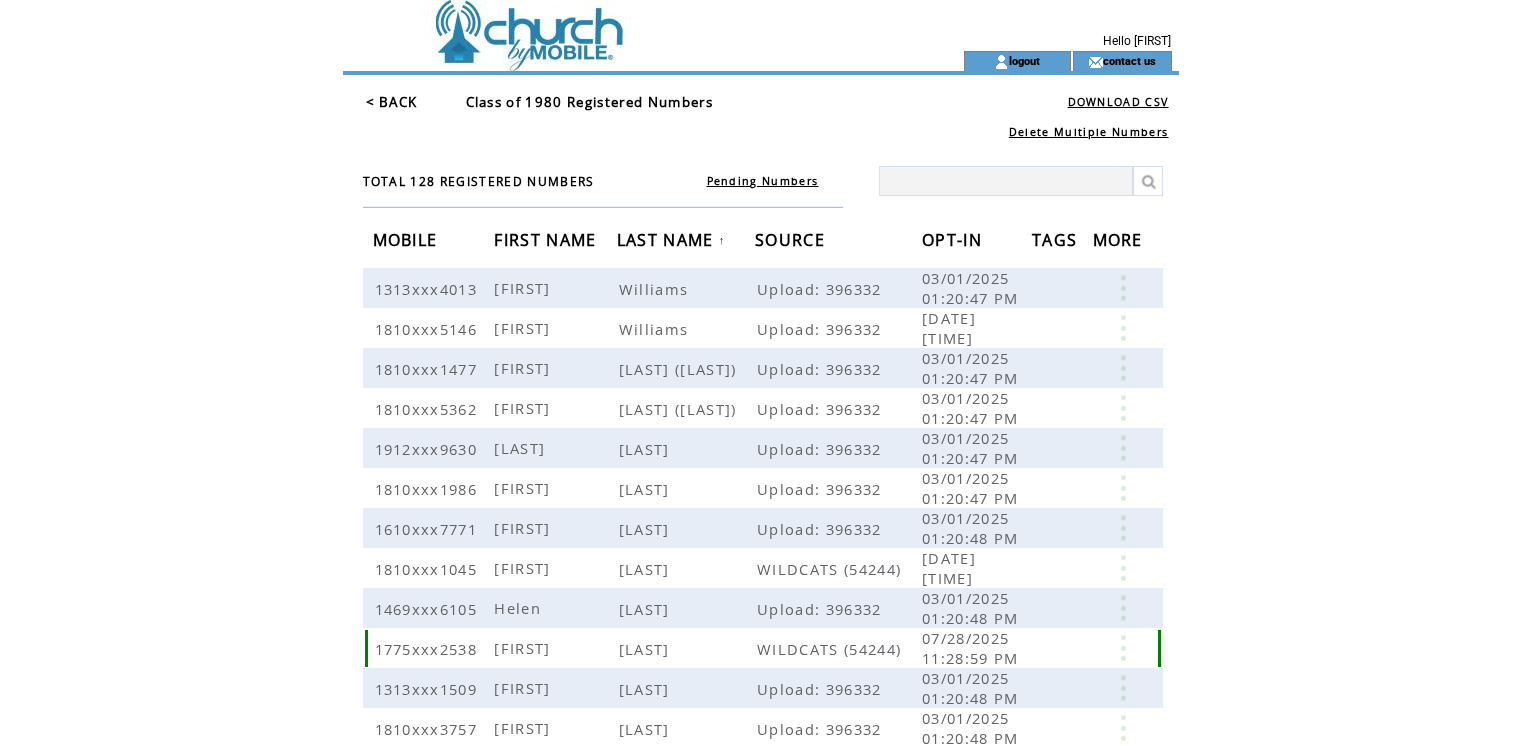 scroll, scrollTop: 0, scrollLeft: 0, axis: both 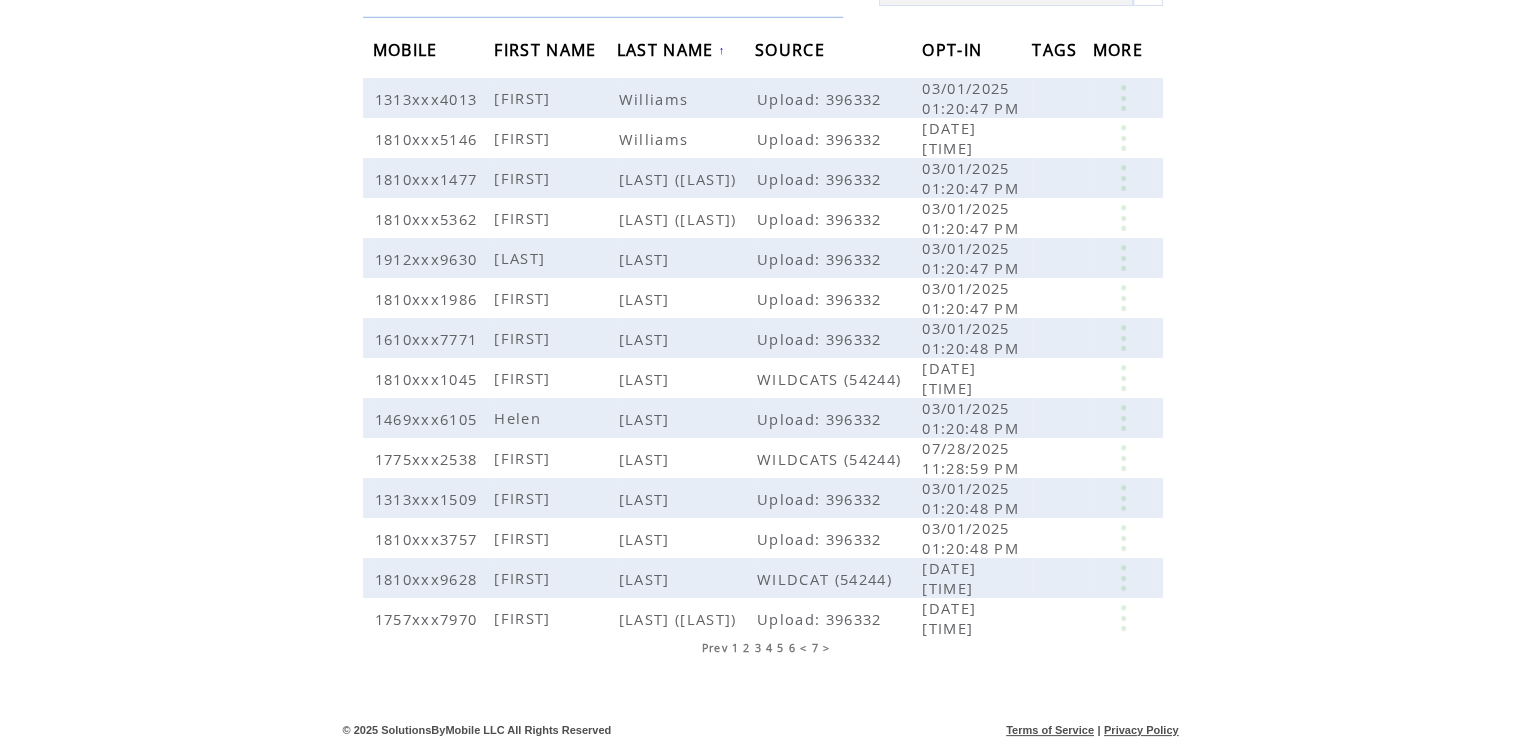 click on "6" at bounding box center [792, 648] 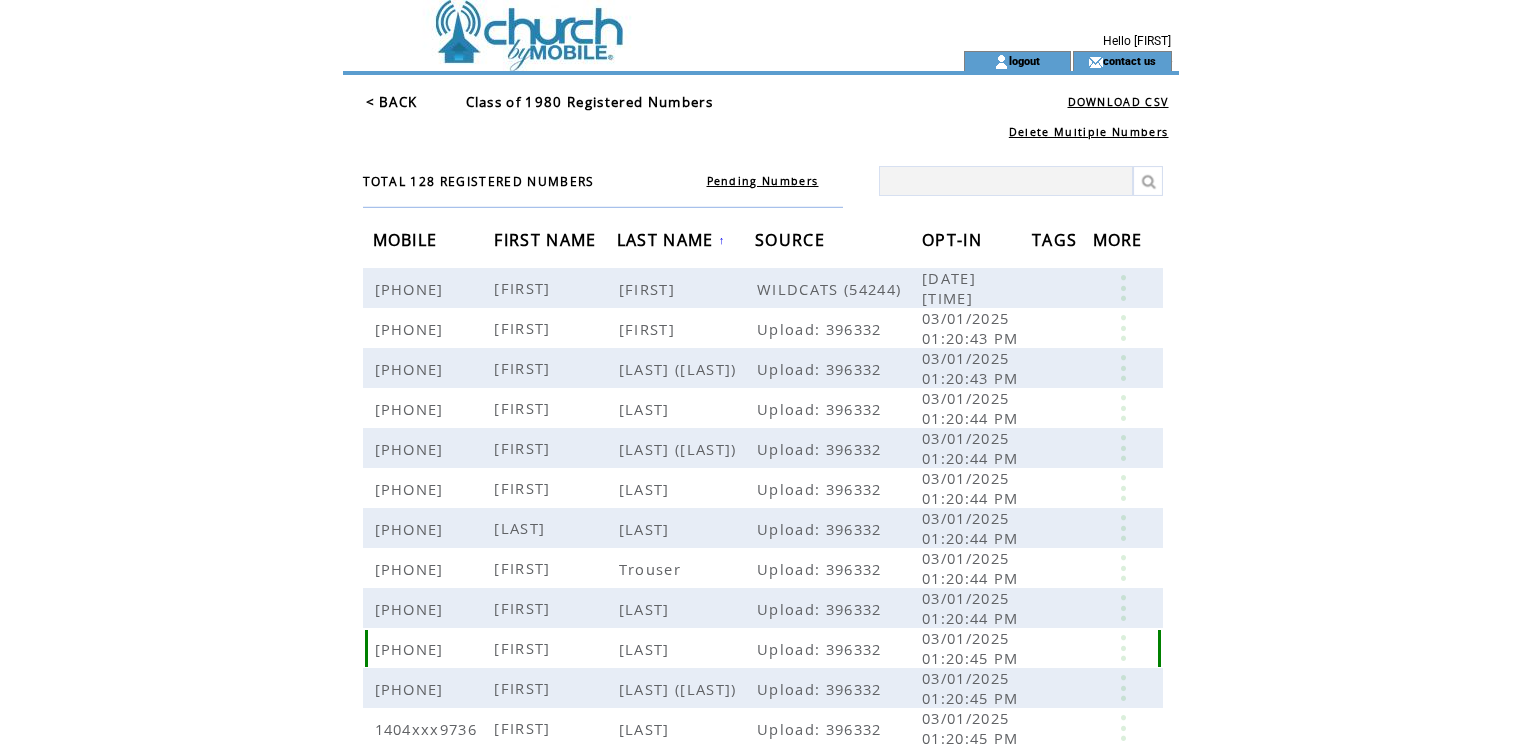 scroll, scrollTop: 0, scrollLeft: 0, axis: both 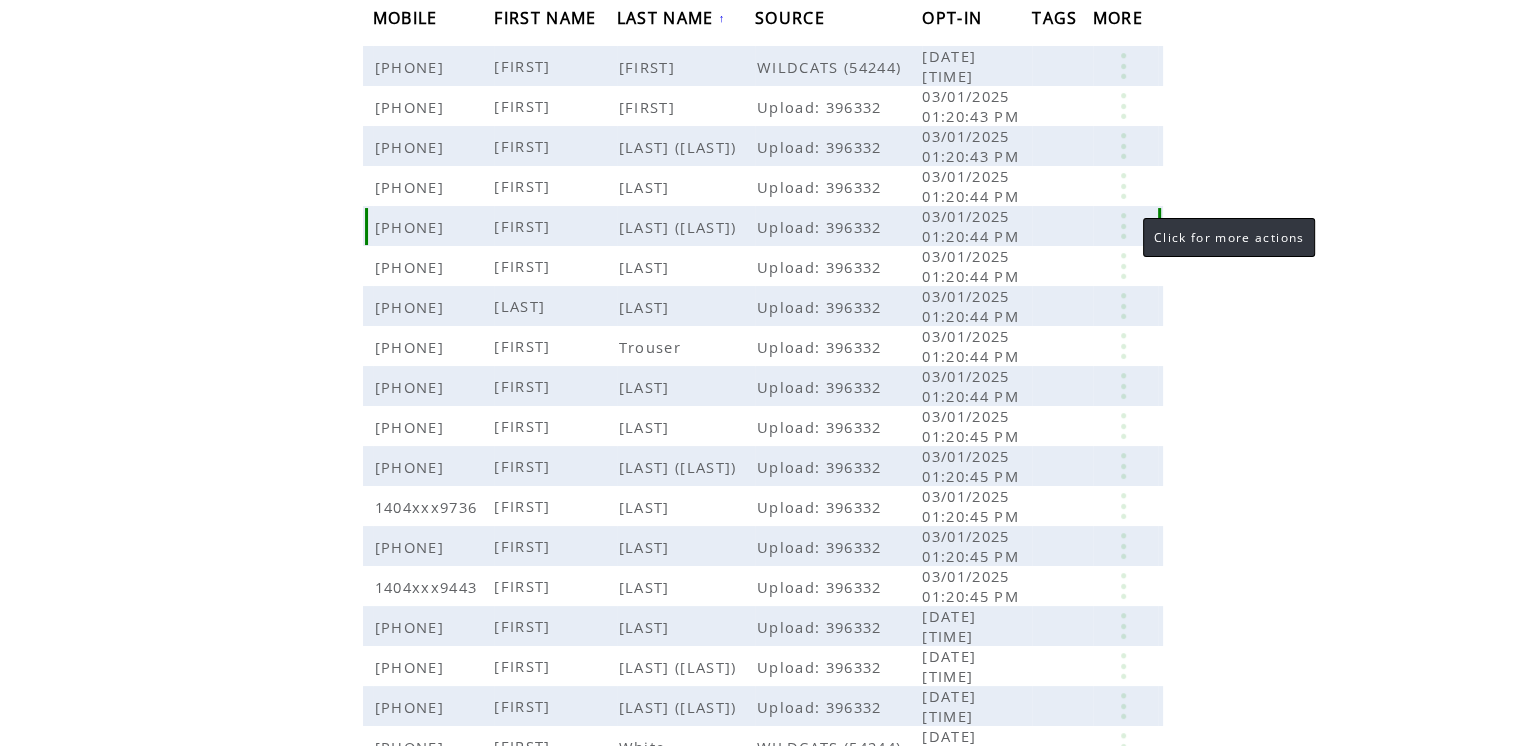 click at bounding box center [1123, 226] 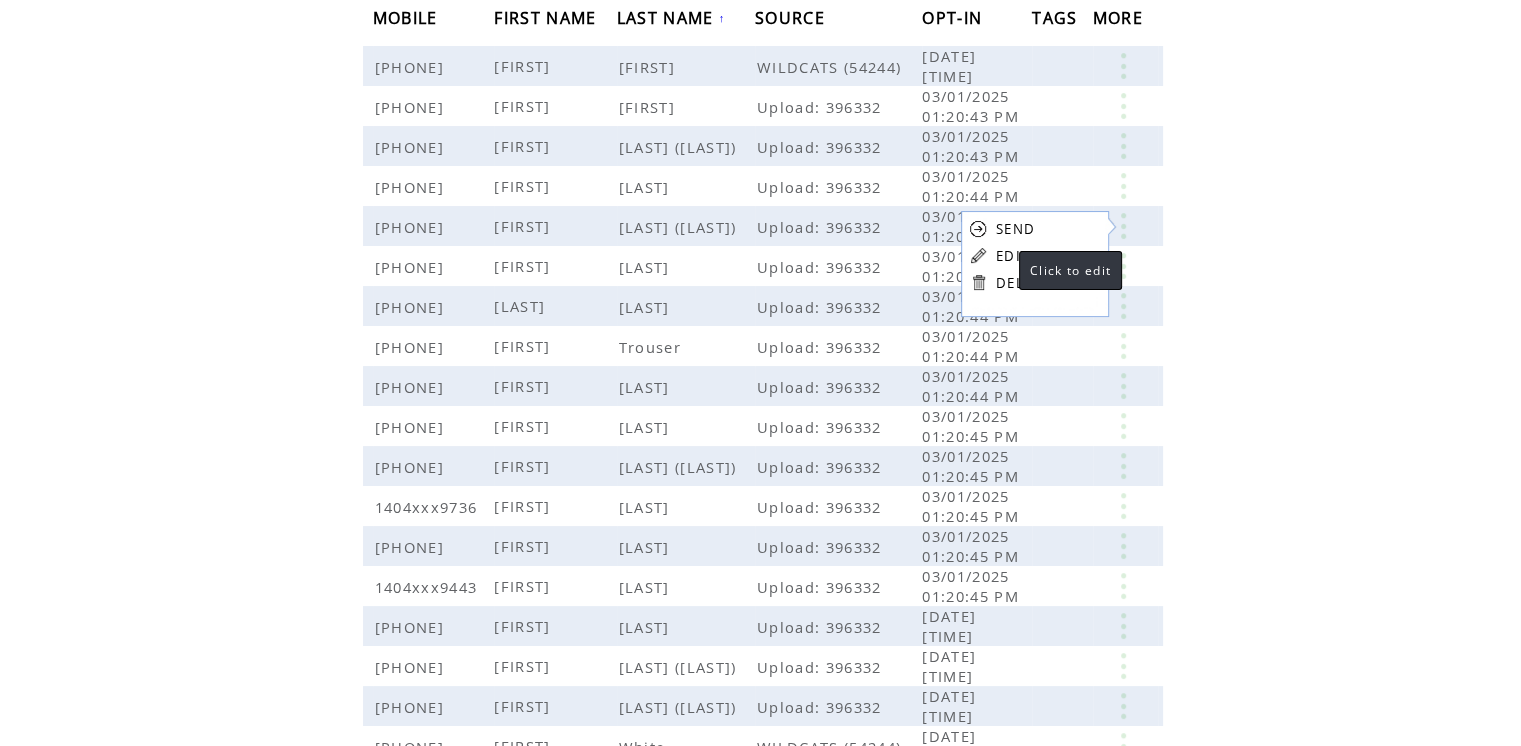 click on "EDIT" at bounding box center (1012, 256) 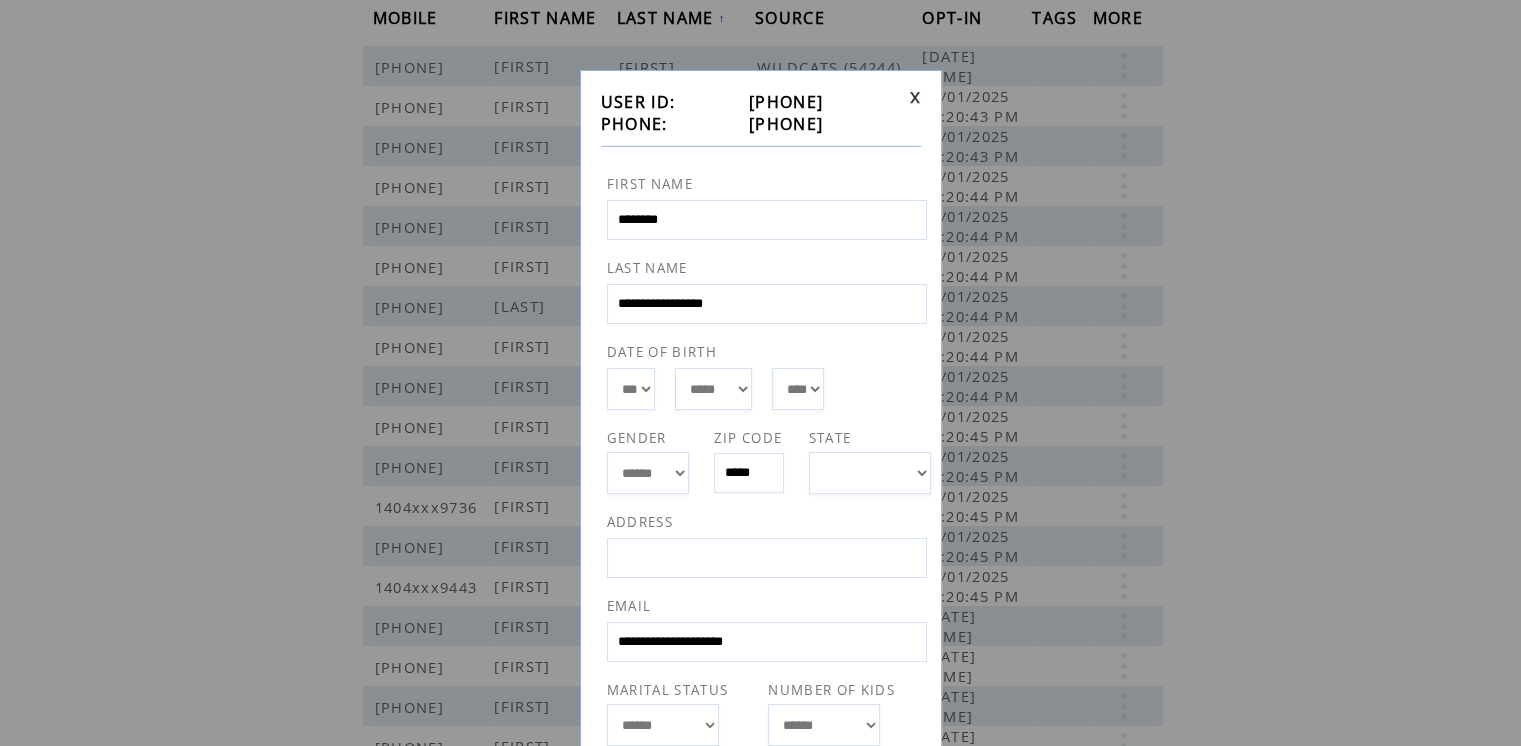 click at bounding box center [915, 97] 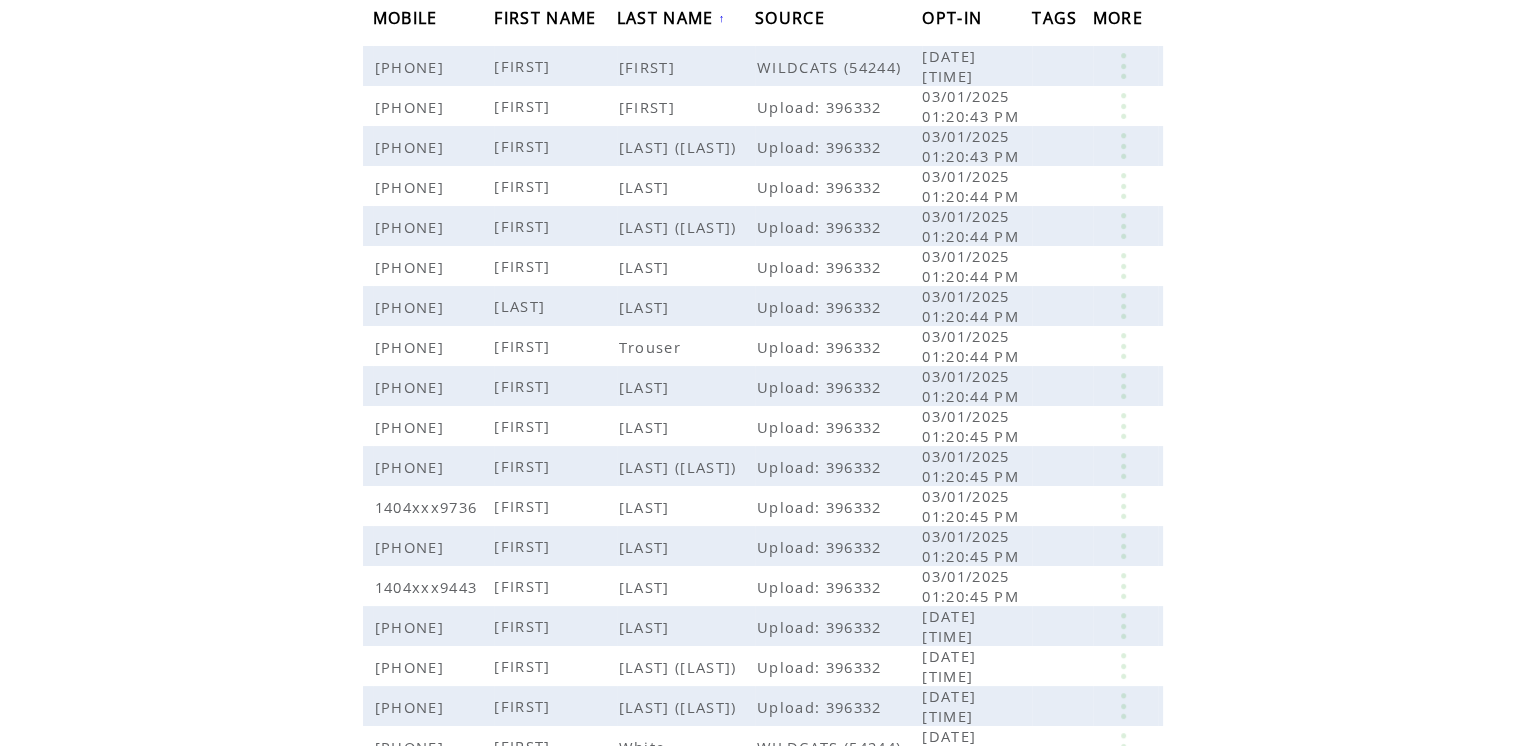 click on "FIRST NAME" at bounding box center (547, 20) 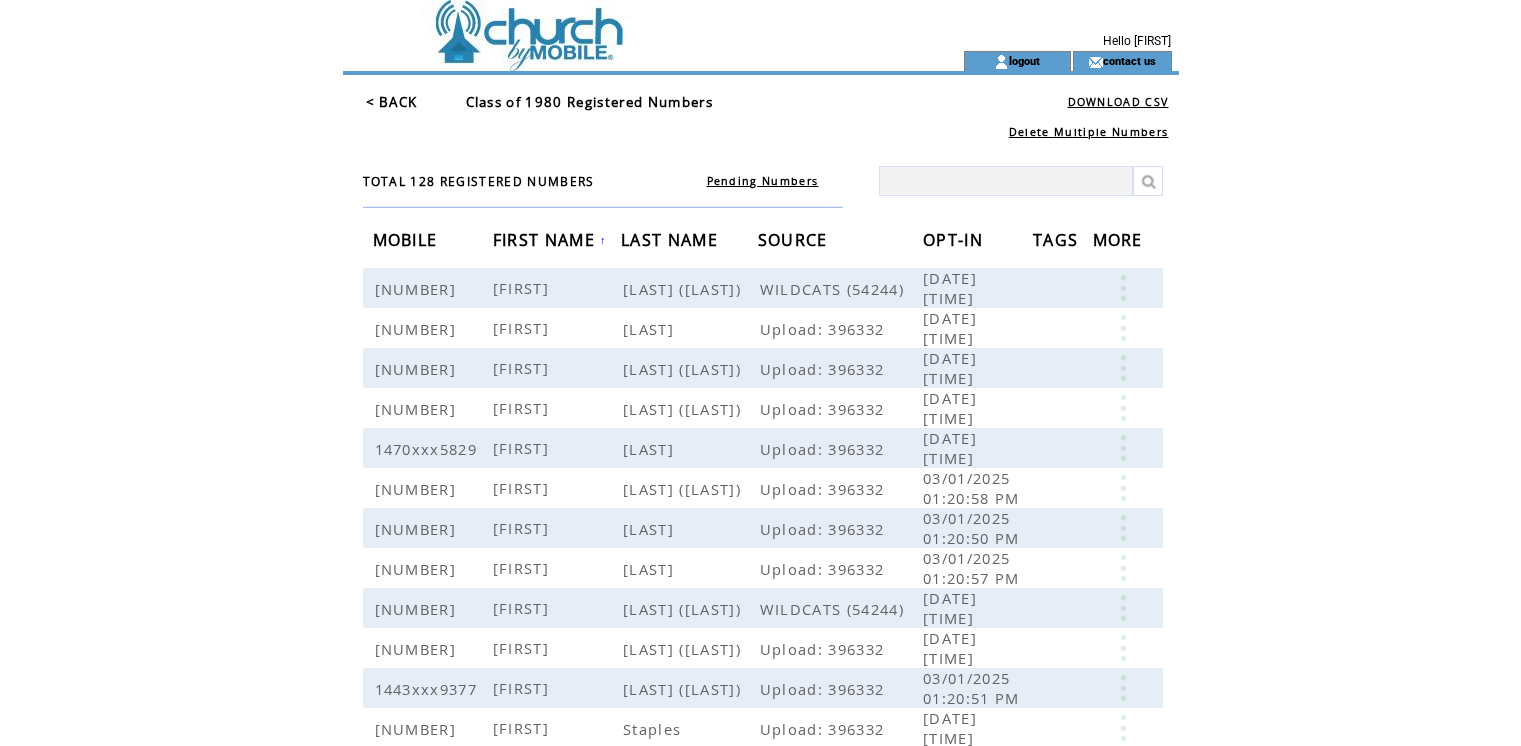 scroll, scrollTop: 0, scrollLeft: 0, axis: both 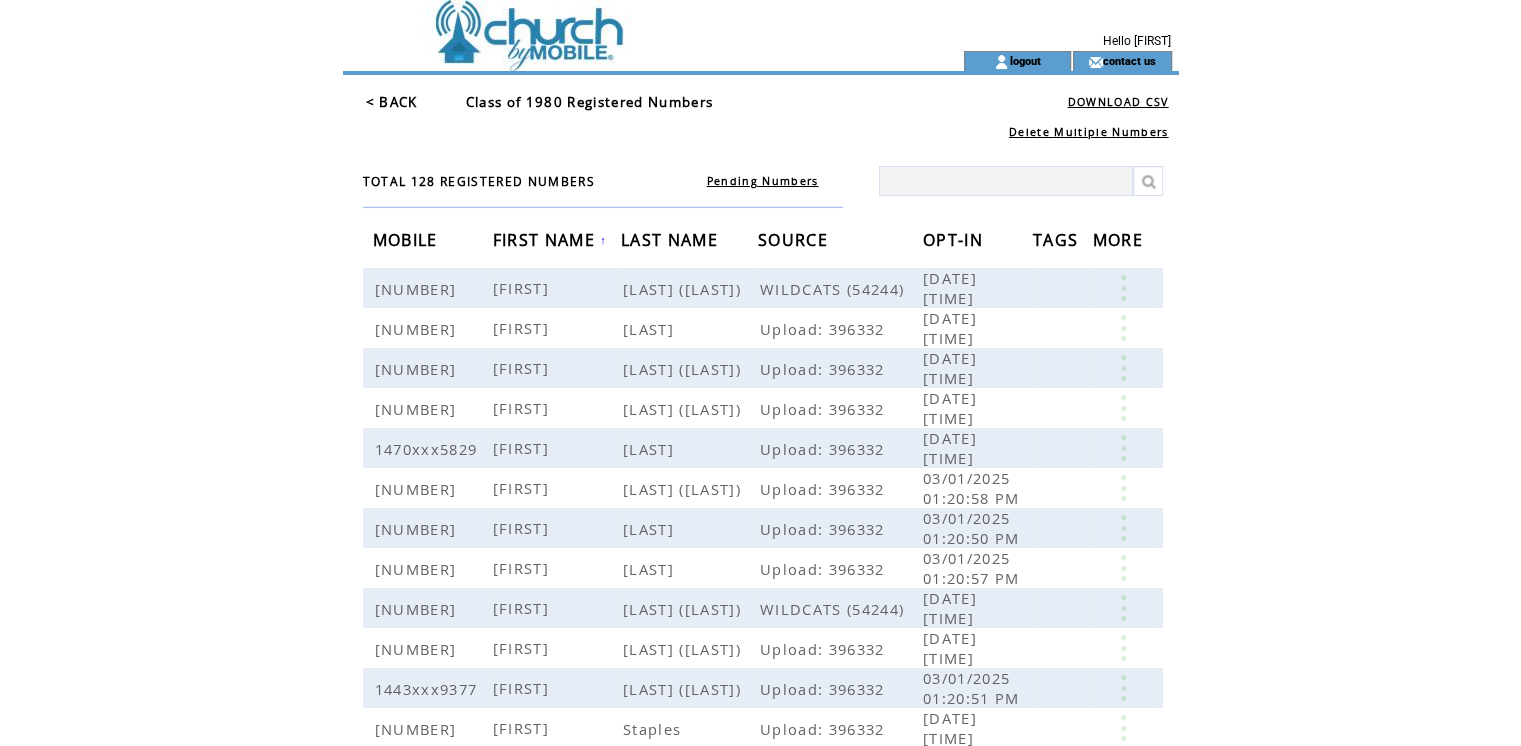click on "FIRST NAME" at bounding box center [546, 242] 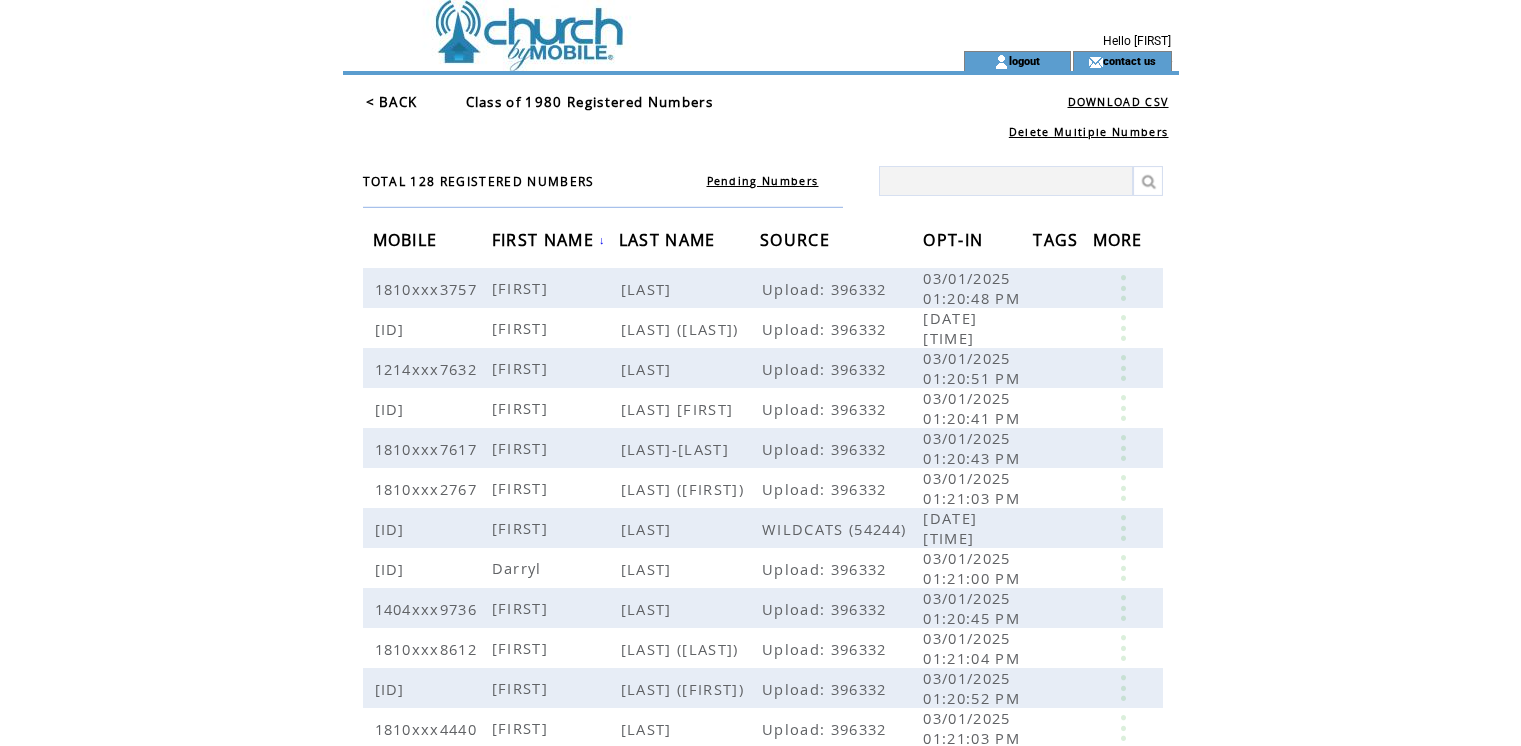 scroll, scrollTop: 0, scrollLeft: 0, axis: both 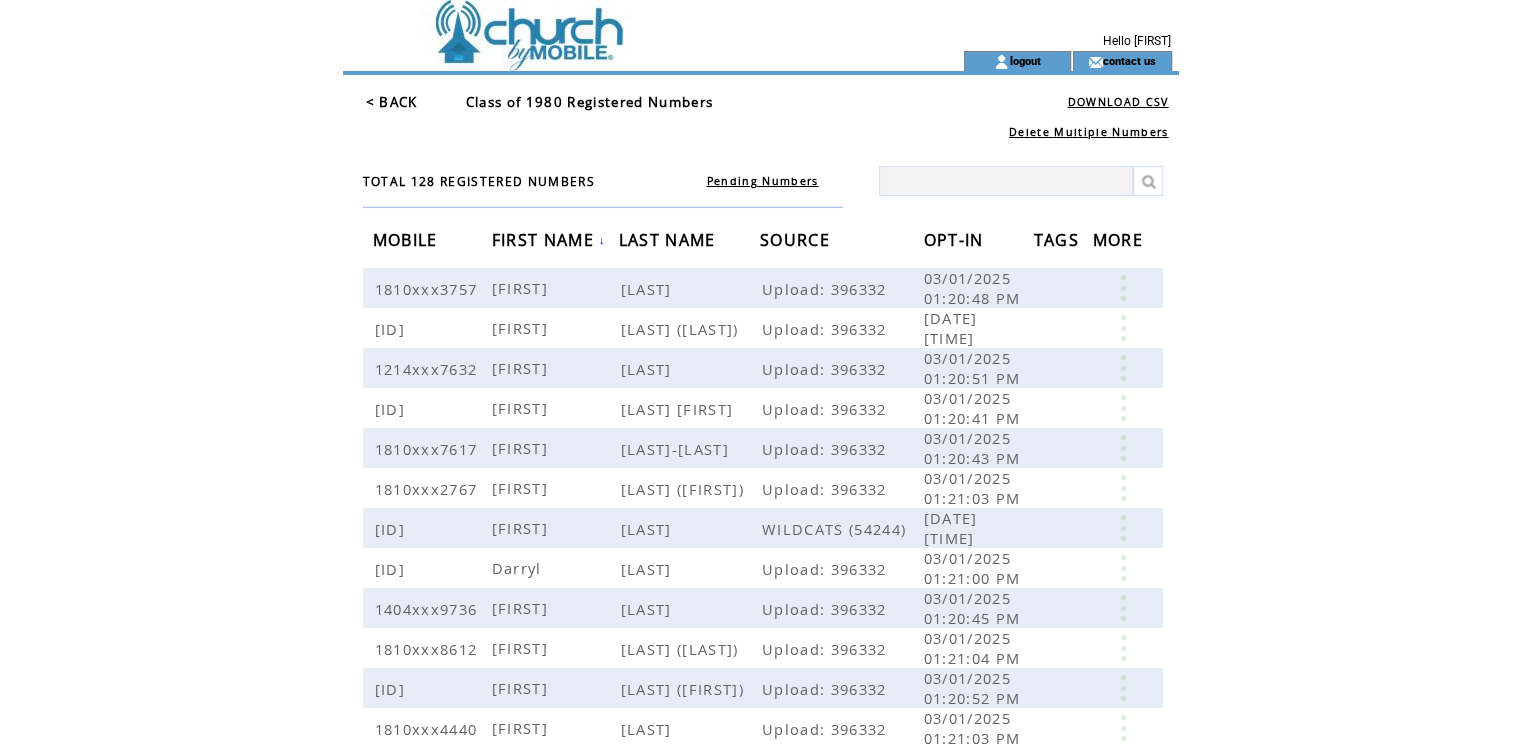 click on "FIRST NAME" at bounding box center (545, 242) 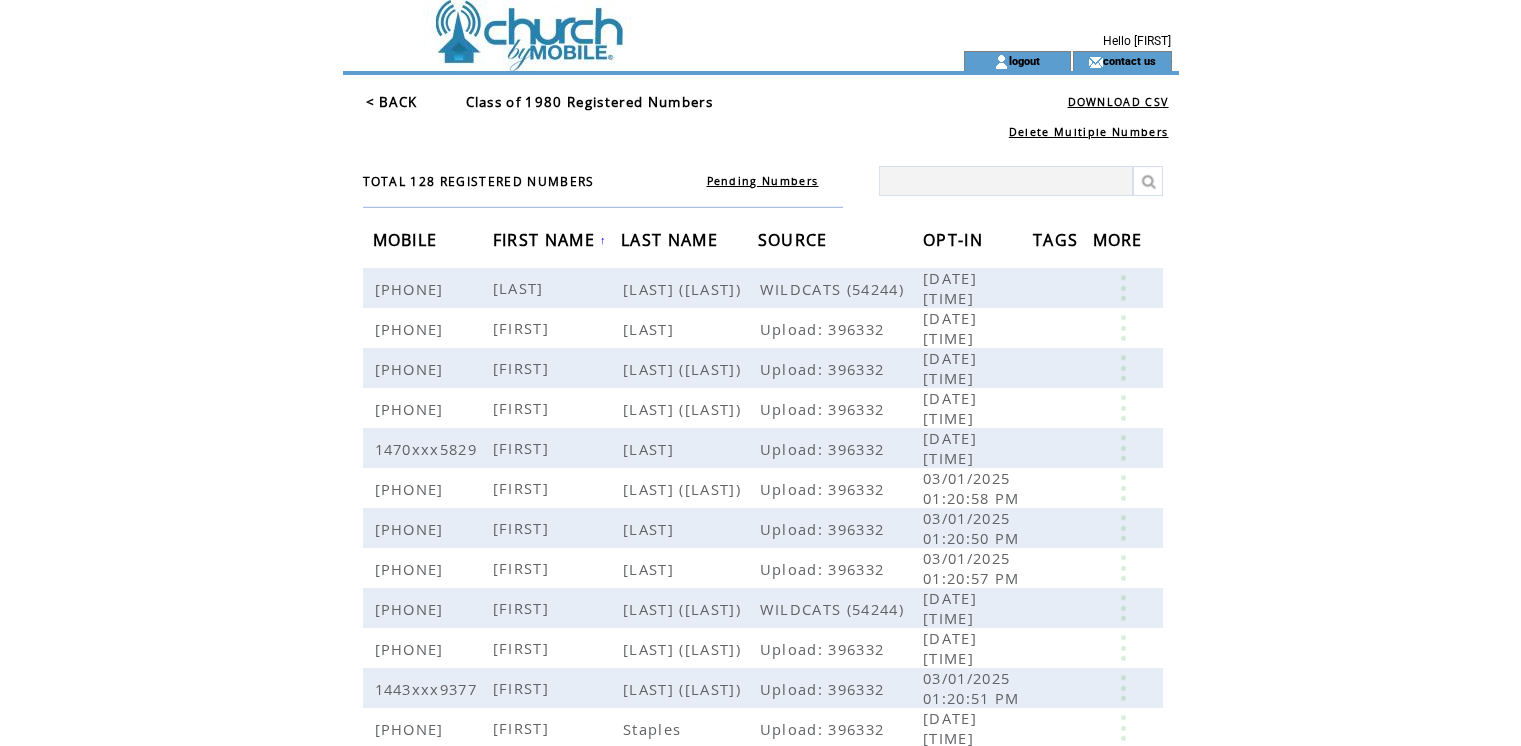 scroll, scrollTop: 0, scrollLeft: 0, axis: both 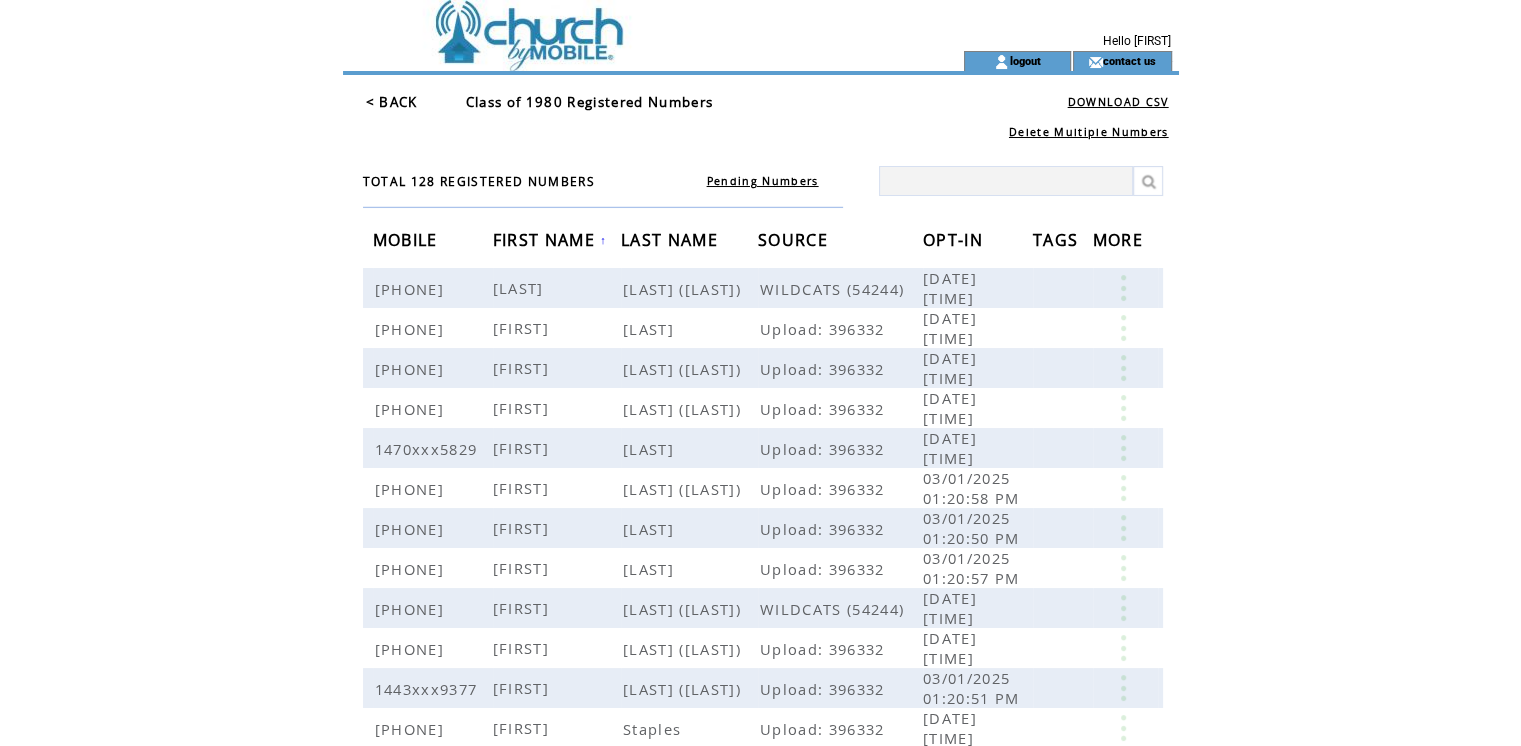 click on "LAST NAME" at bounding box center (672, 242) 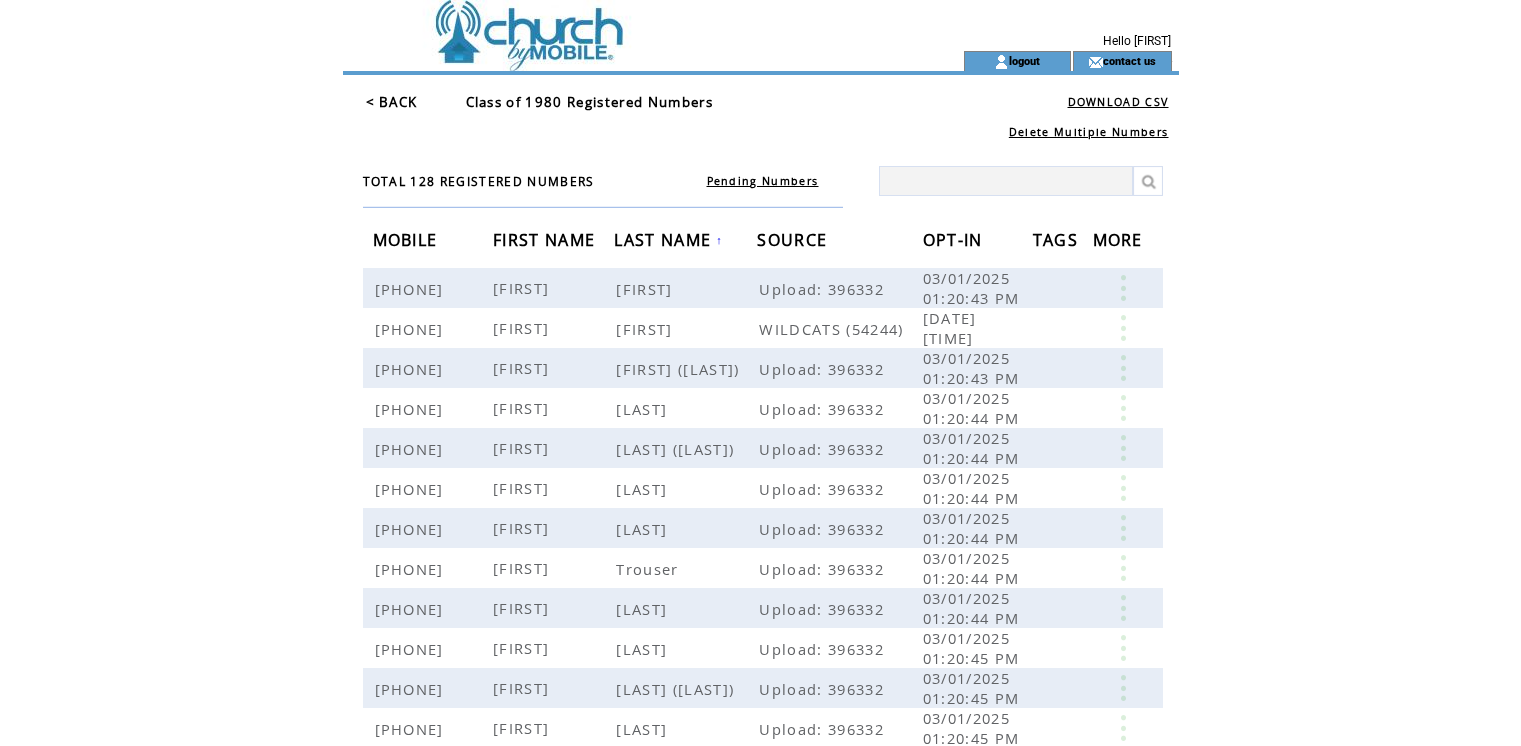 scroll, scrollTop: 0, scrollLeft: 0, axis: both 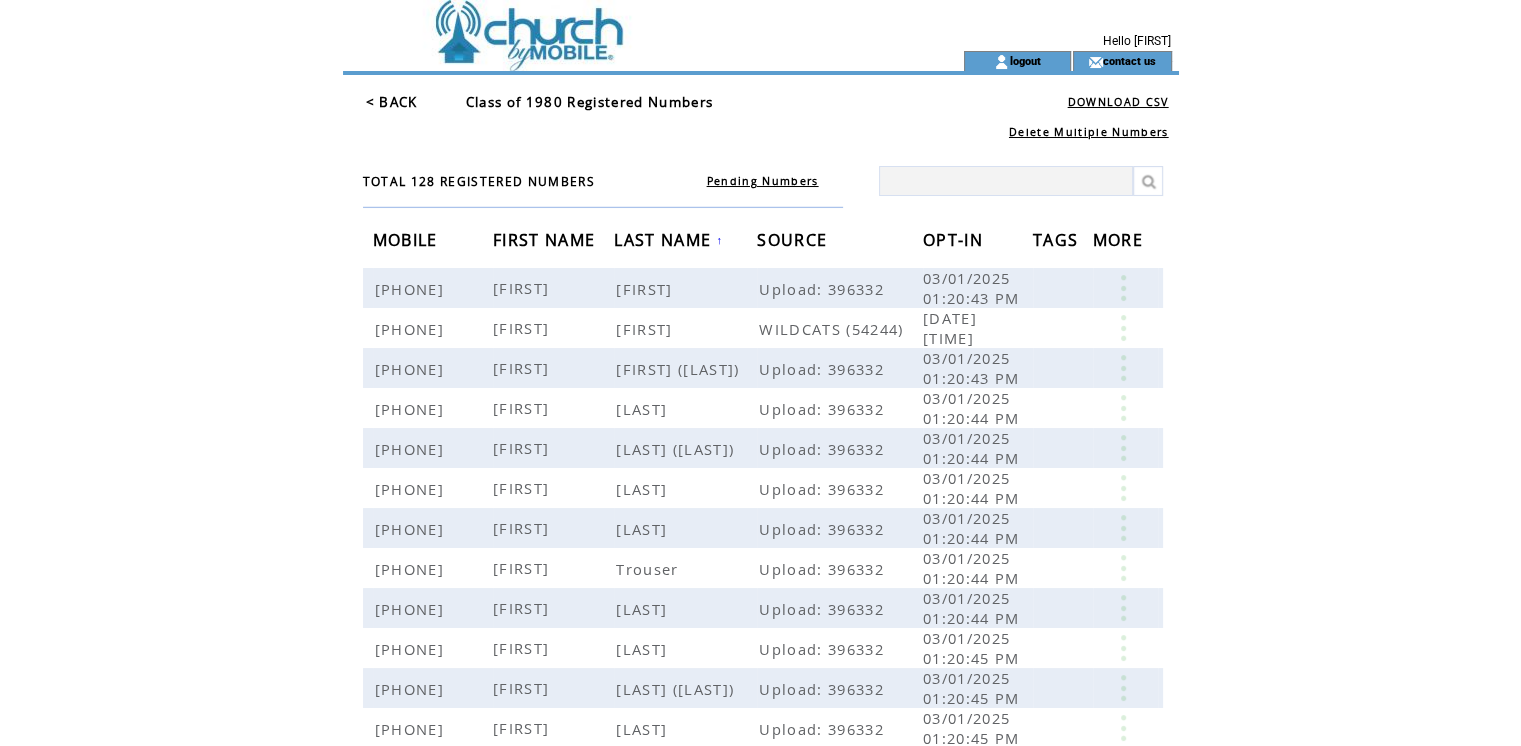 click on "LAST NAME" at bounding box center [665, 242] 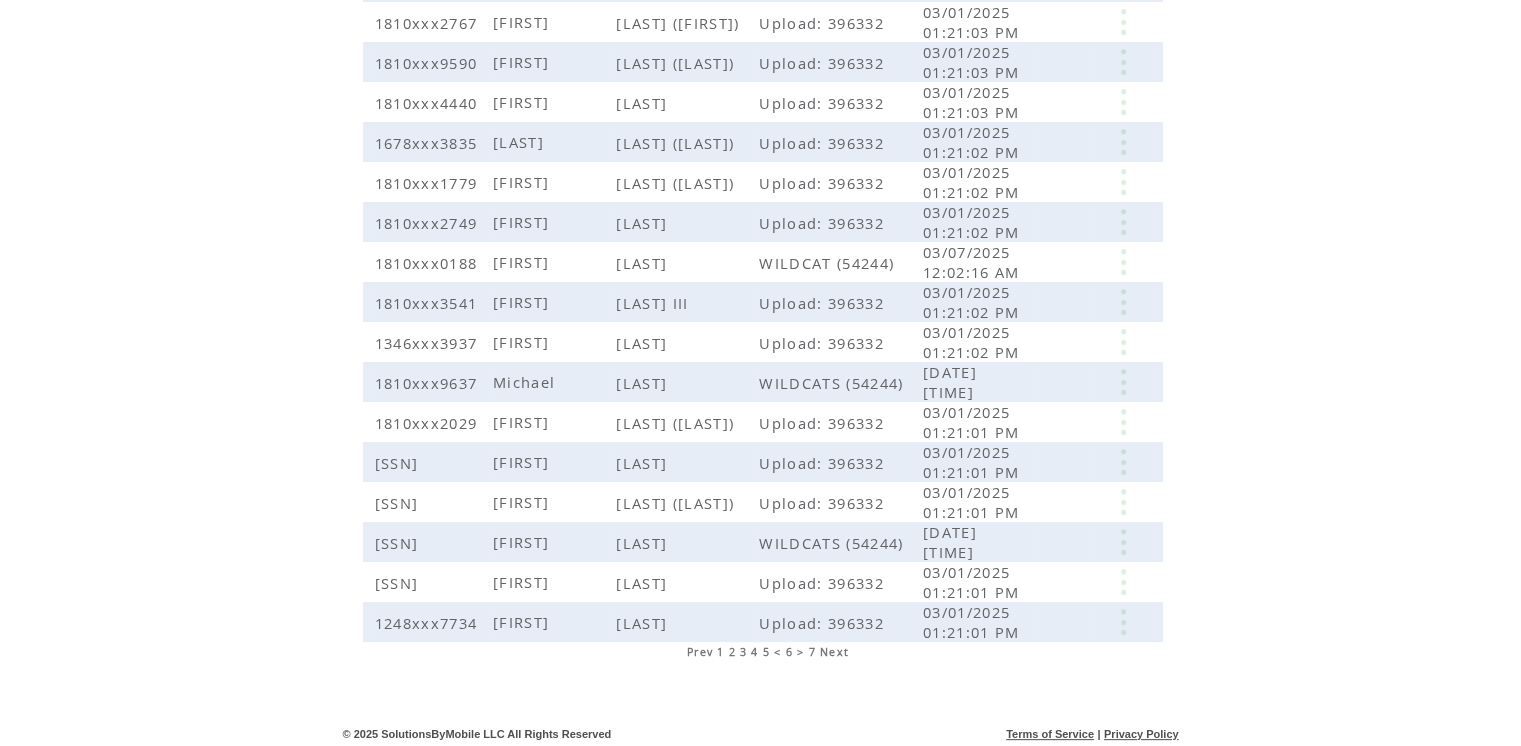 scroll, scrollTop: 390, scrollLeft: 0, axis: vertical 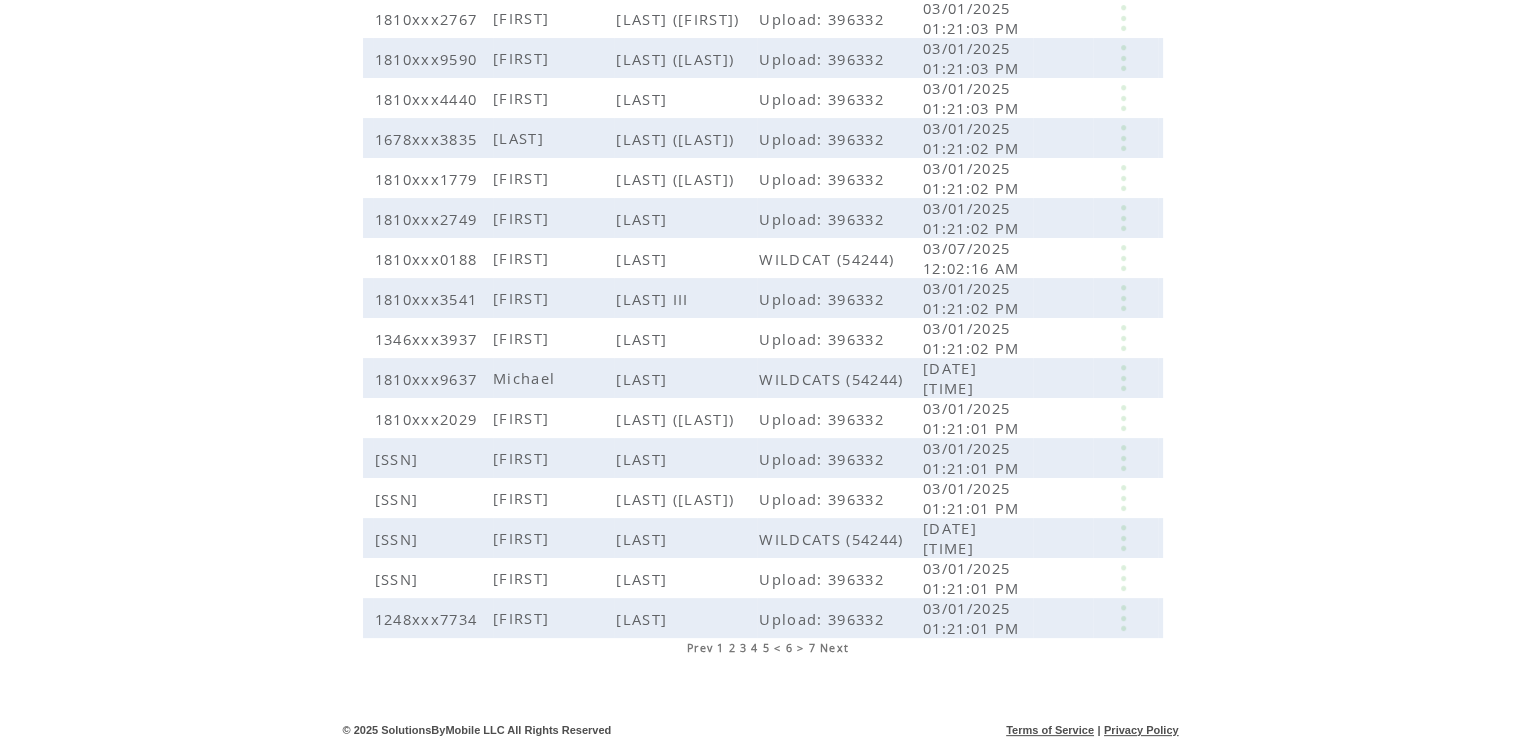 click on "2" at bounding box center [731, 648] 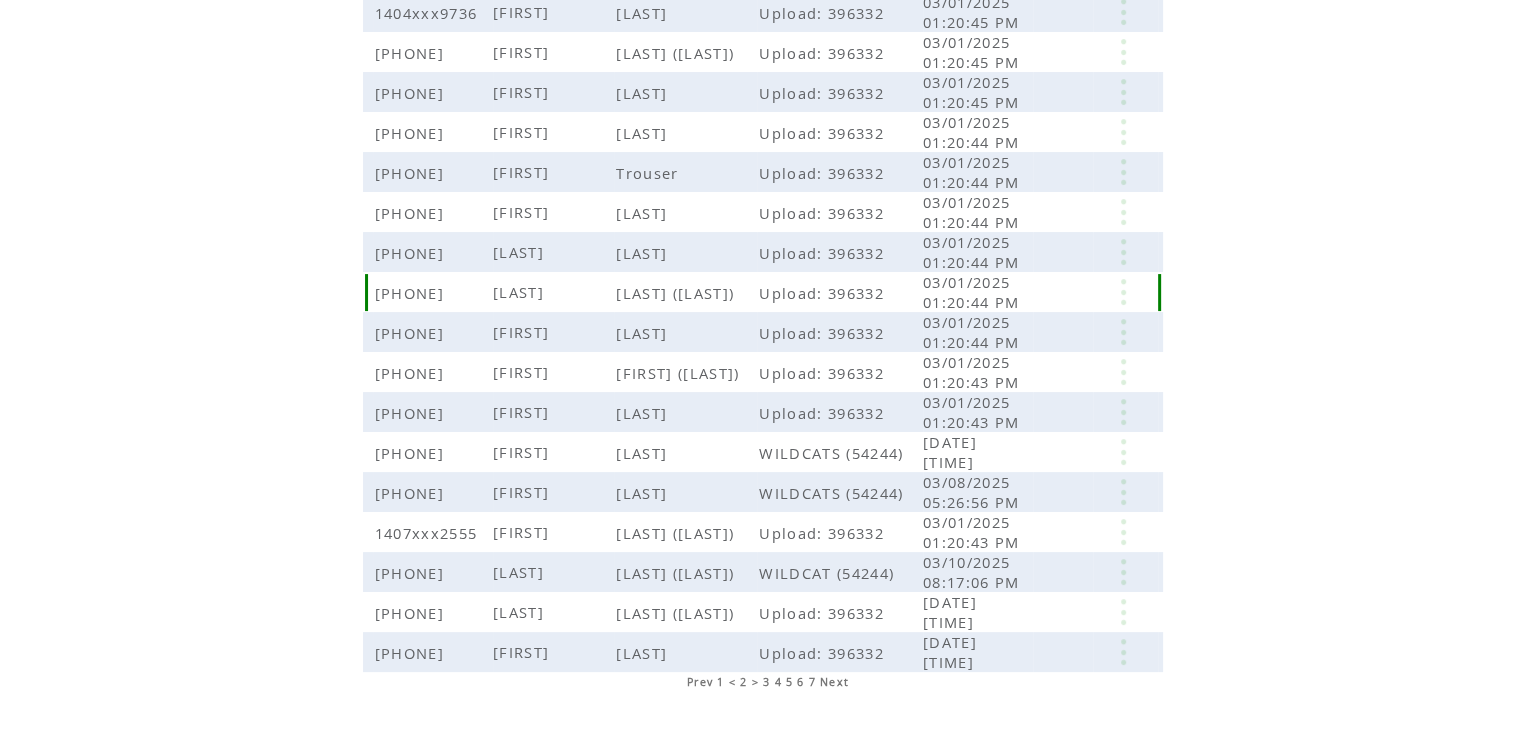 scroll, scrollTop: 390, scrollLeft: 0, axis: vertical 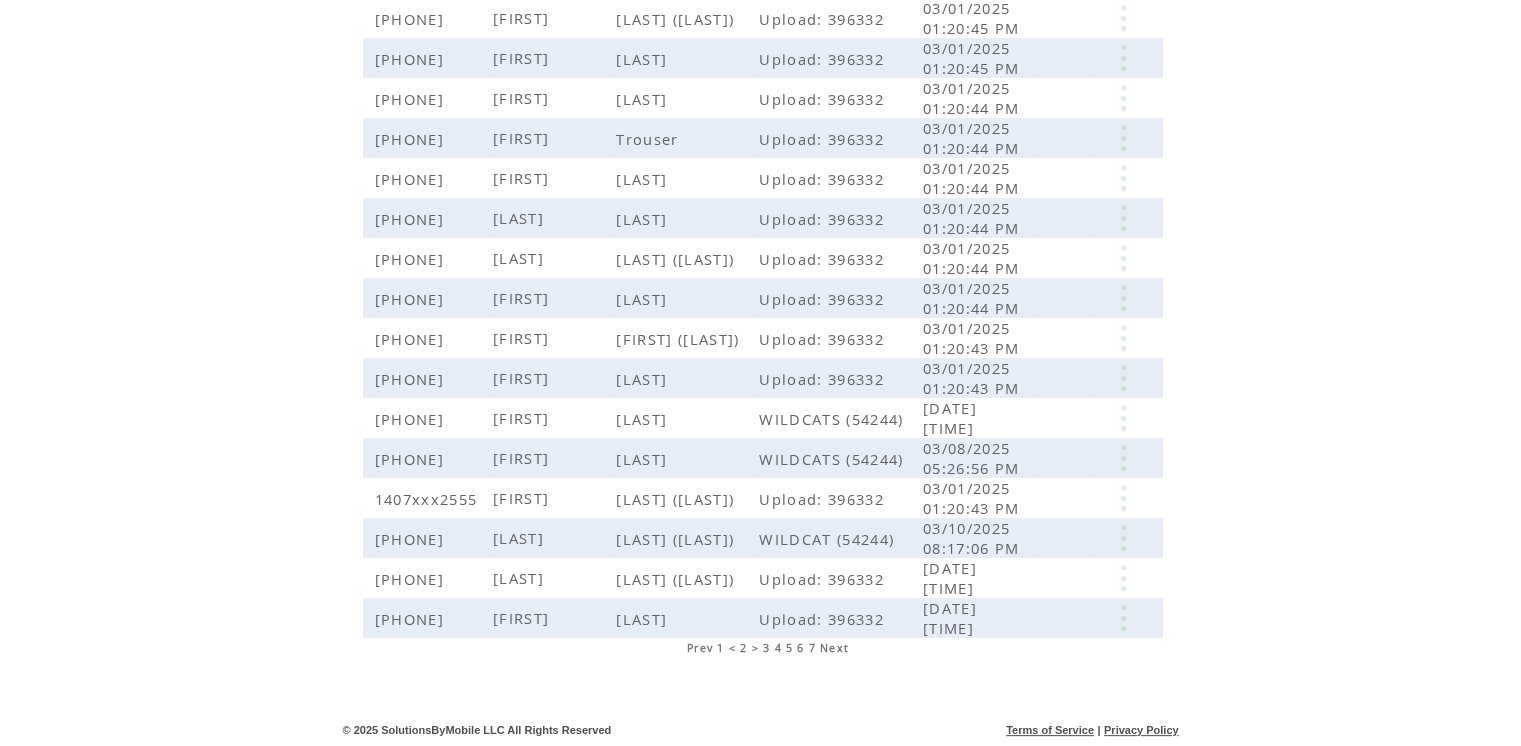 click on "6" at bounding box center (800, 648) 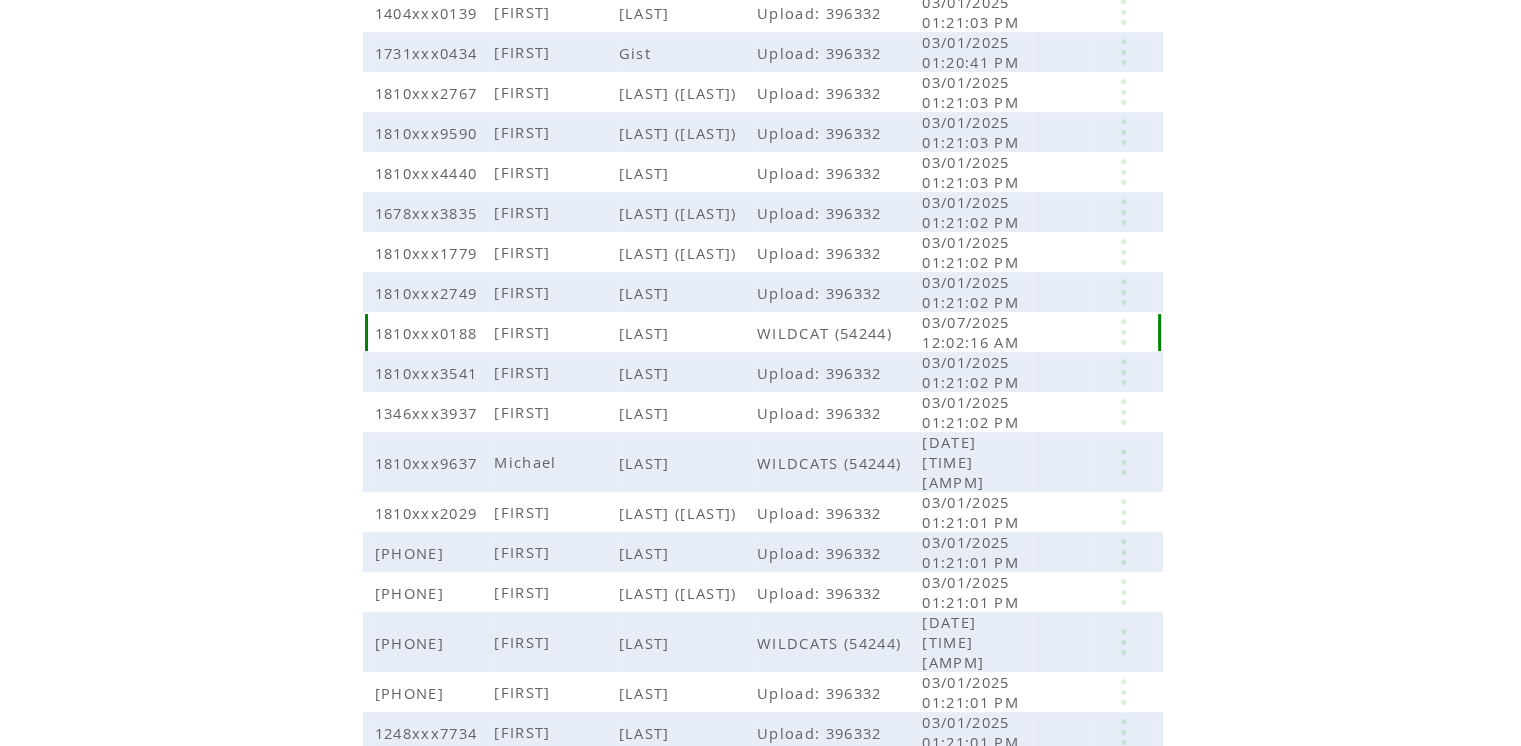 scroll, scrollTop: 390, scrollLeft: 0, axis: vertical 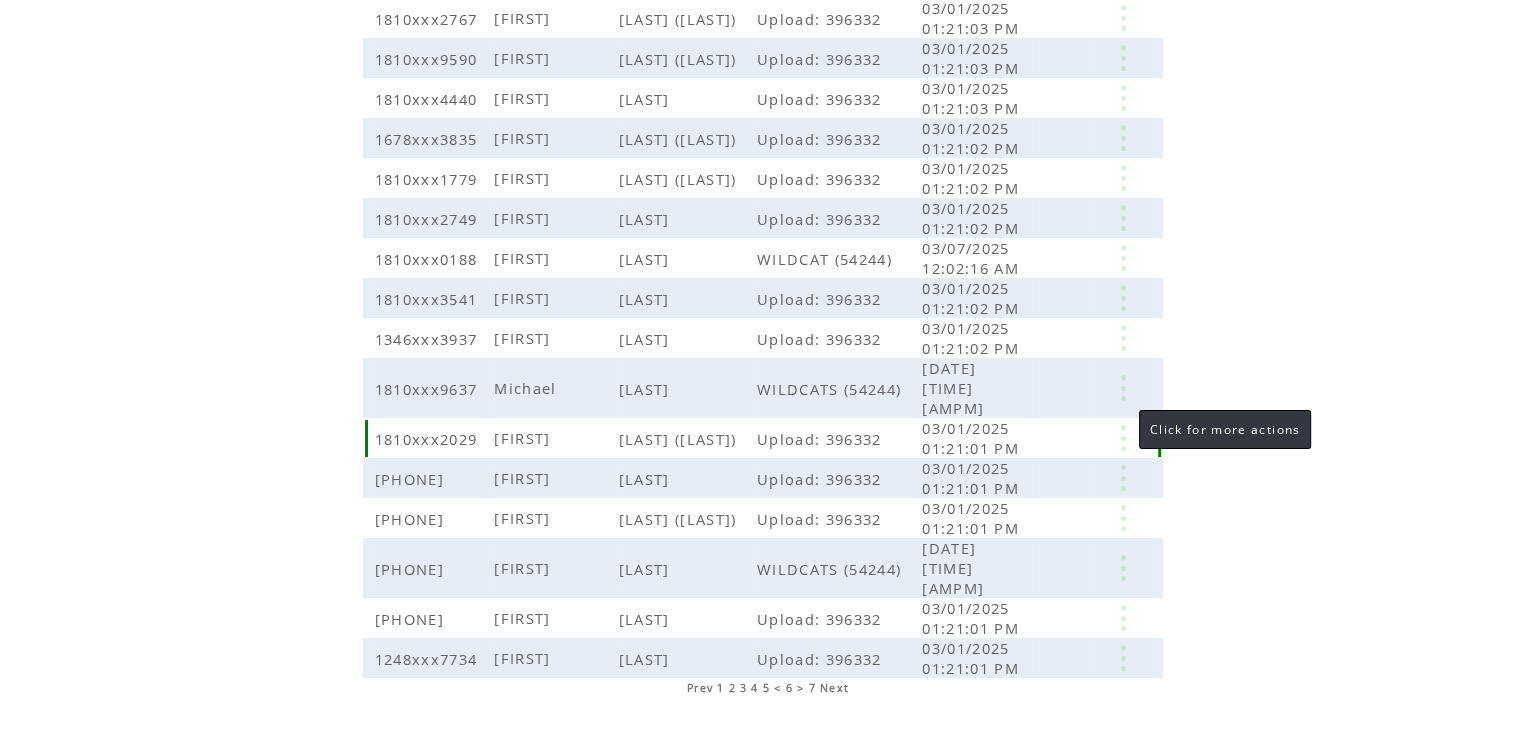 click at bounding box center [1123, 438] 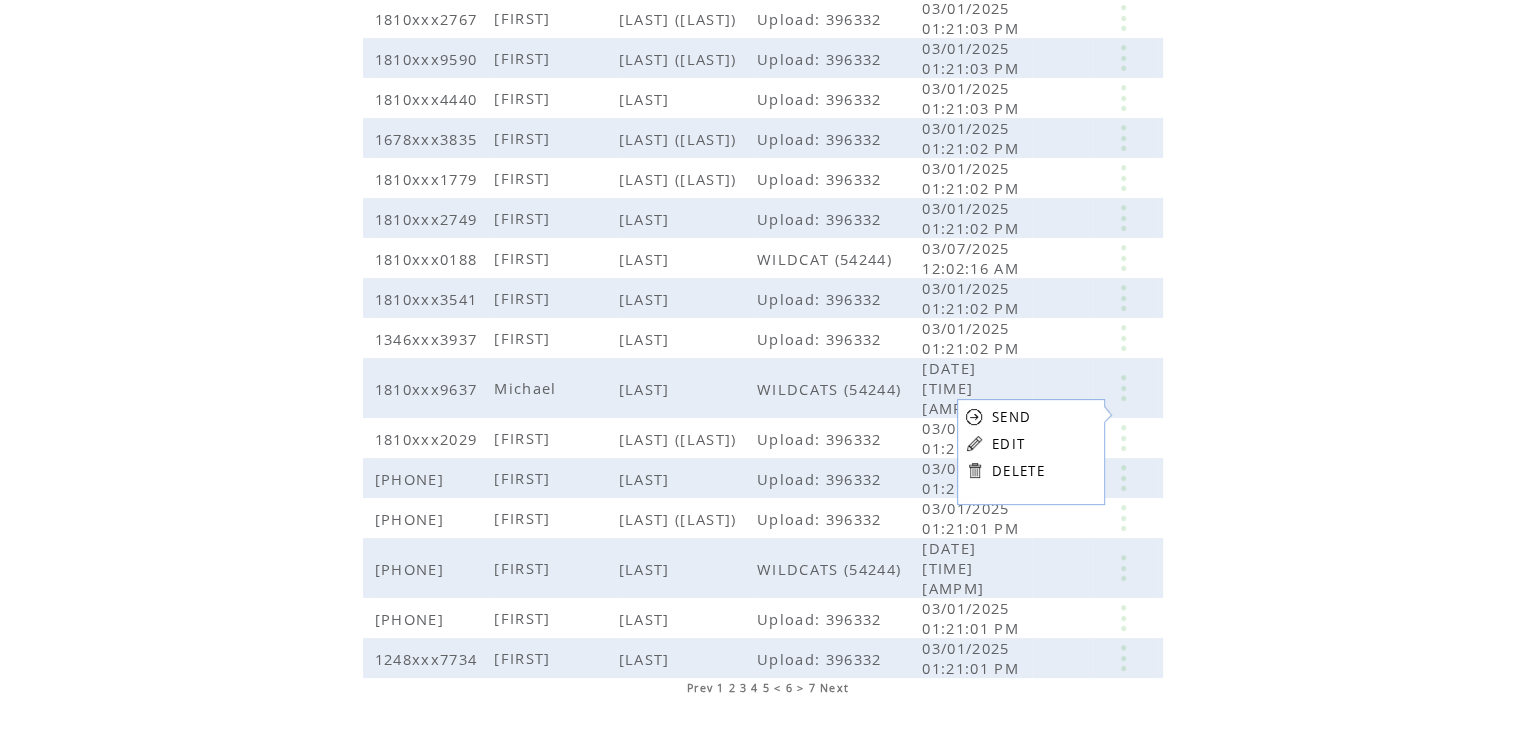 click on "EDIT" at bounding box center [1008, 444] 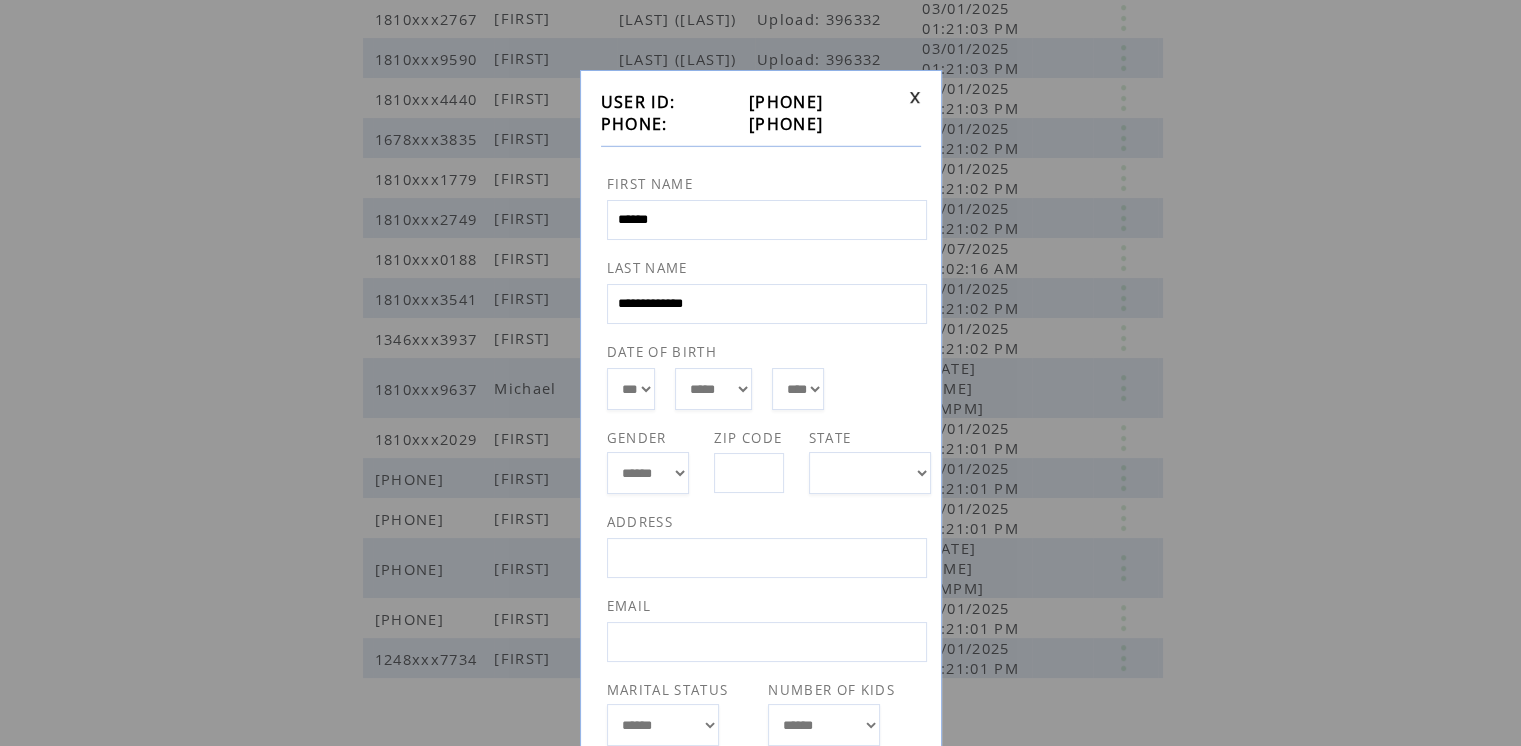 click at bounding box center (915, 97) 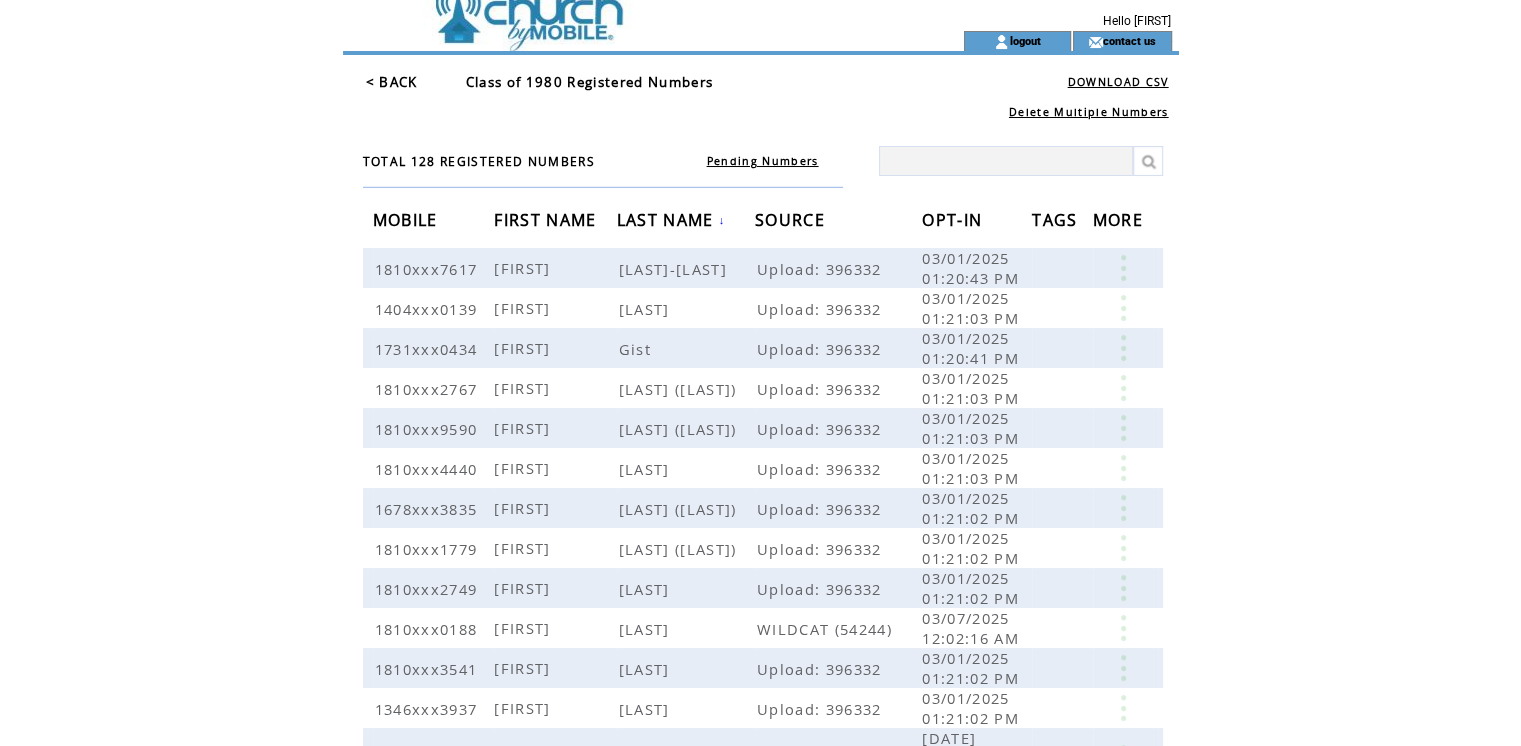 scroll, scrollTop: 0, scrollLeft: 0, axis: both 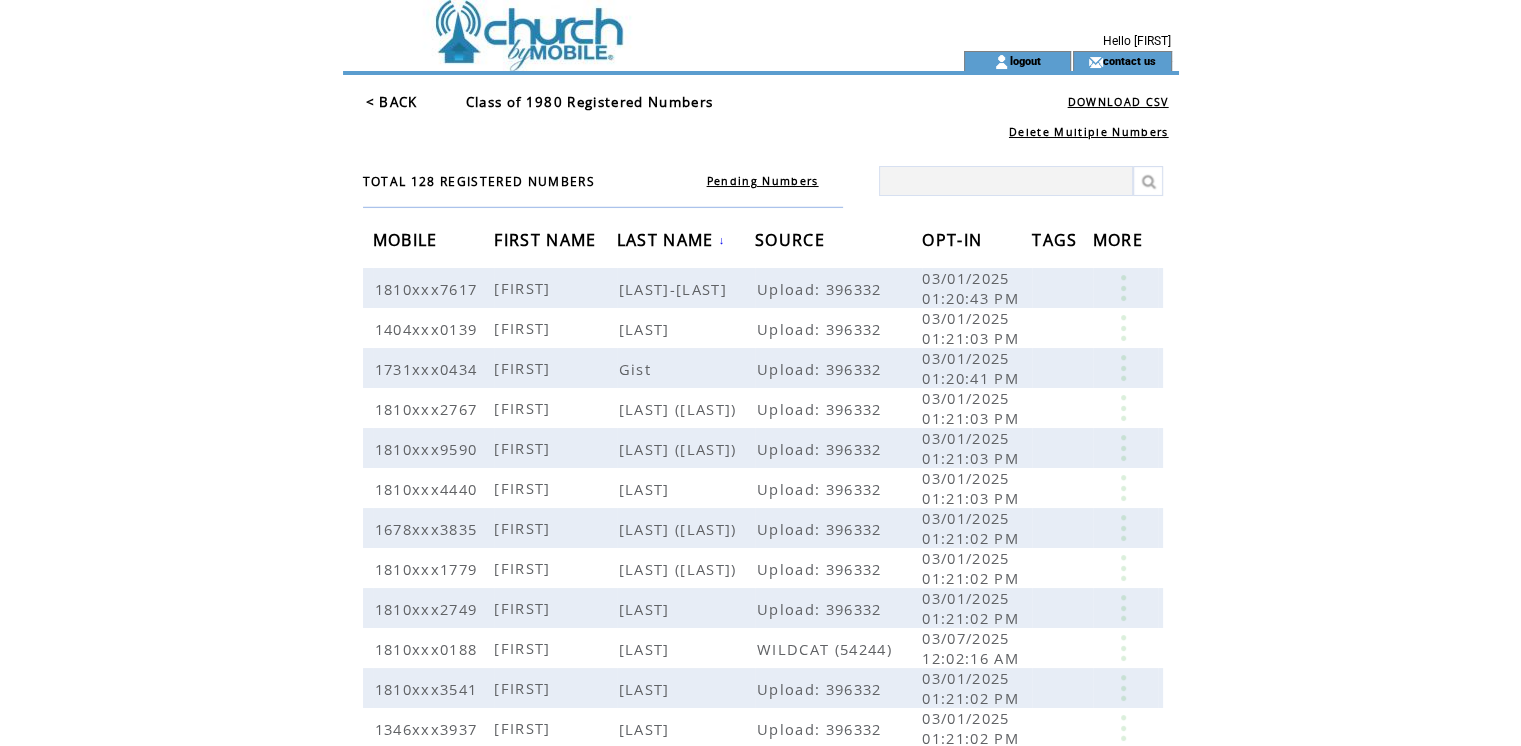 click on "FIRST NAME" at bounding box center (547, 242) 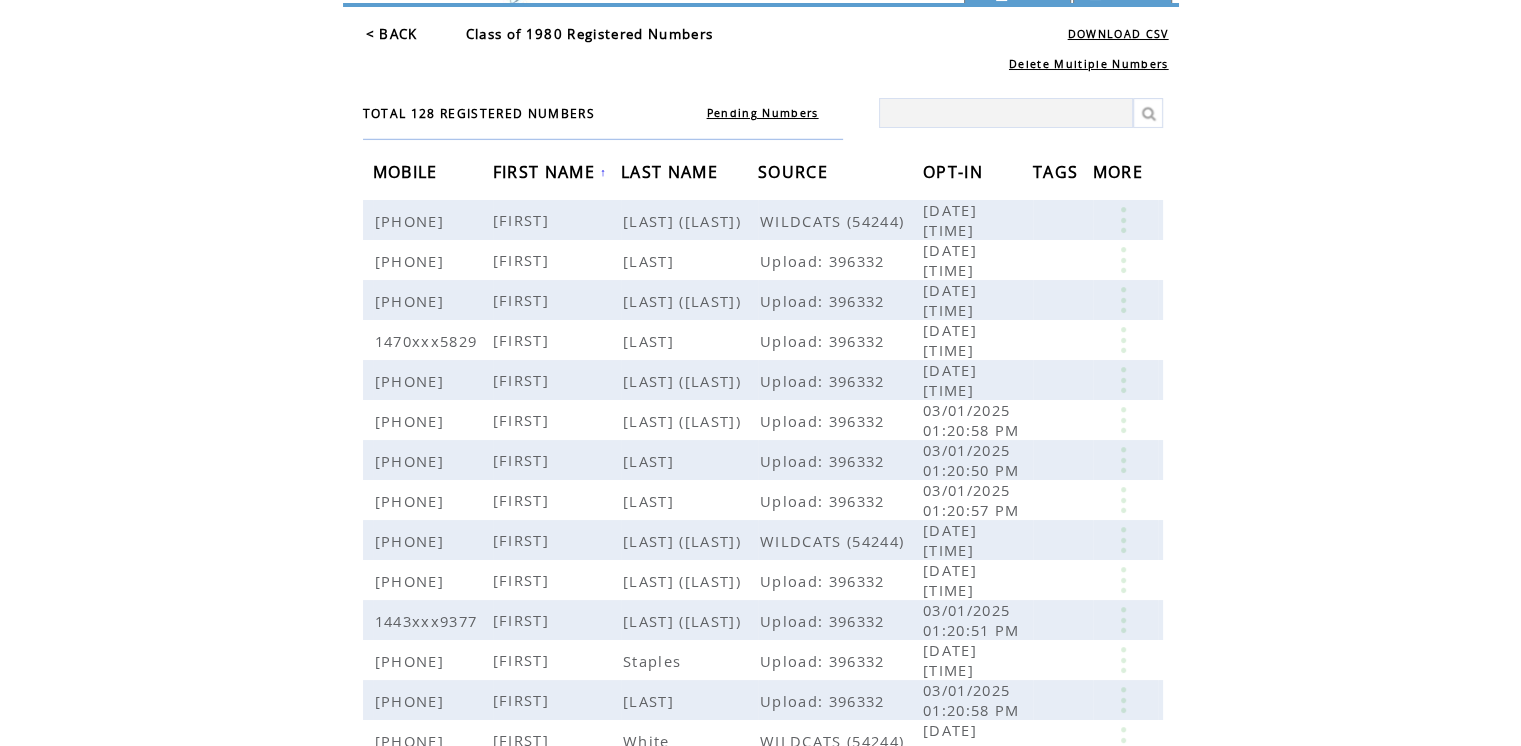 scroll, scrollTop: 0, scrollLeft: 0, axis: both 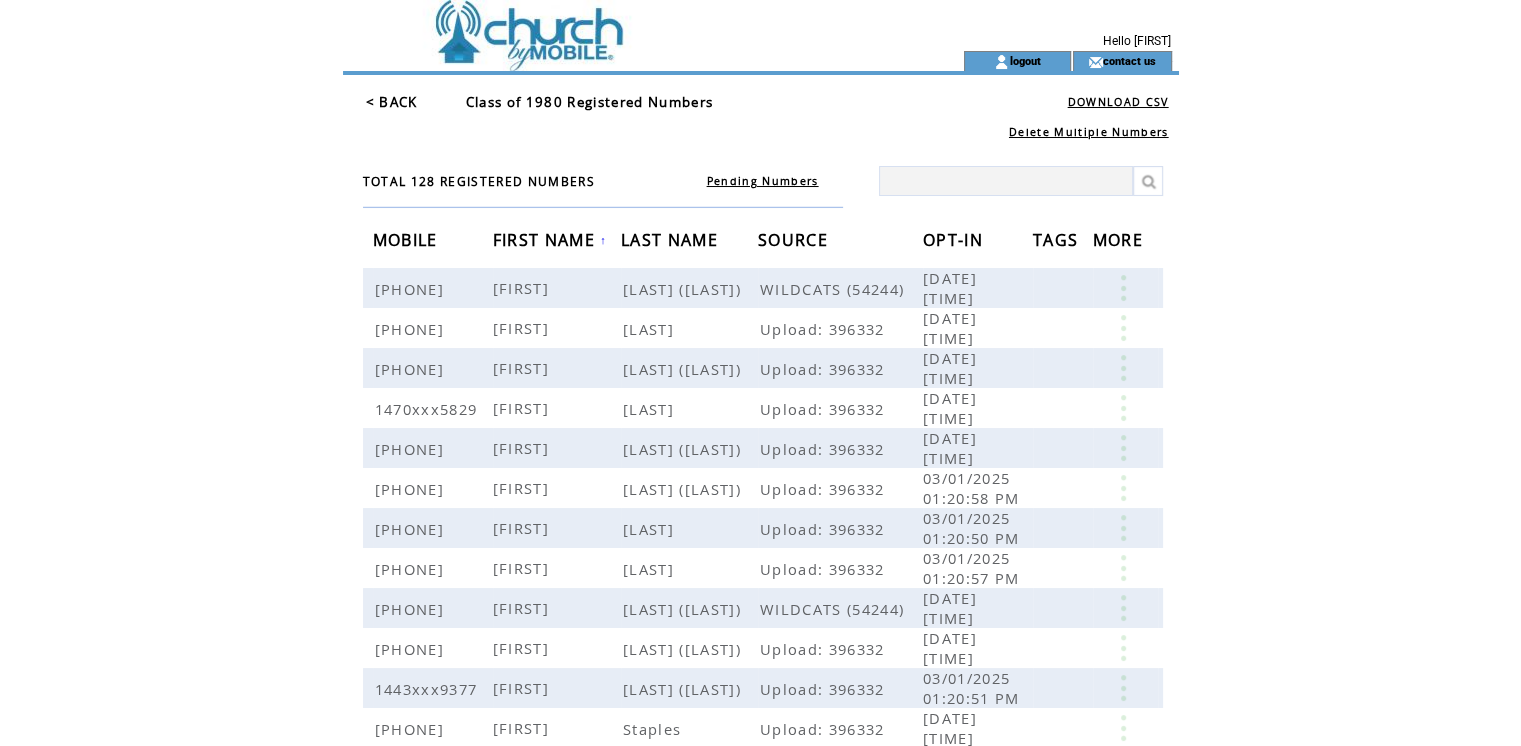 click on "FIRST NAME" at bounding box center [546, 242] 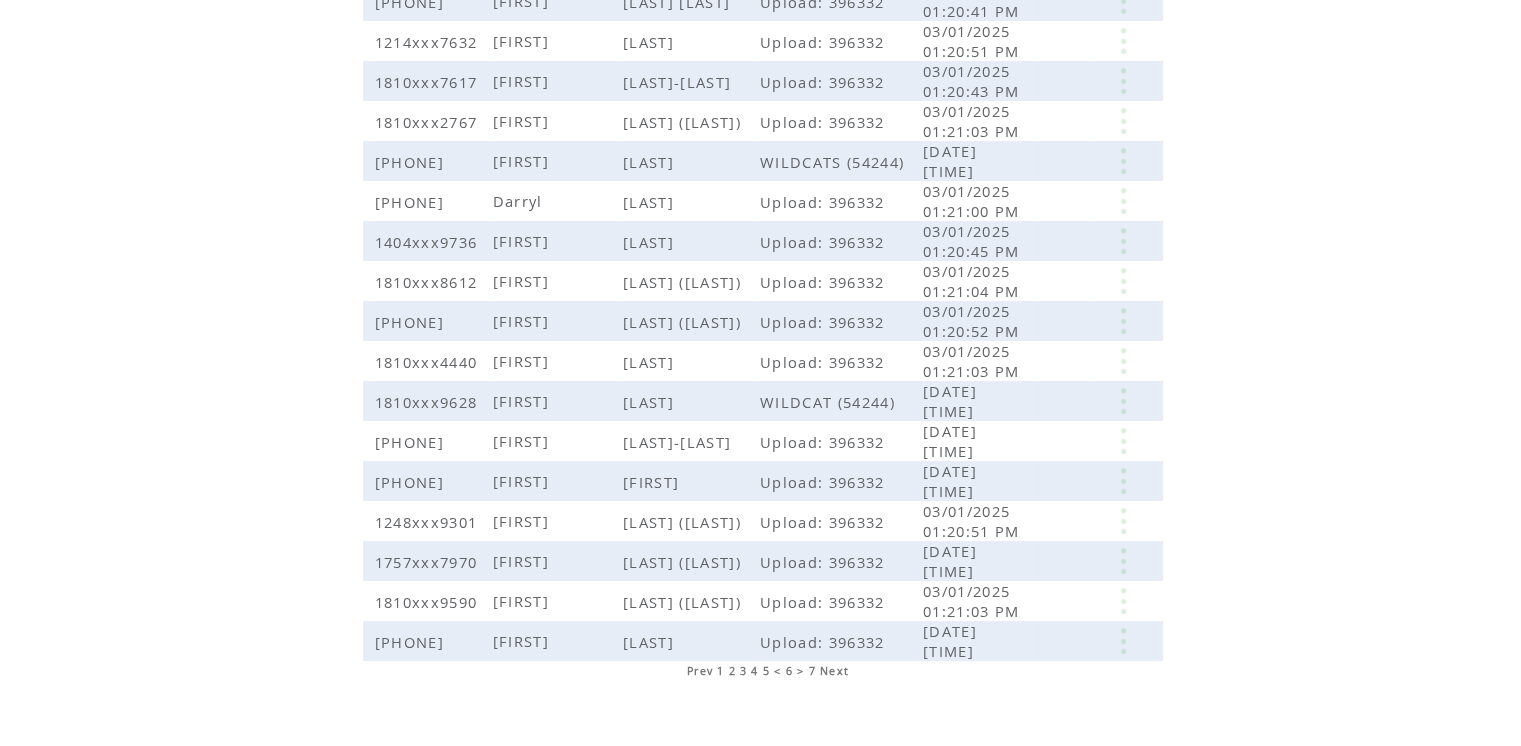 scroll, scrollTop: 408, scrollLeft: 0, axis: vertical 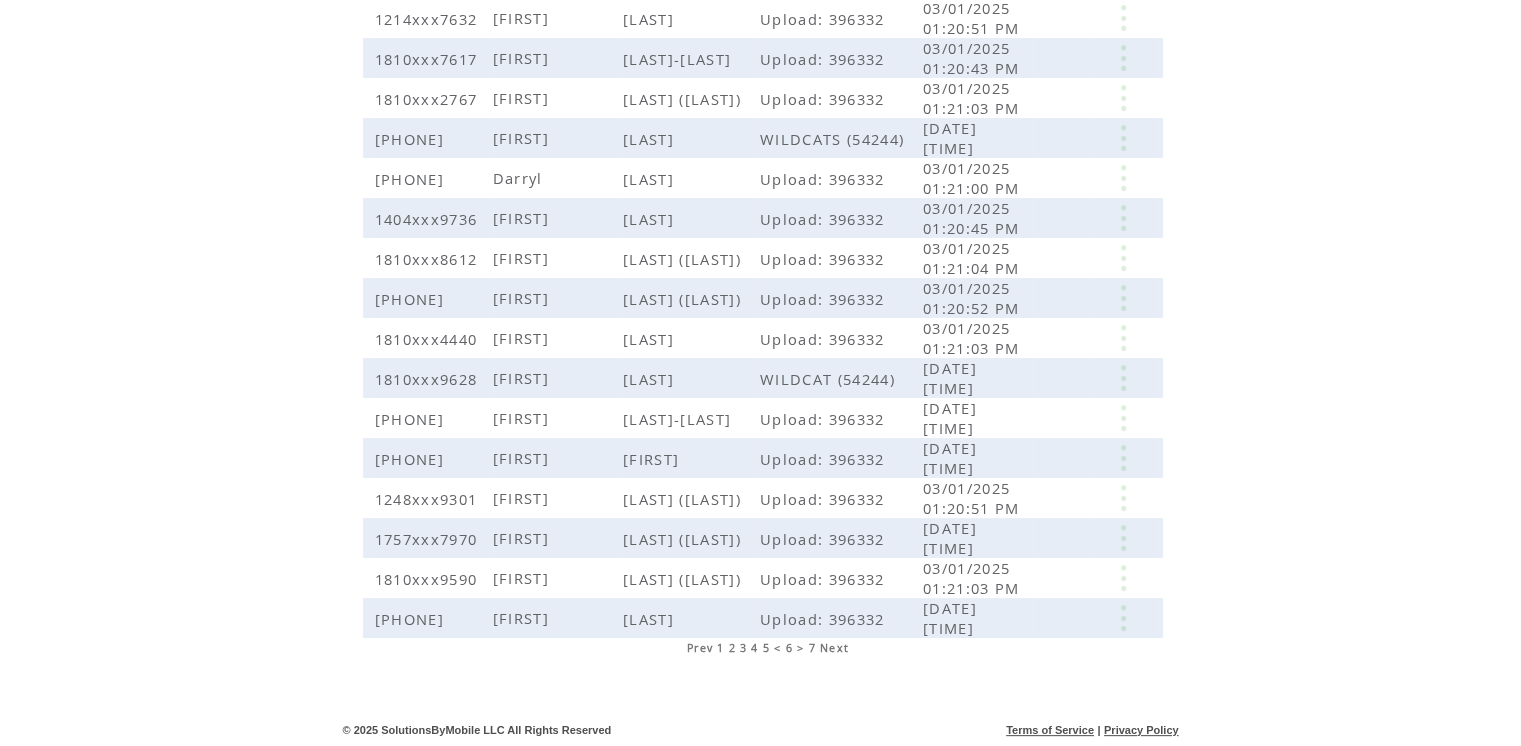 click on "5" at bounding box center (766, 648) 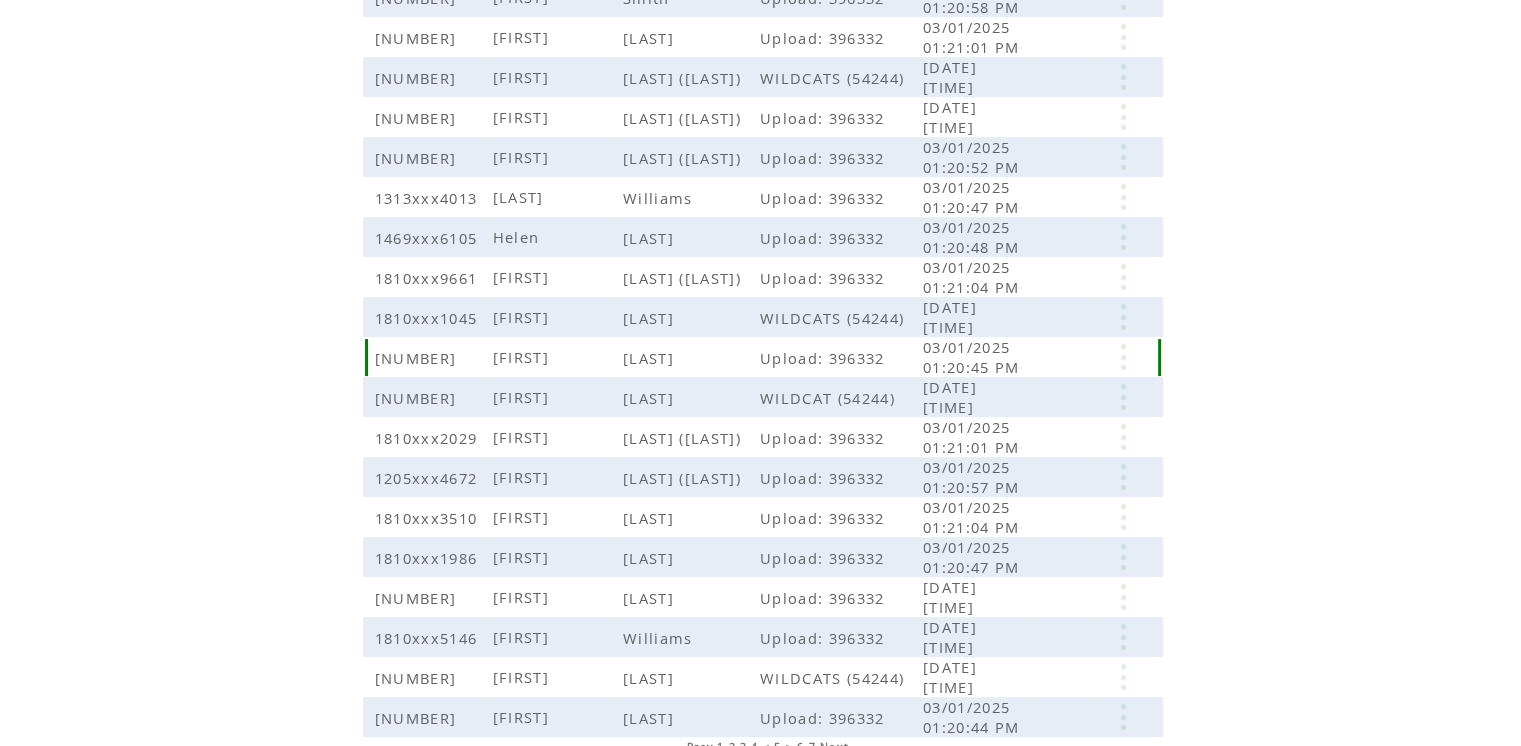 scroll, scrollTop: 390, scrollLeft: 0, axis: vertical 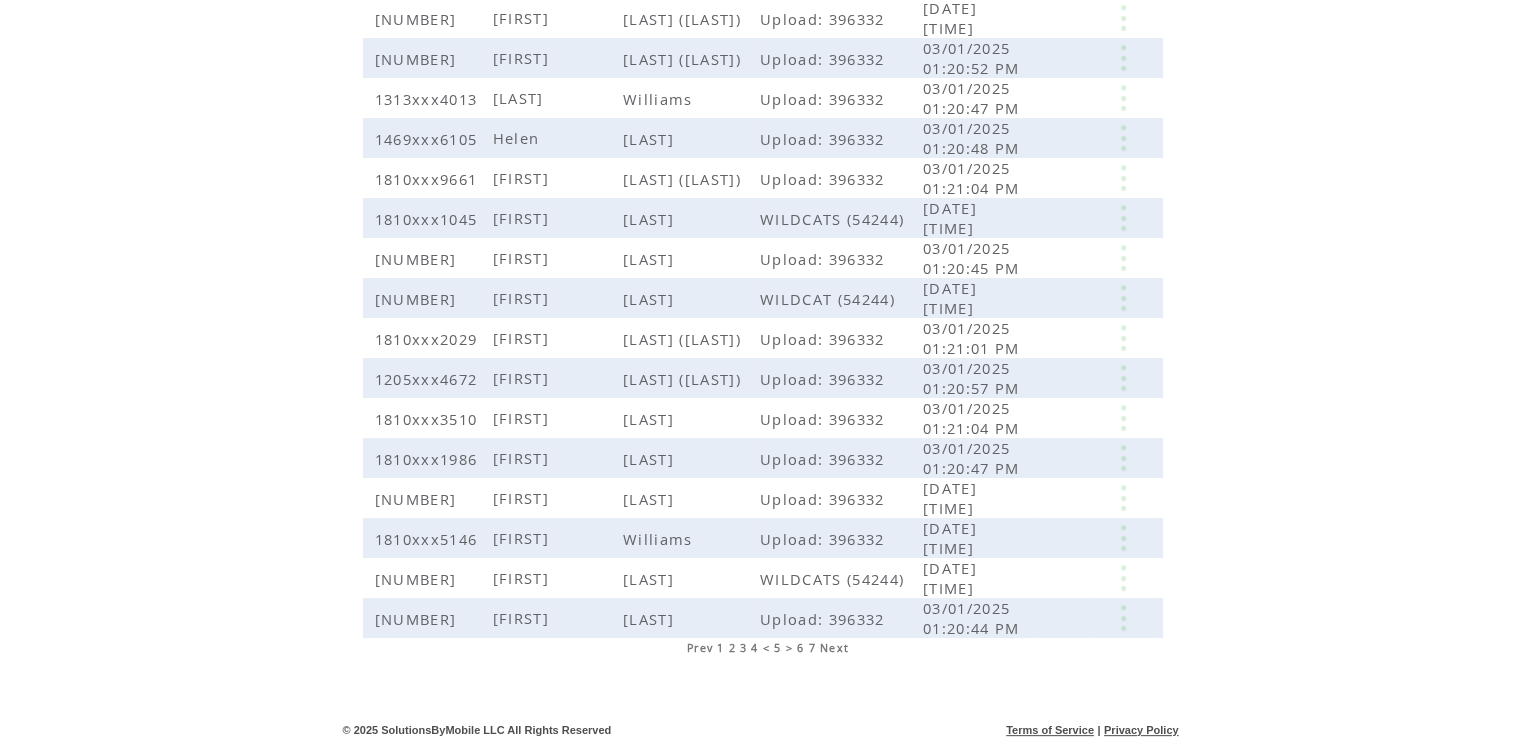 click on "2" at bounding box center [731, 648] 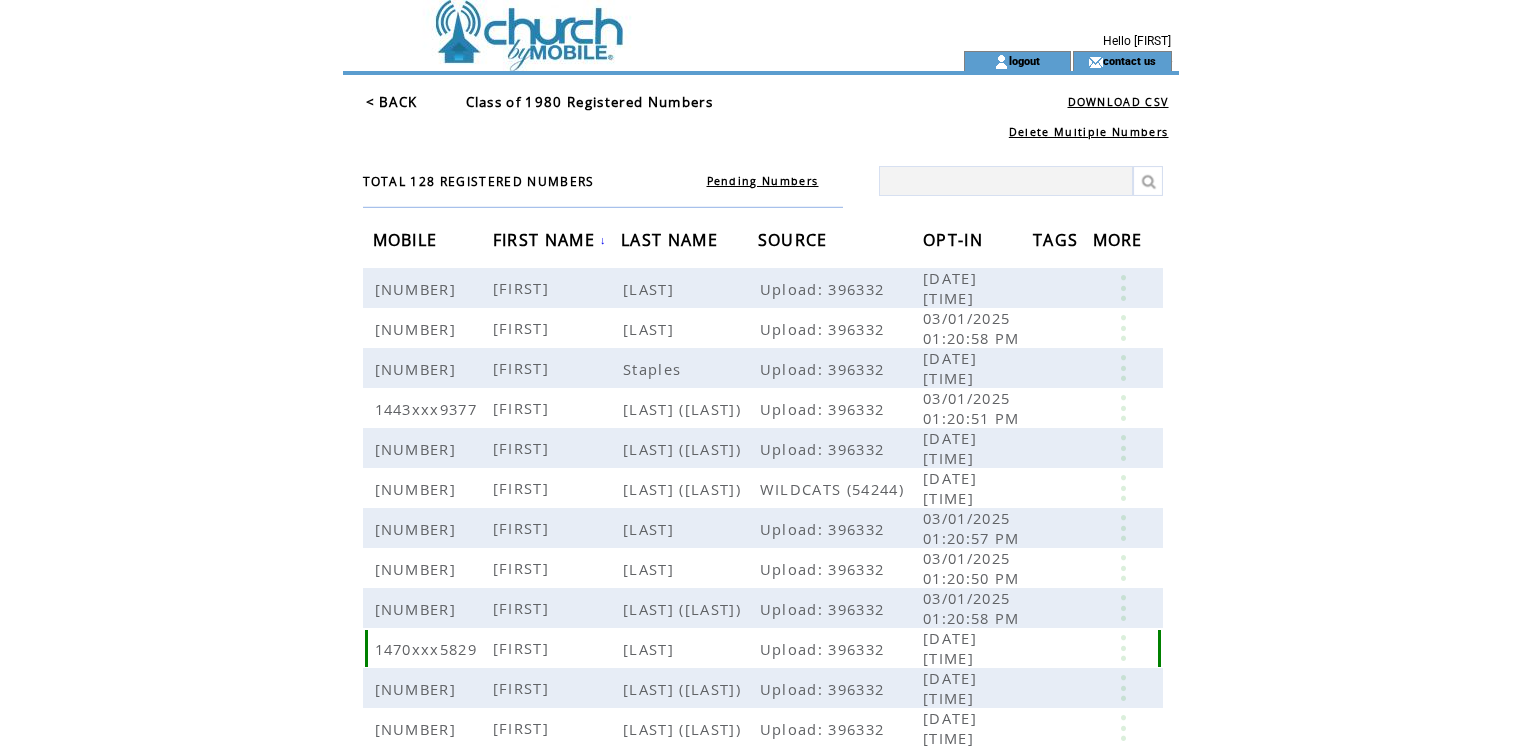 scroll, scrollTop: 0, scrollLeft: 0, axis: both 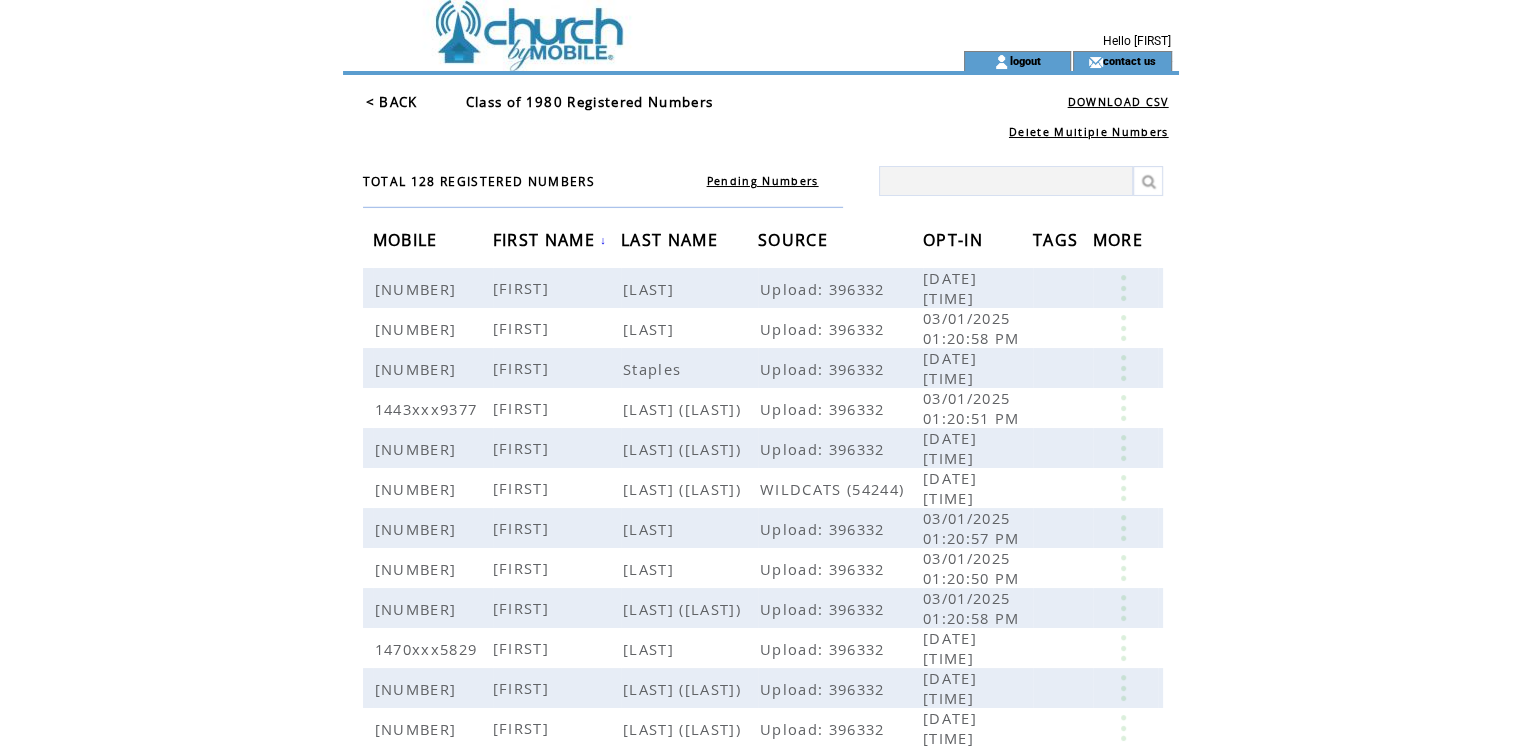 click on "FIRST NAME" at bounding box center [546, 242] 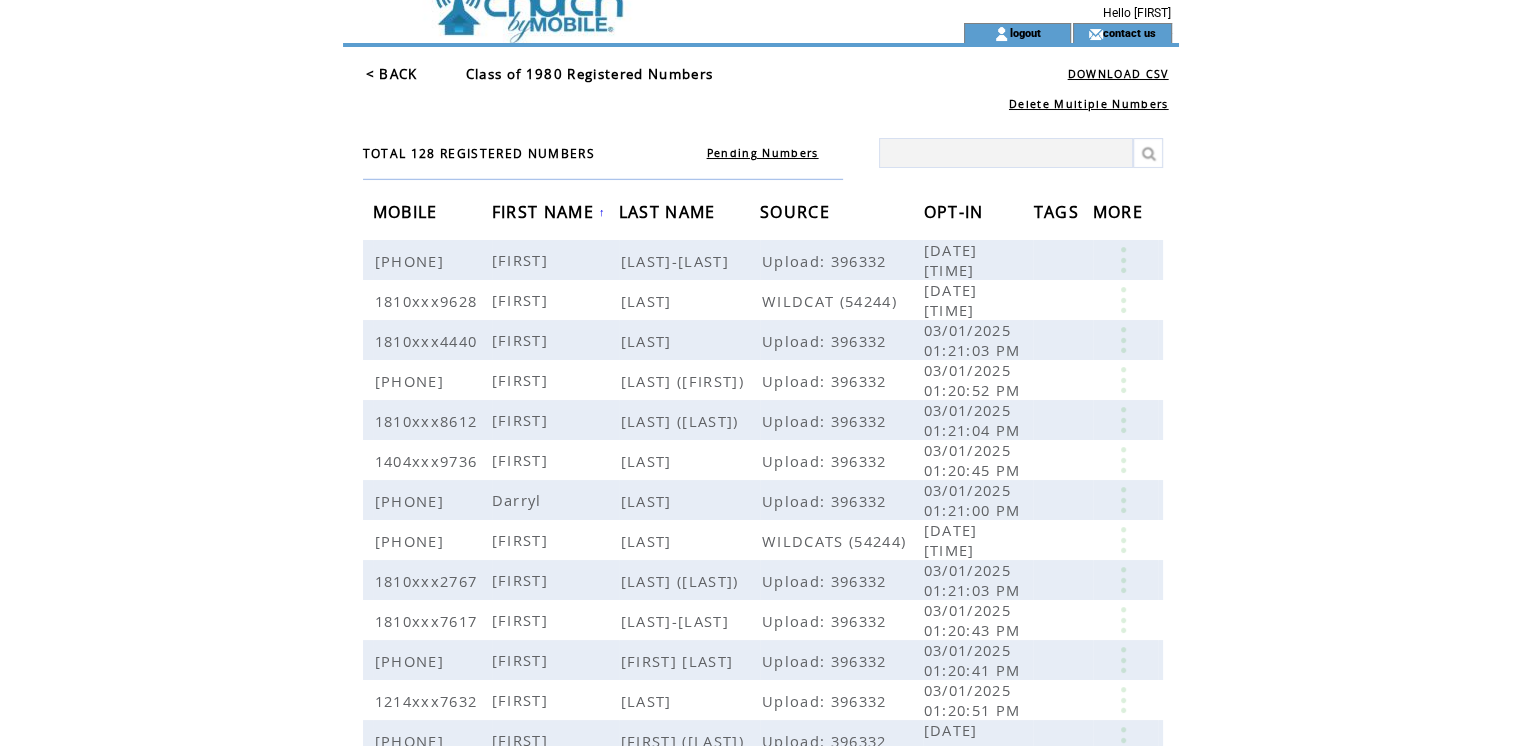 scroll, scrollTop: 20, scrollLeft: 0, axis: vertical 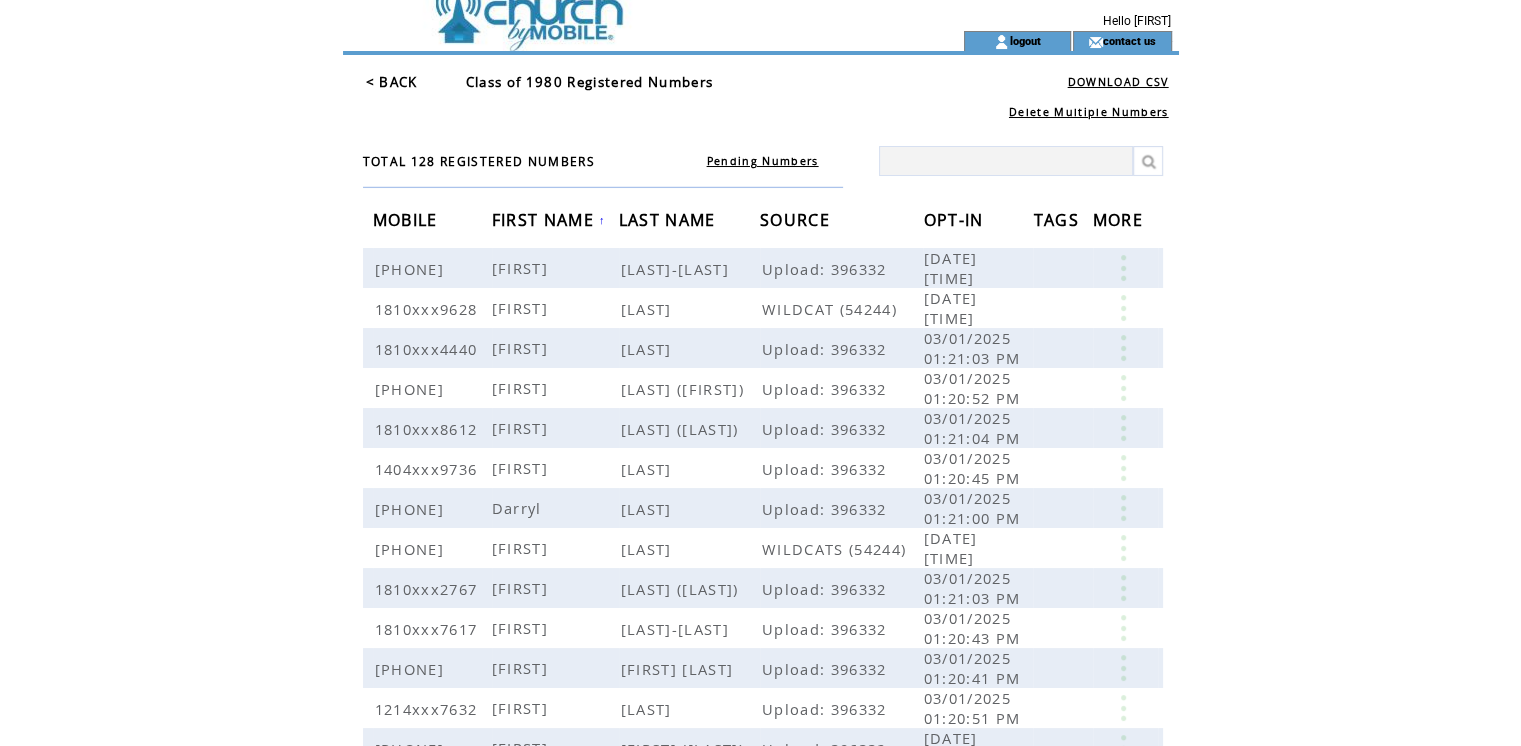 click on "FIRST NAME" at bounding box center [545, 222] 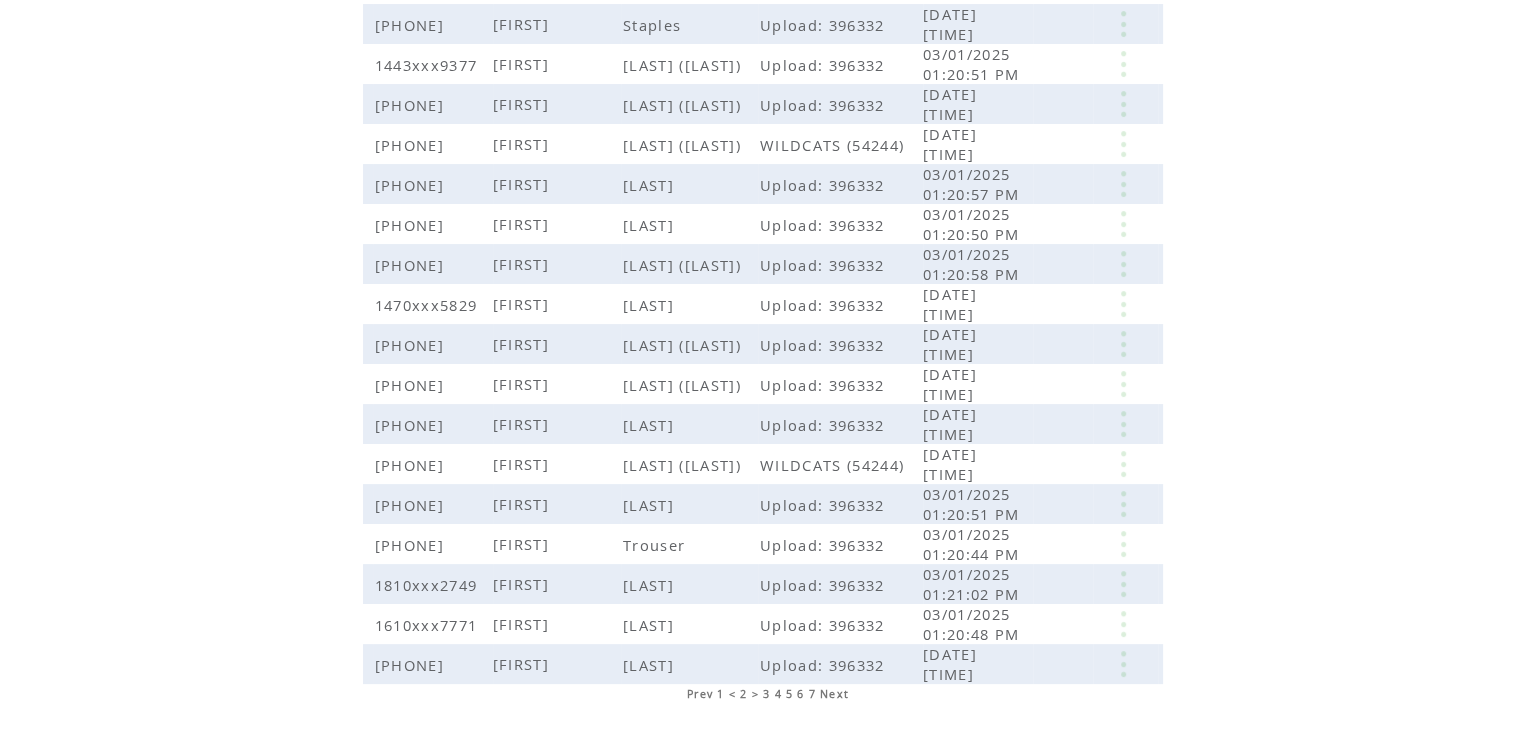 scroll, scrollTop: 348, scrollLeft: 0, axis: vertical 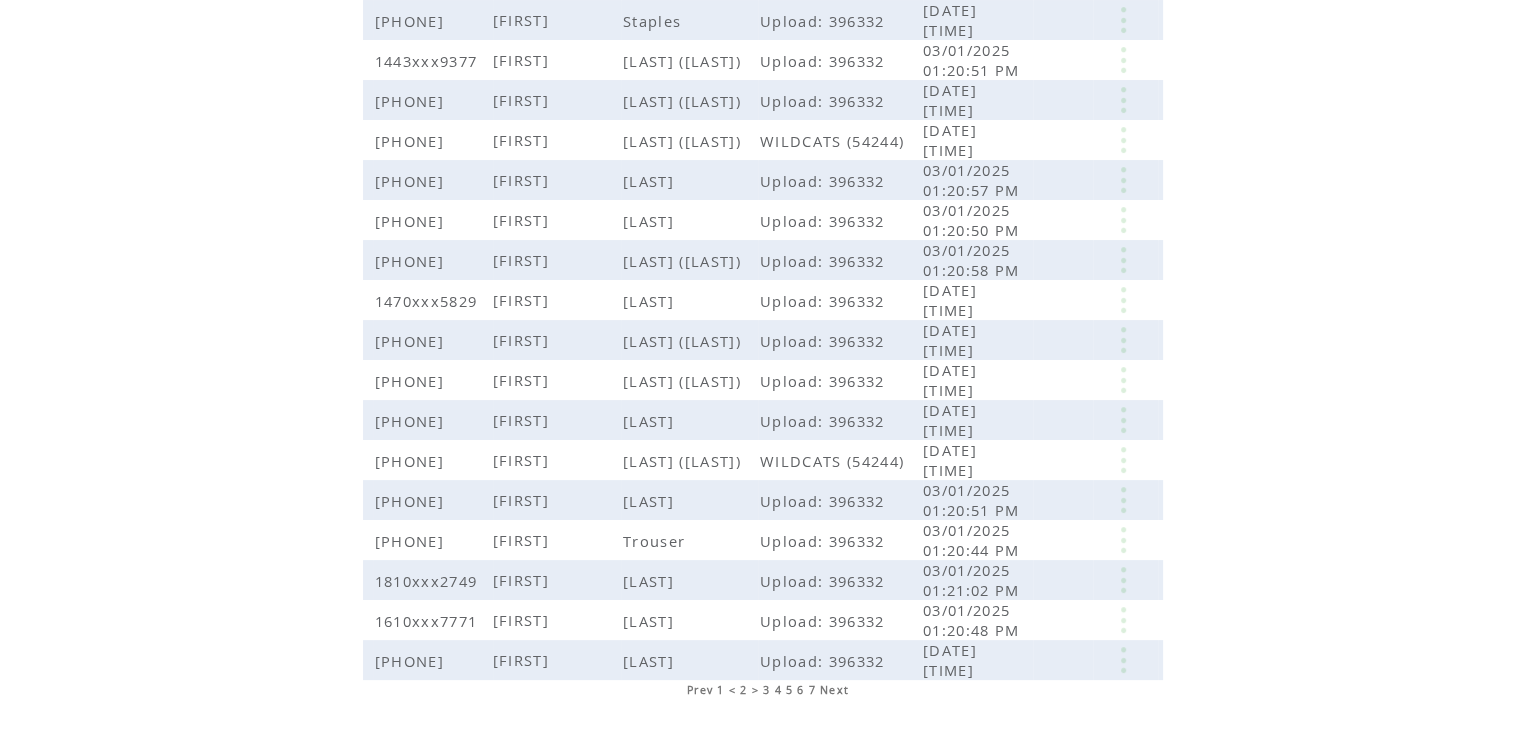 click on "5" at bounding box center [789, 690] 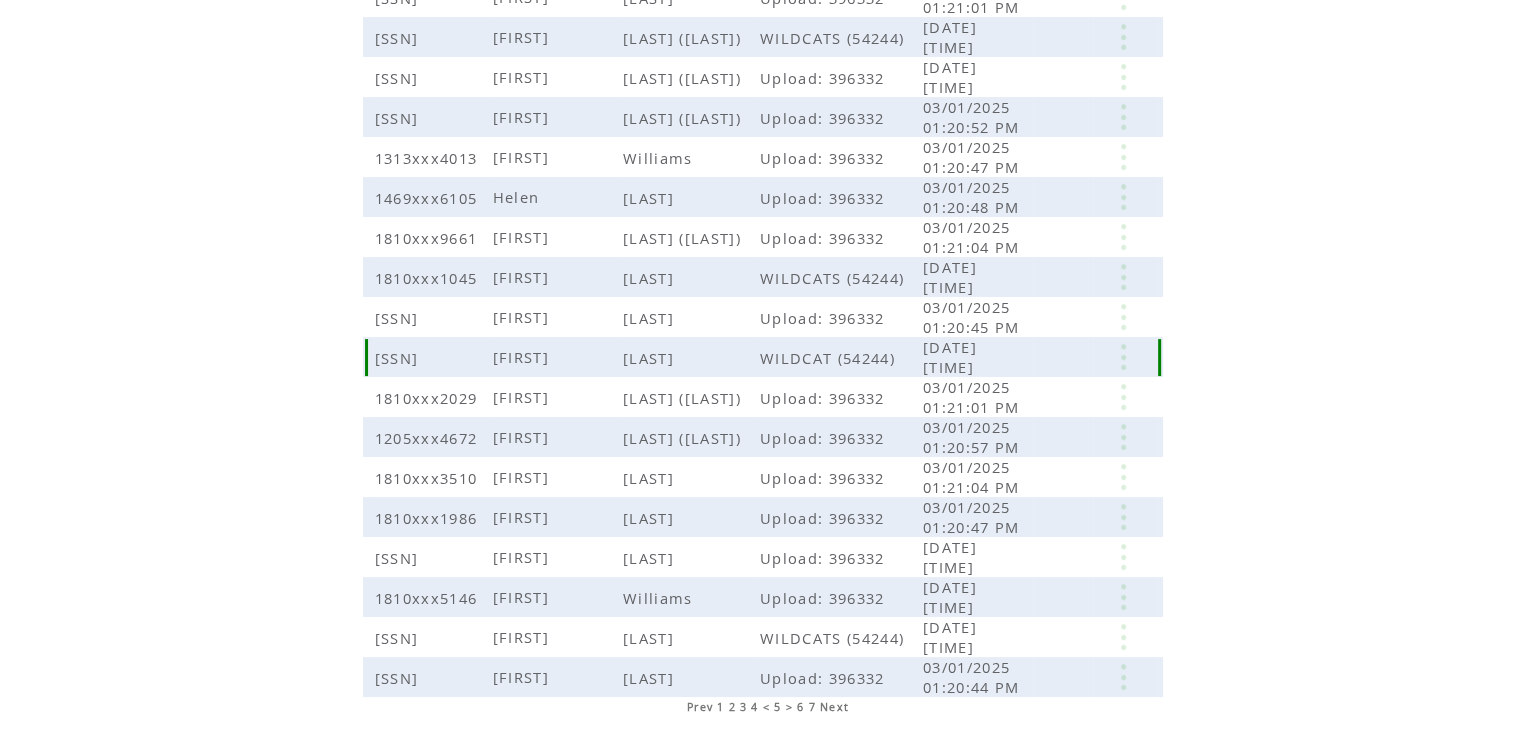 scroll, scrollTop: 390, scrollLeft: 0, axis: vertical 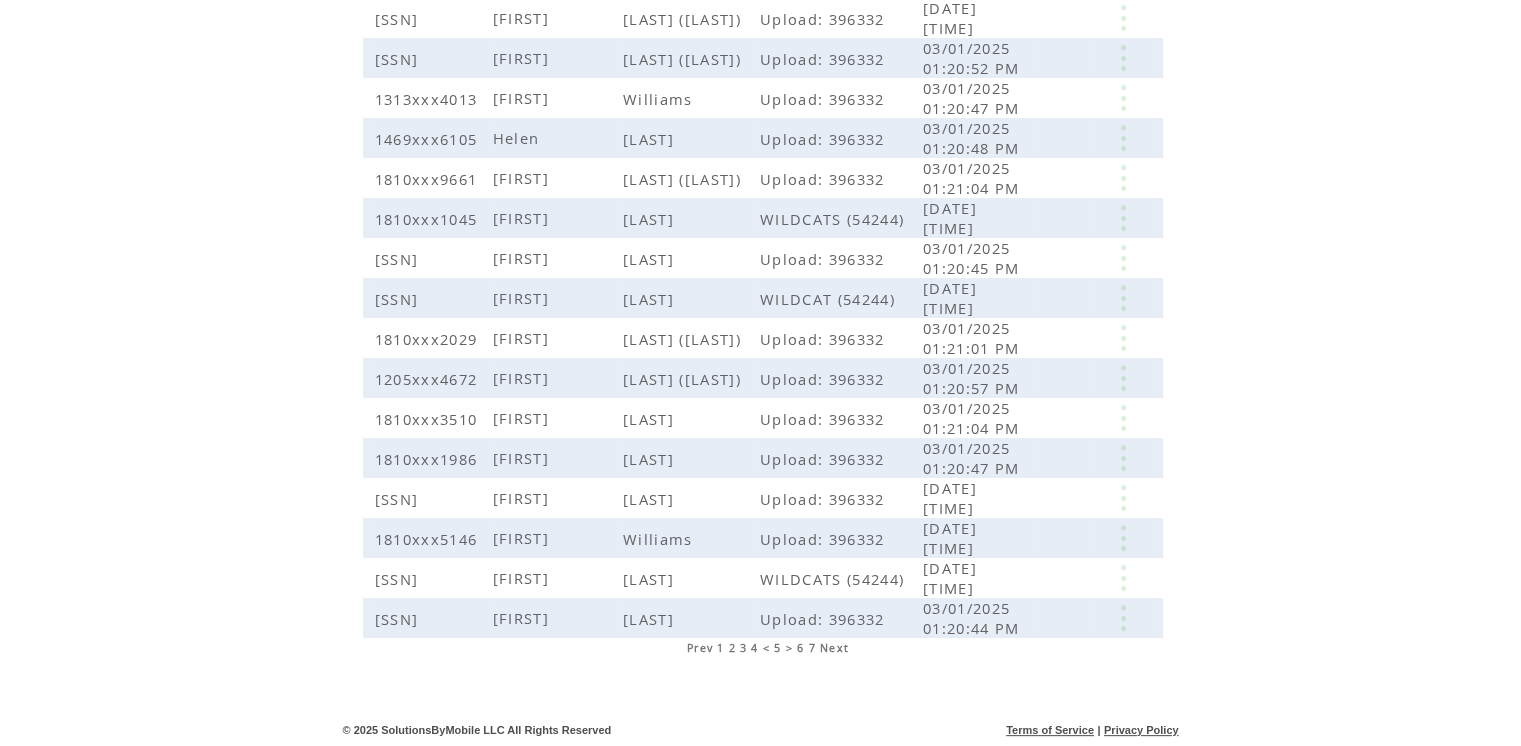 click on "4" at bounding box center [754, 648] 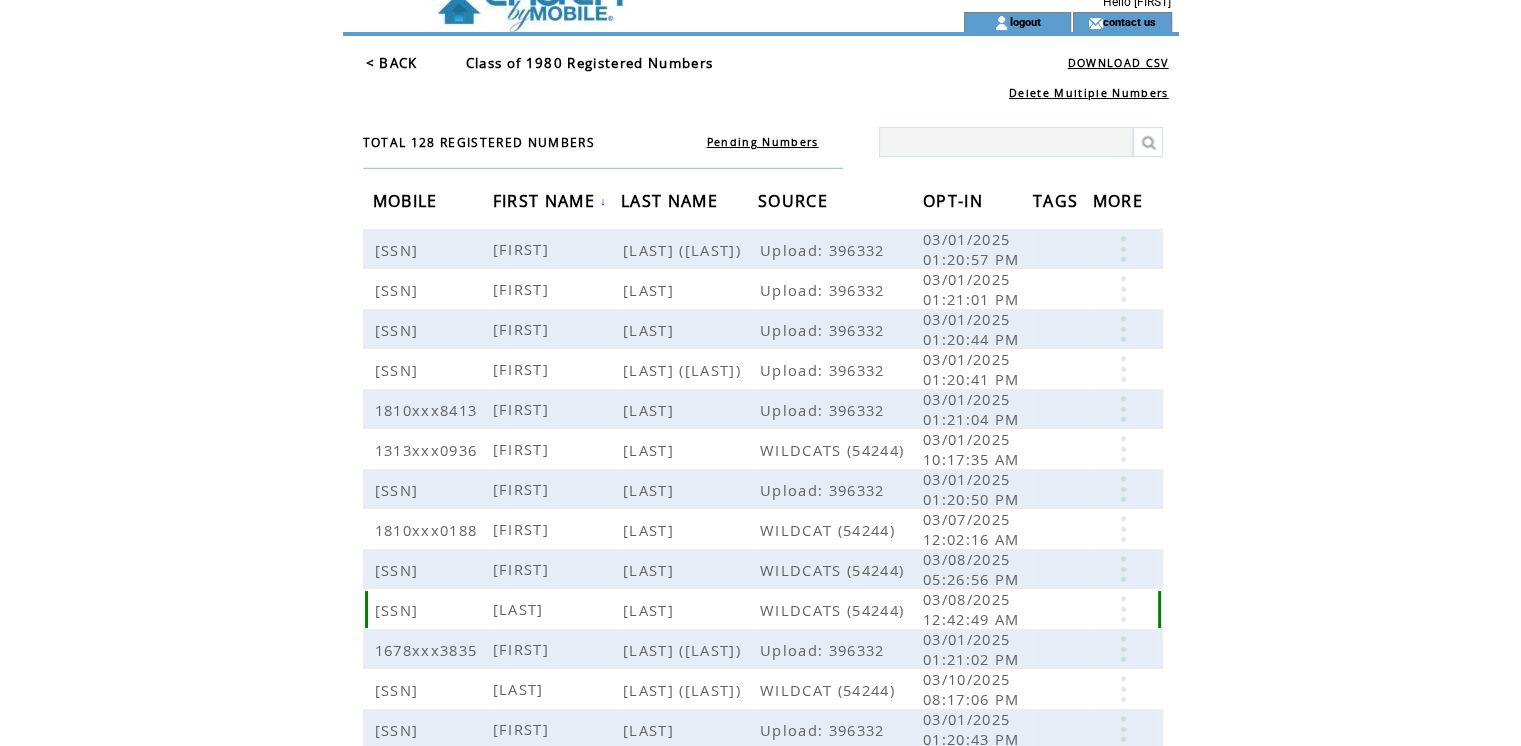 scroll, scrollTop: 53, scrollLeft: 0, axis: vertical 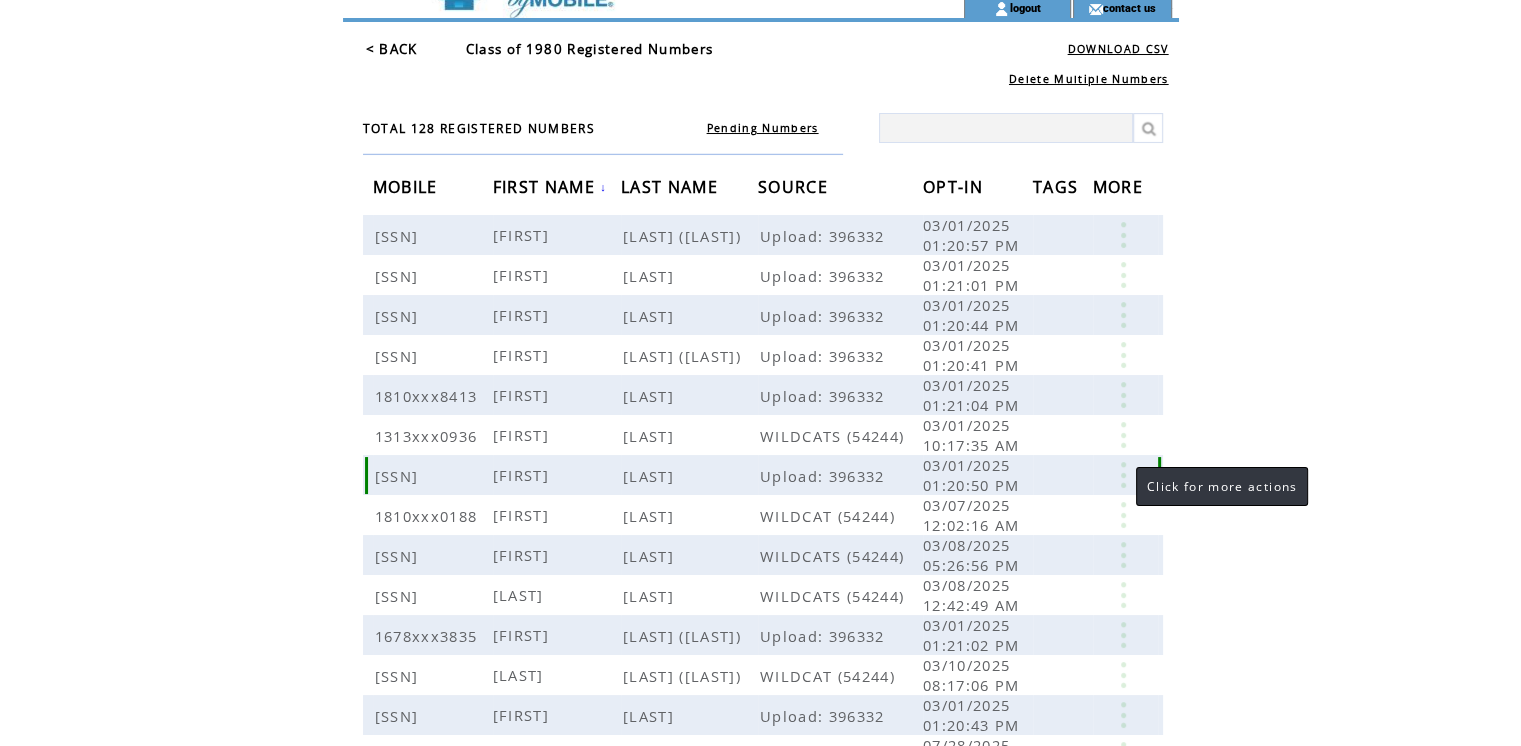 click at bounding box center [1123, 475] 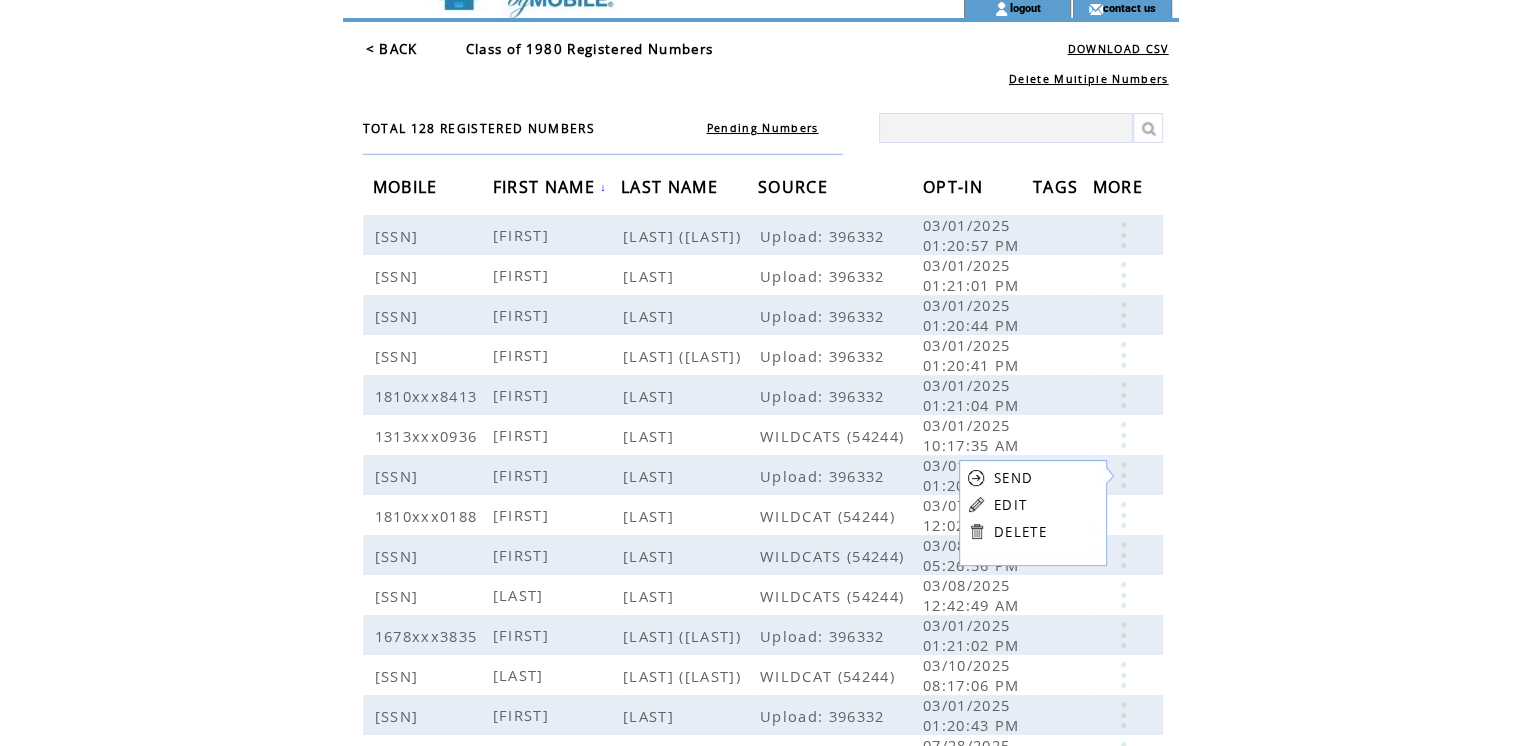 click on "EDIT" at bounding box center (1020, 504) 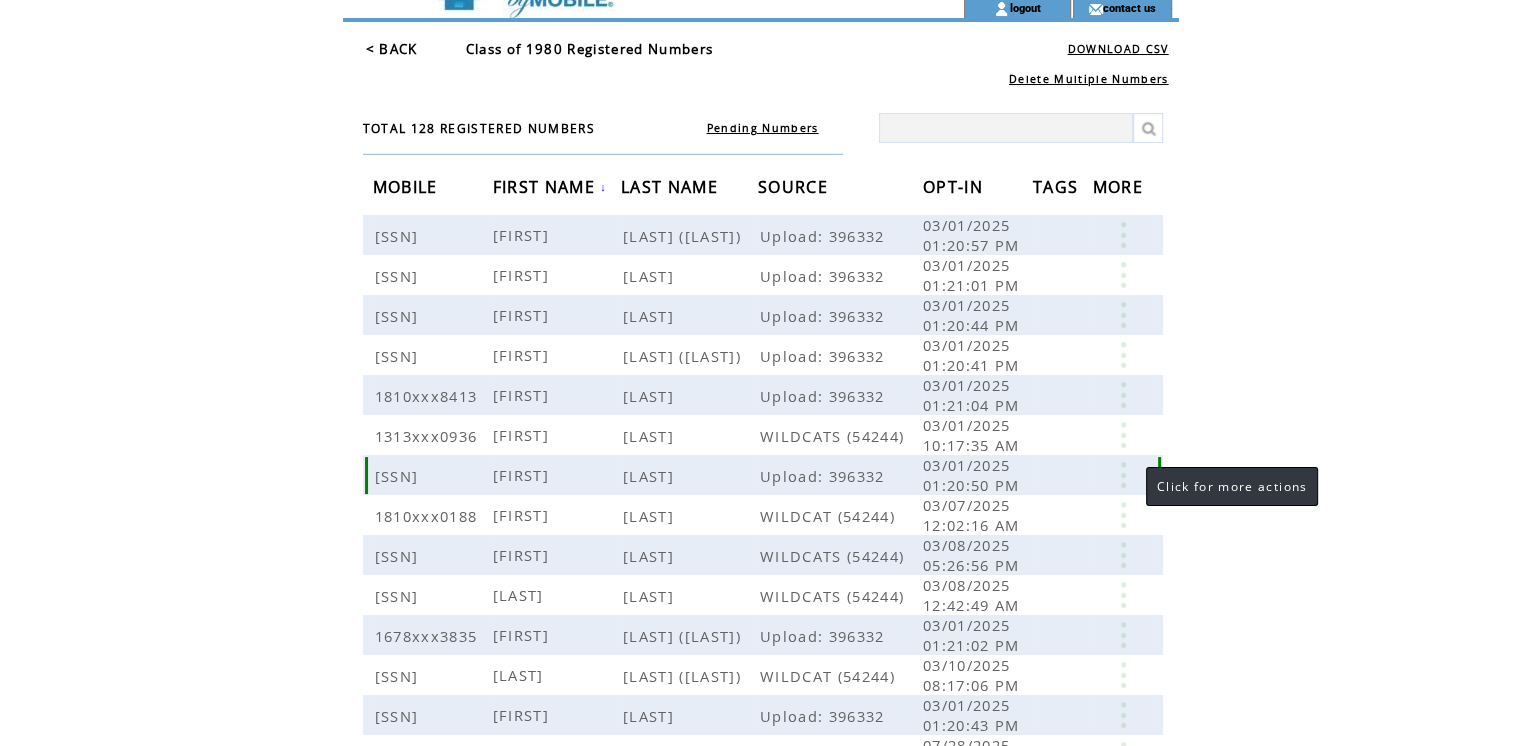 click at bounding box center [1123, 475] 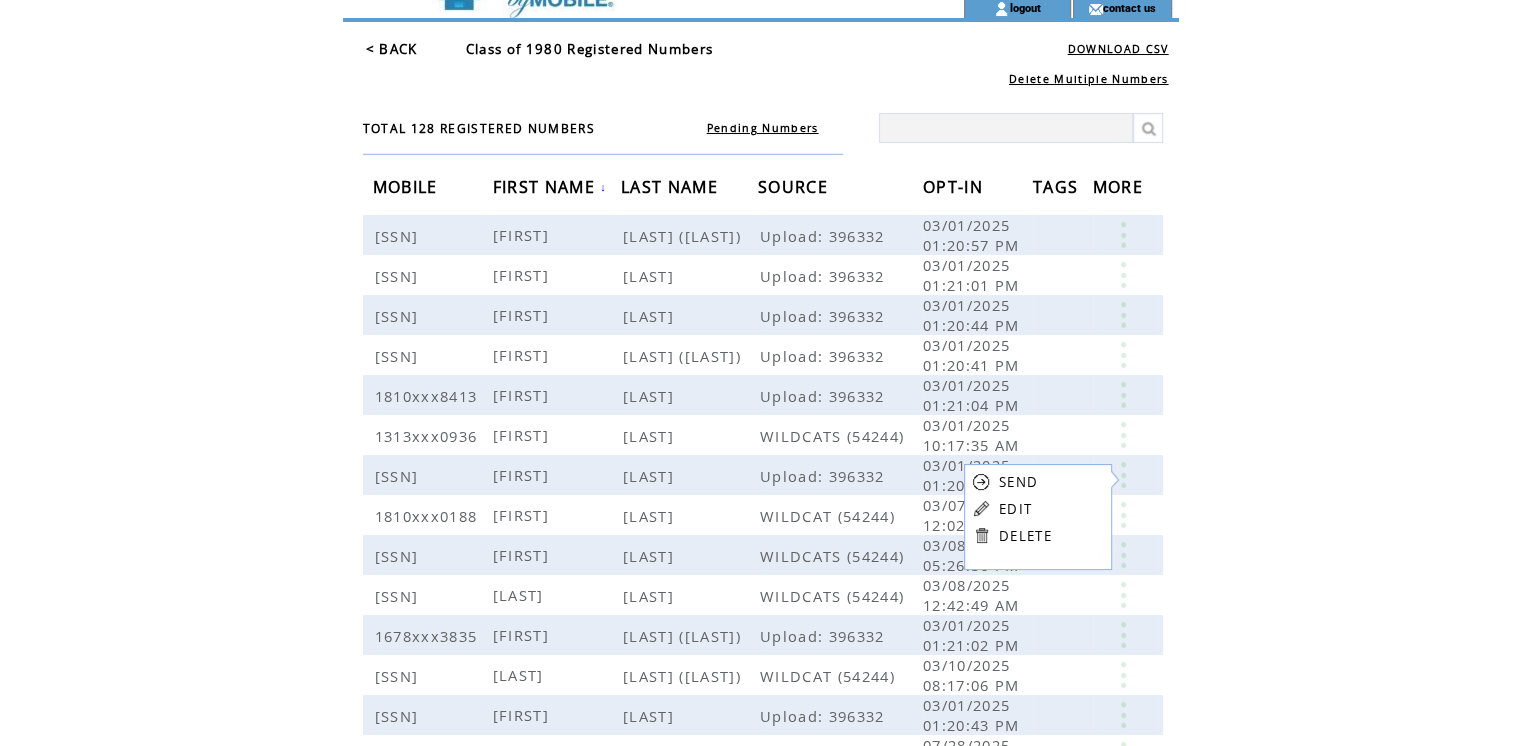 click on "EDIT" at bounding box center (1025, 508) 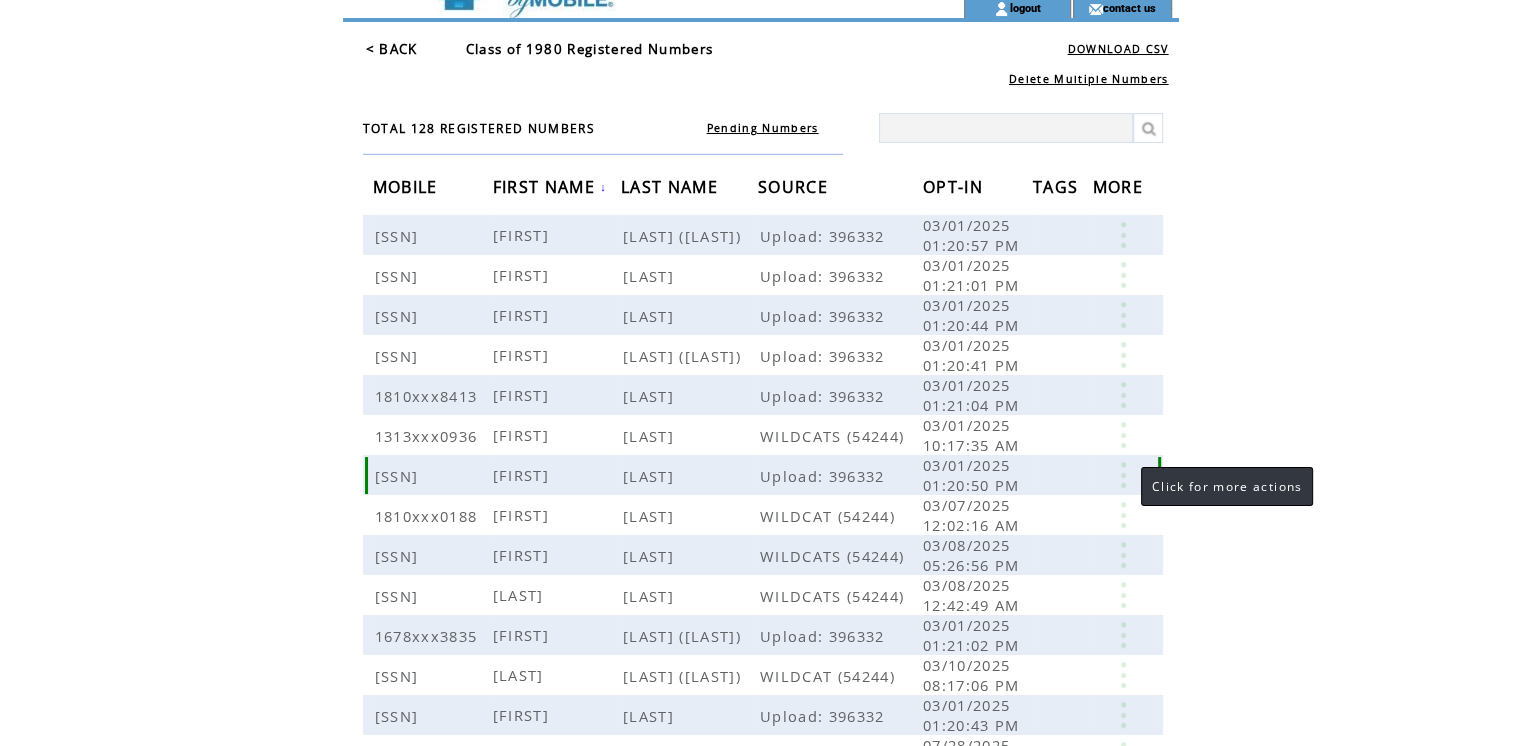 click at bounding box center [1123, 475] 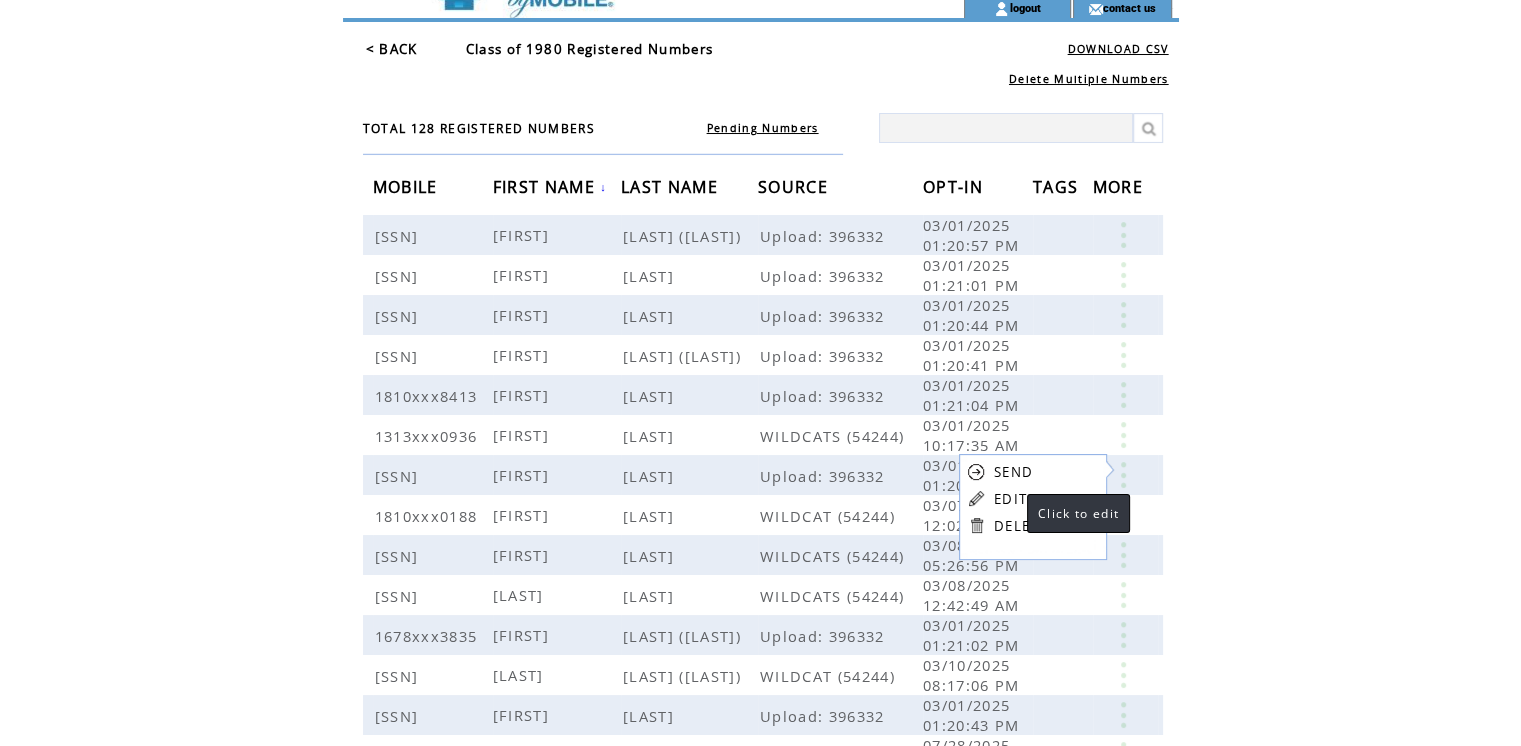 click on "EDIT" at bounding box center (1010, 499) 